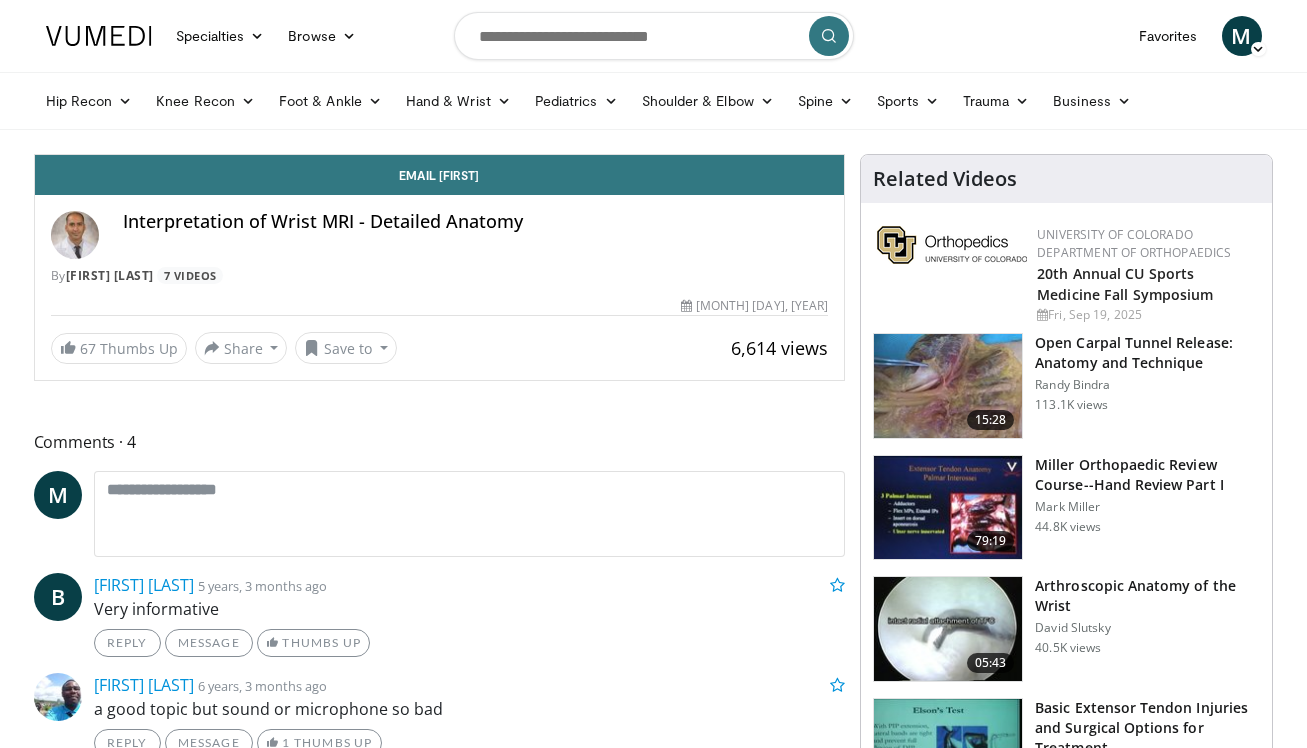 scroll, scrollTop: 0, scrollLeft: 0, axis: both 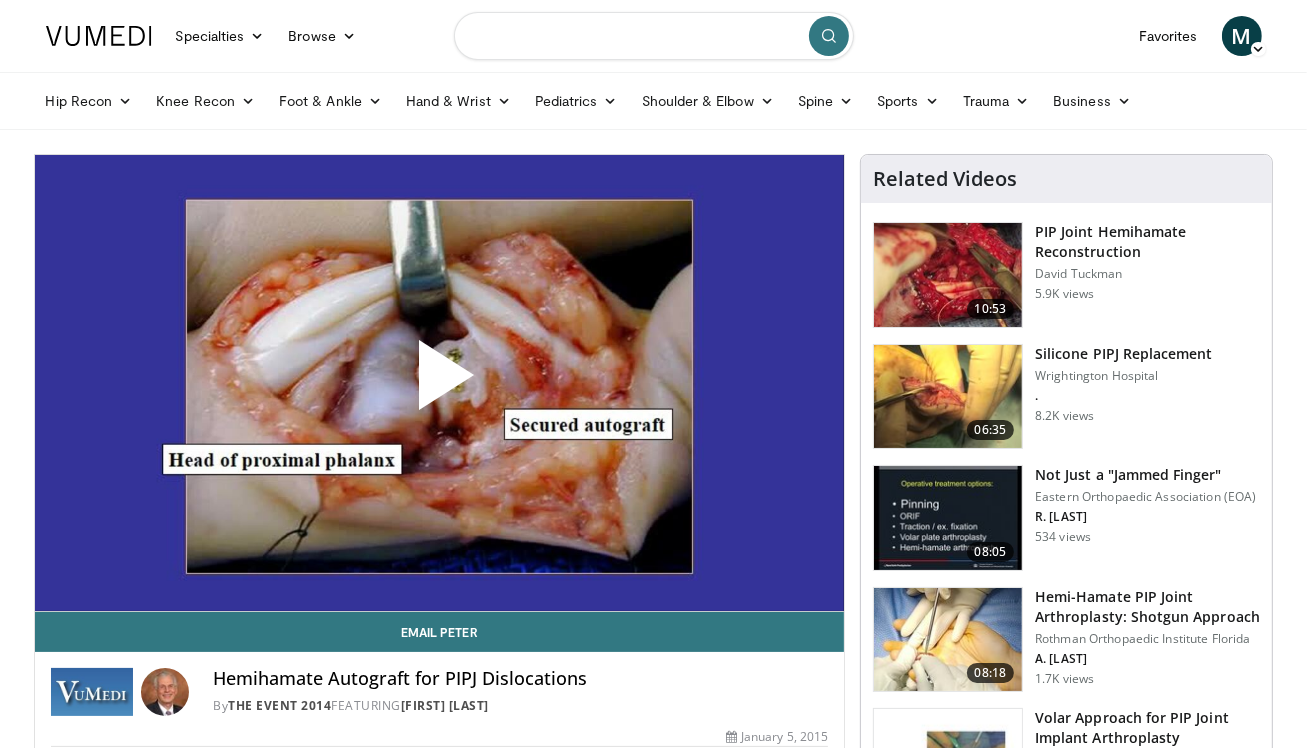 click at bounding box center [654, 36] 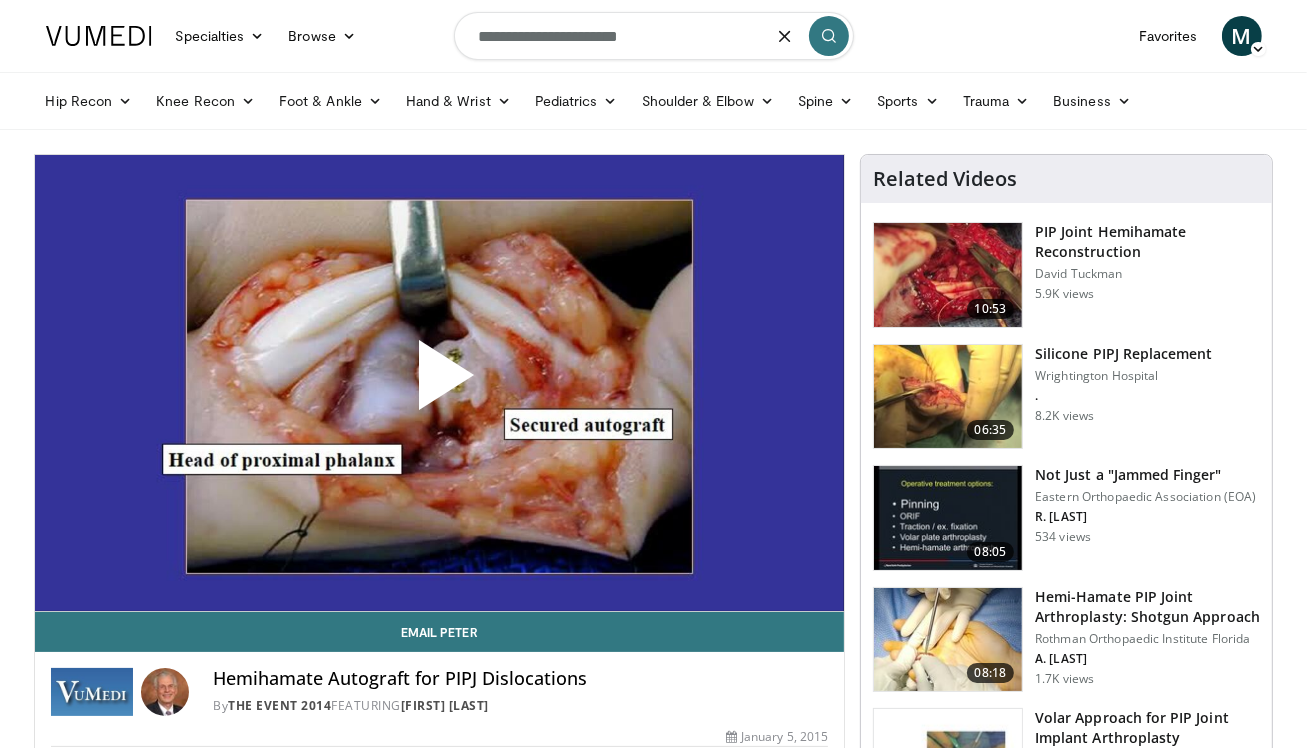 type on "**********" 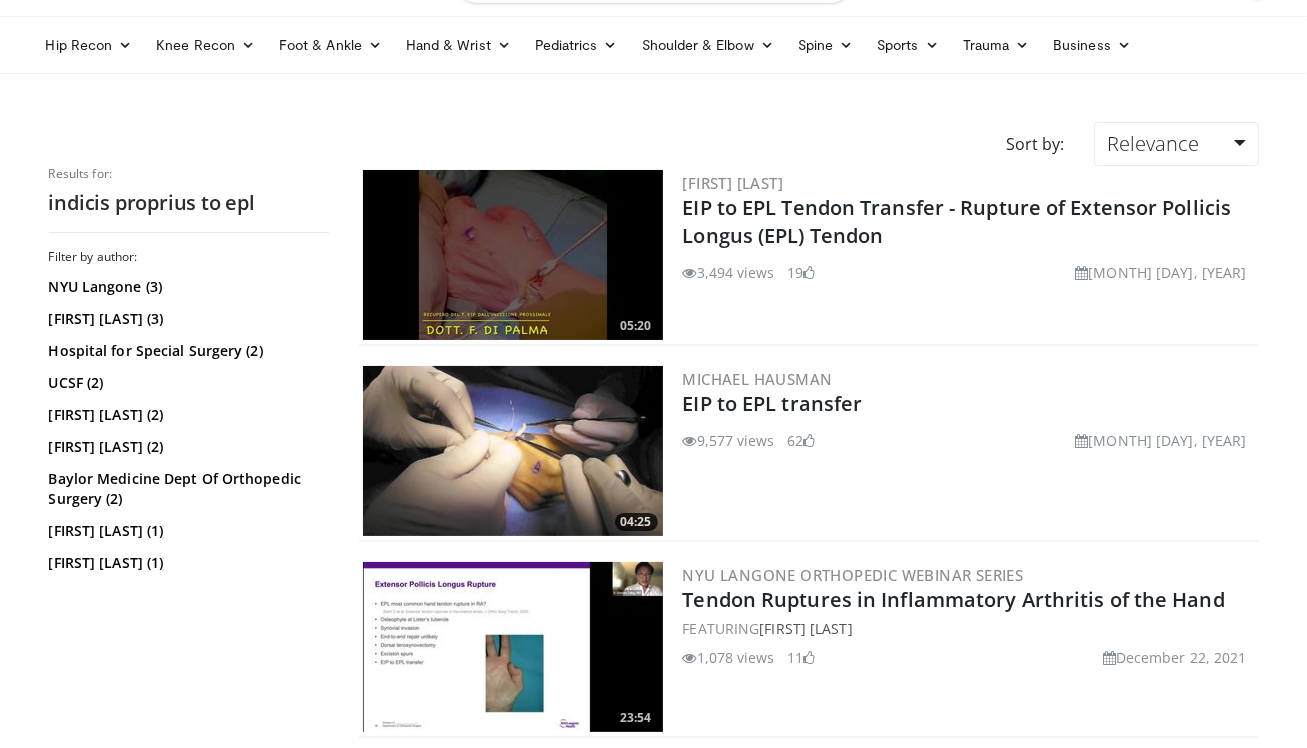 scroll, scrollTop: 100, scrollLeft: 0, axis: vertical 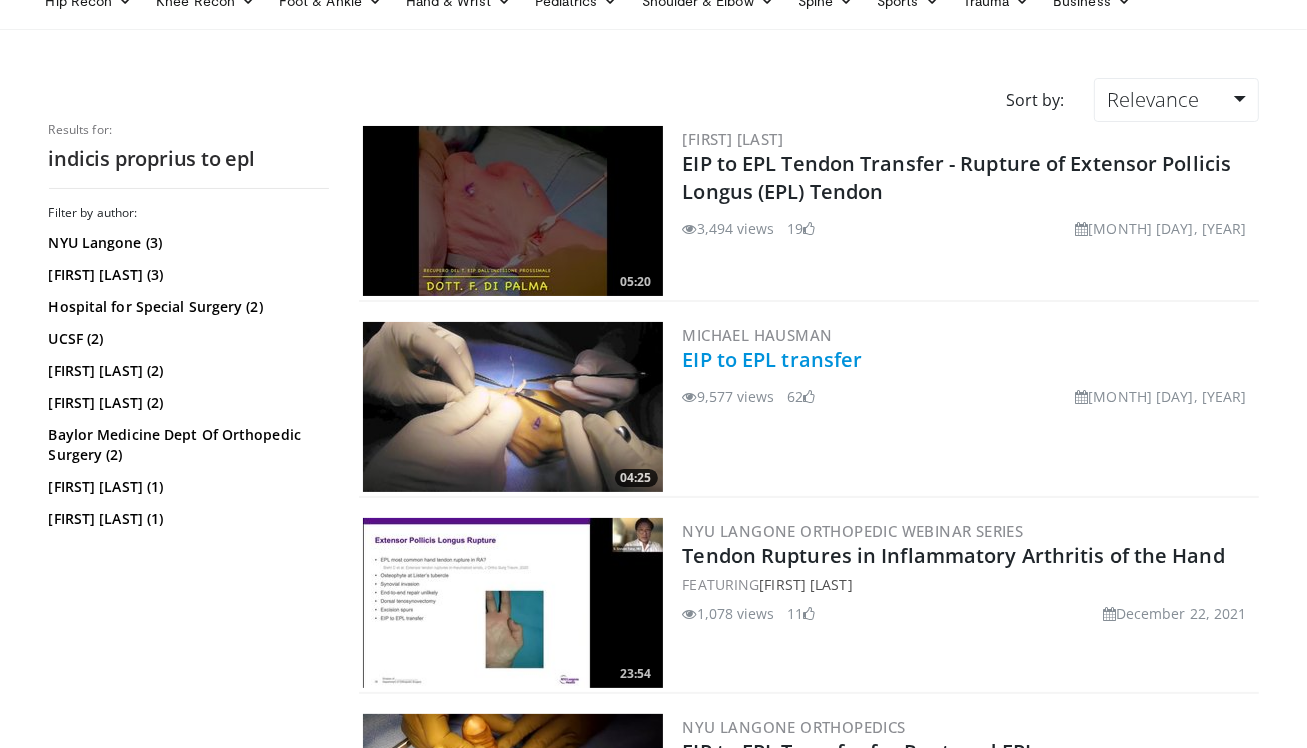 click on "EIP to EPL transfer" at bounding box center [773, 359] 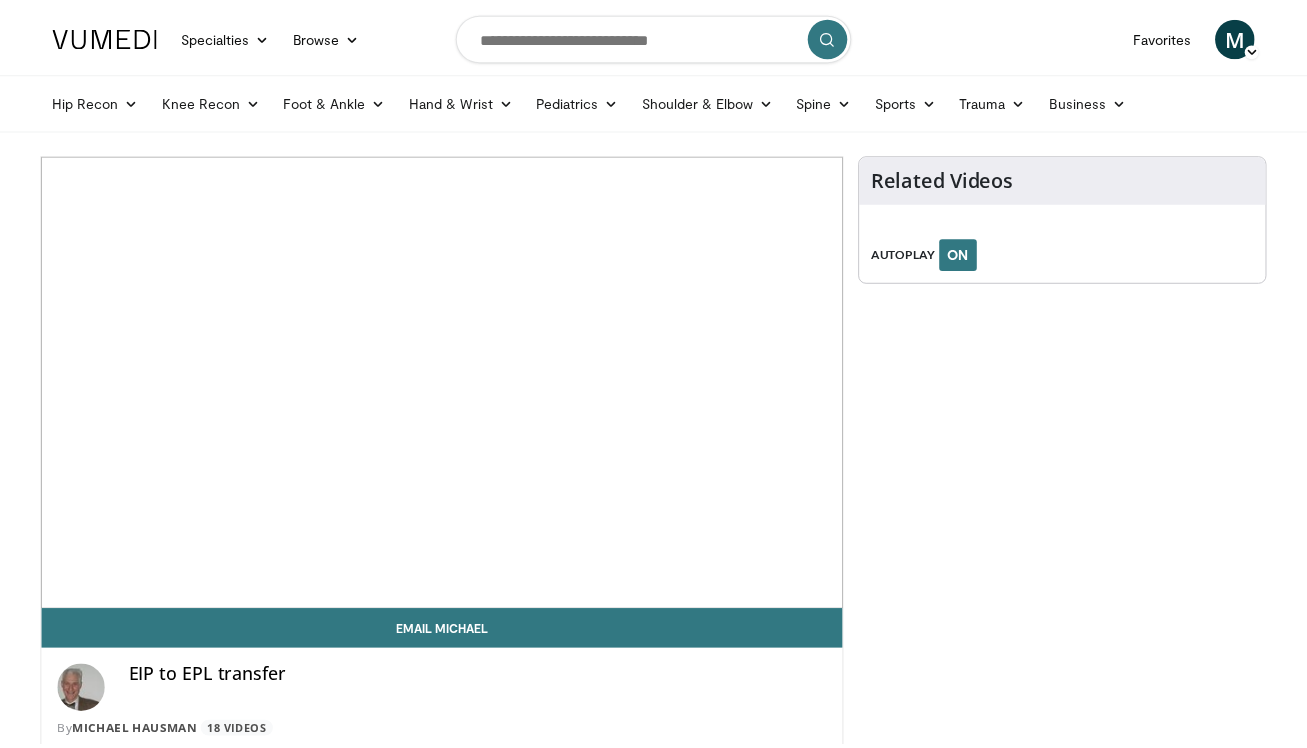 scroll, scrollTop: 0, scrollLeft: 0, axis: both 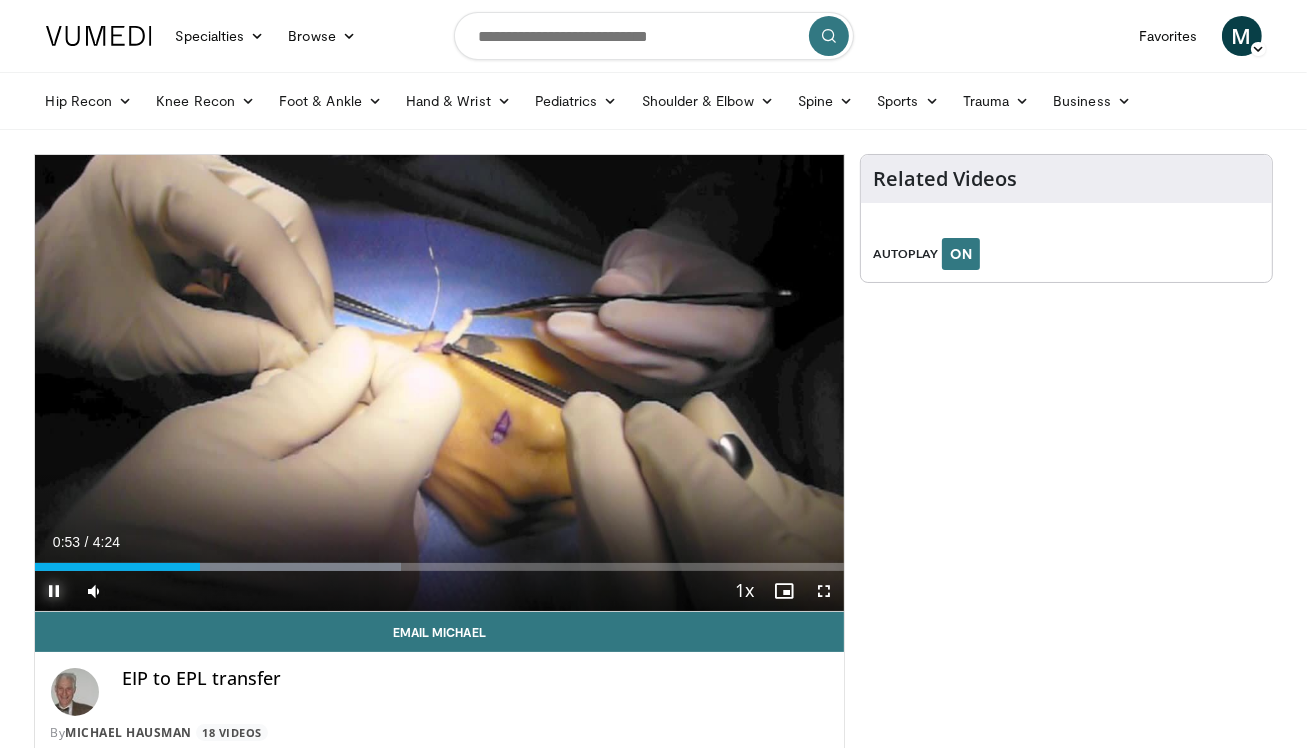 click at bounding box center (55, 591) 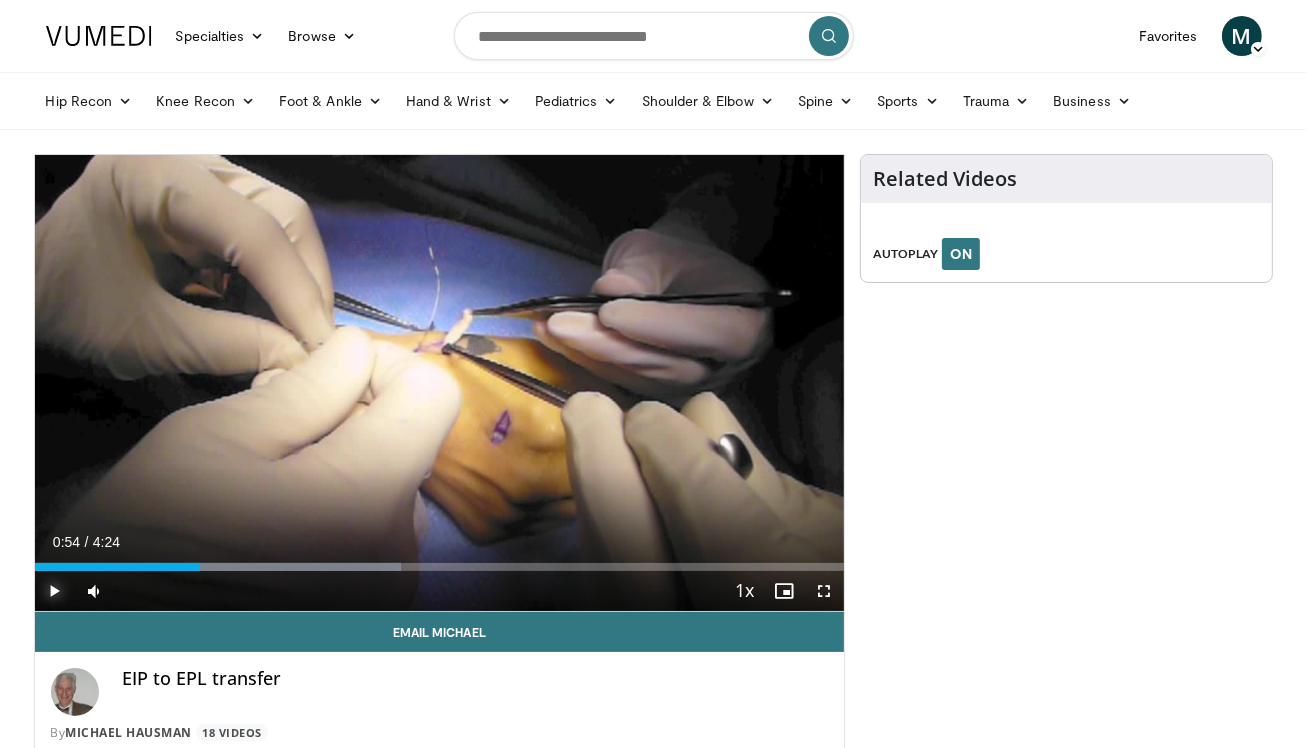 click at bounding box center [55, 591] 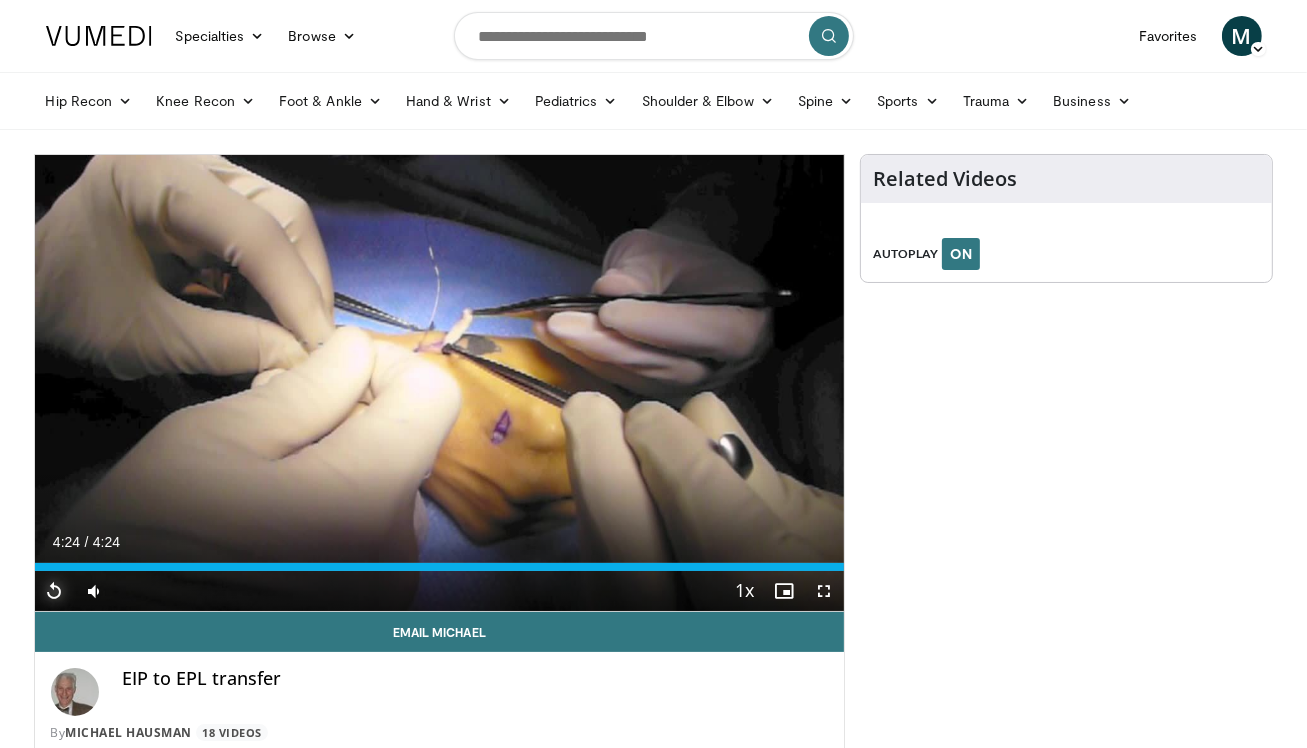 click at bounding box center [55, 591] 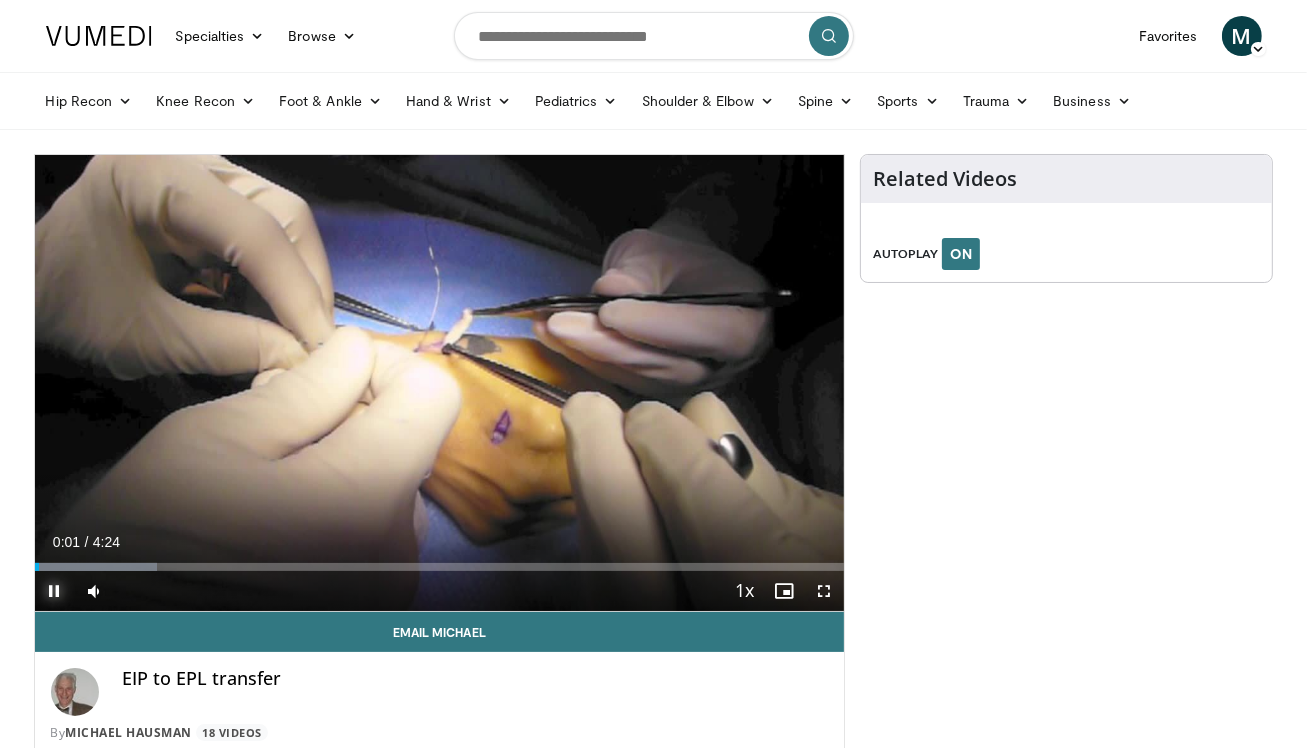 click at bounding box center [55, 591] 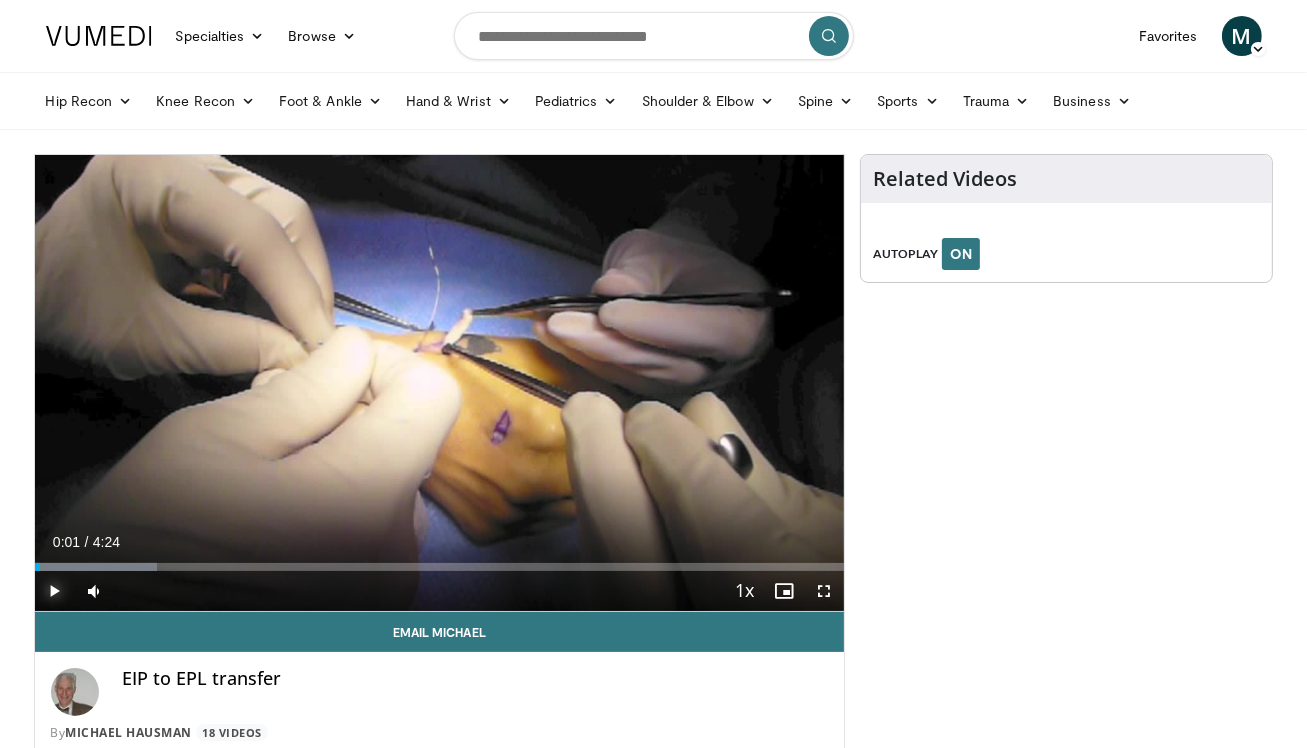 click at bounding box center (55, 591) 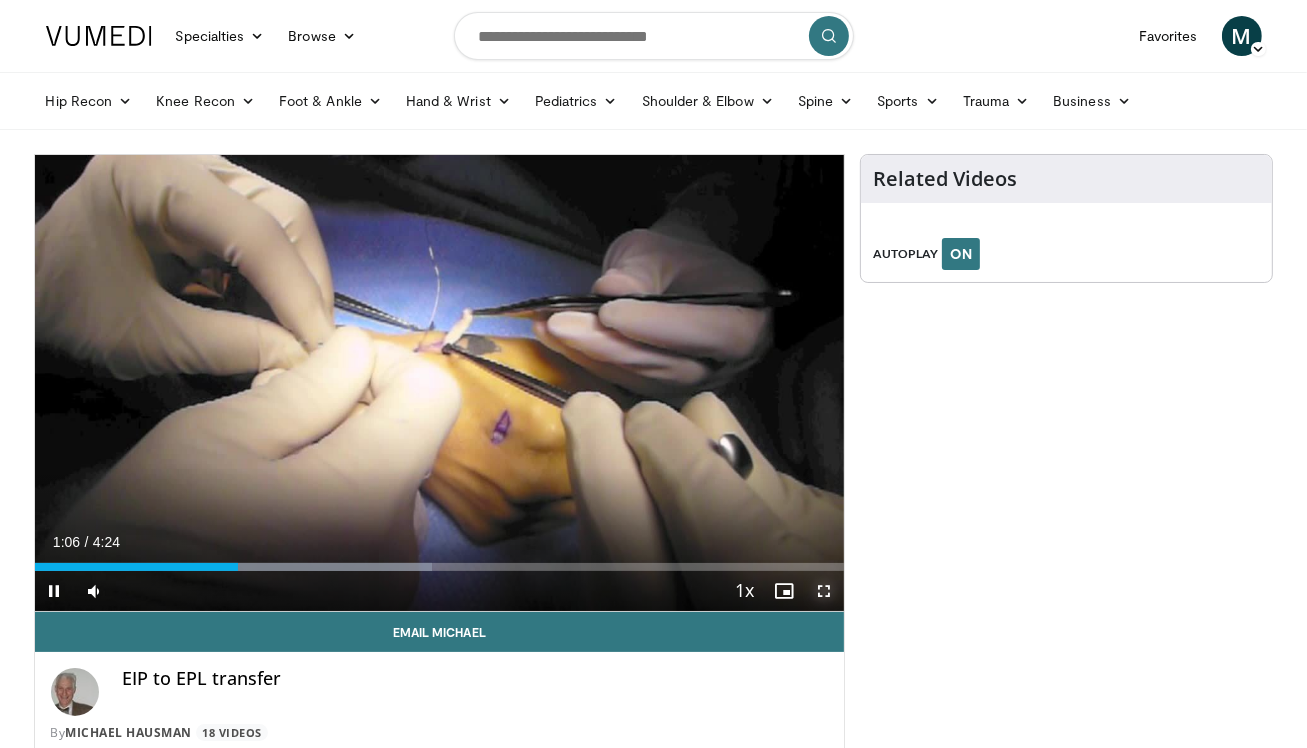 click at bounding box center (824, 591) 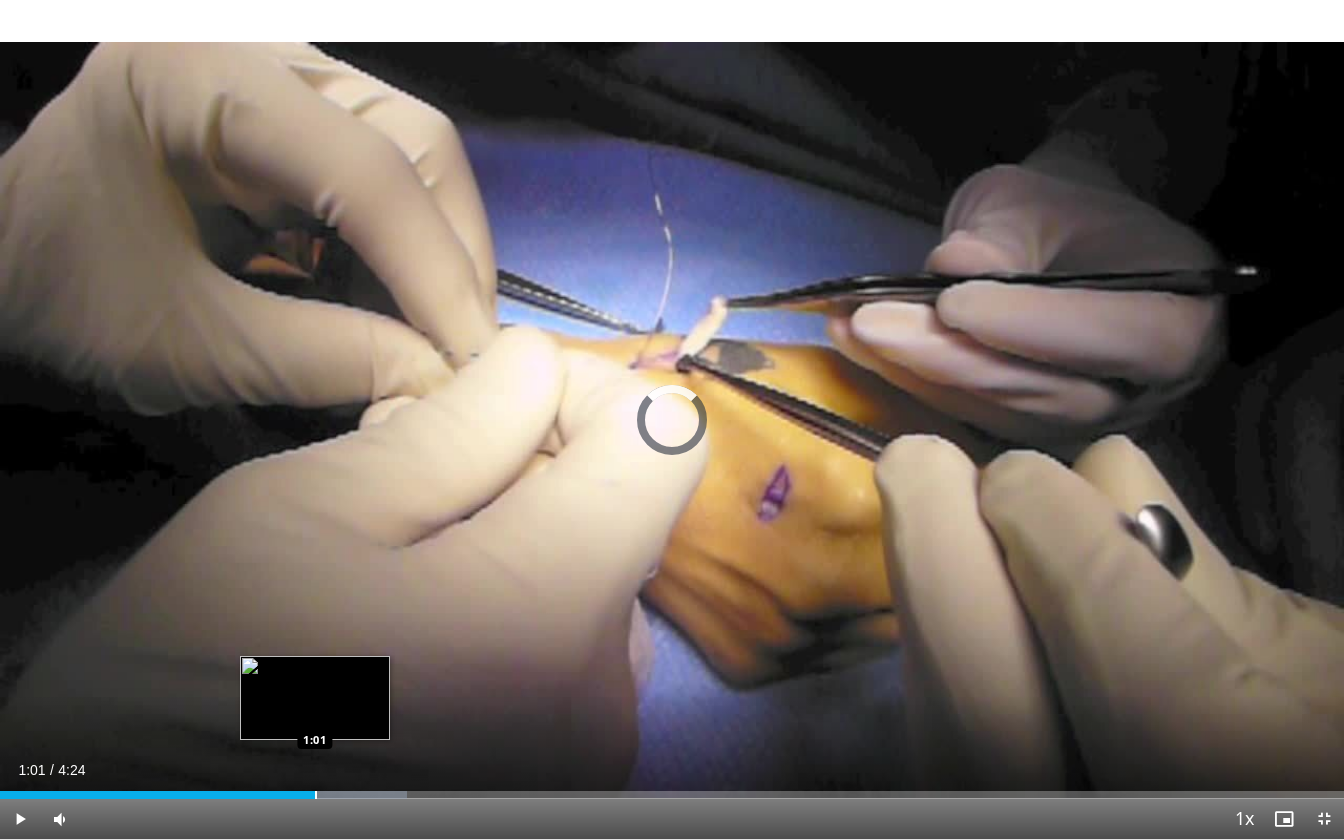 click on "Loaded :  30.28% 1:01 1:01" at bounding box center [672, 789] 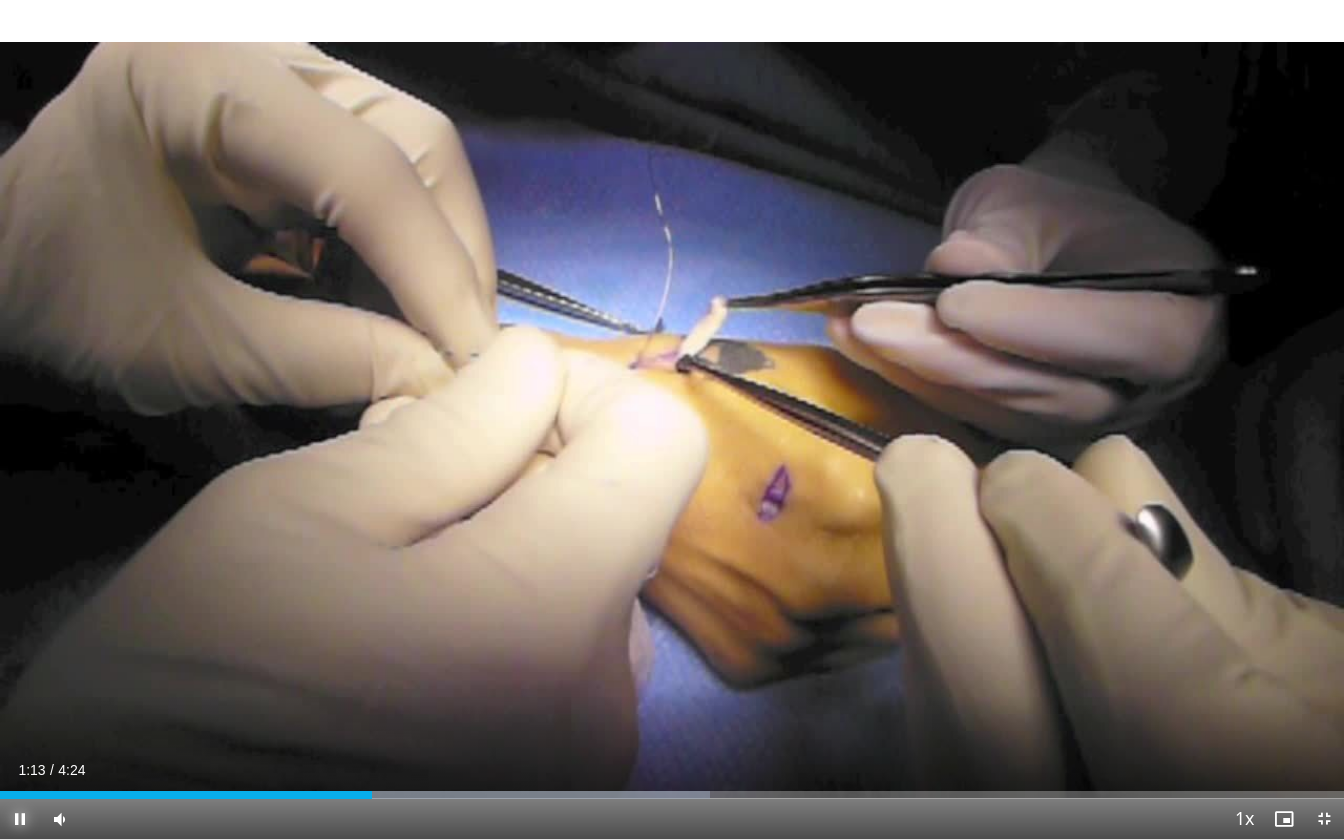 click at bounding box center (20, 819) 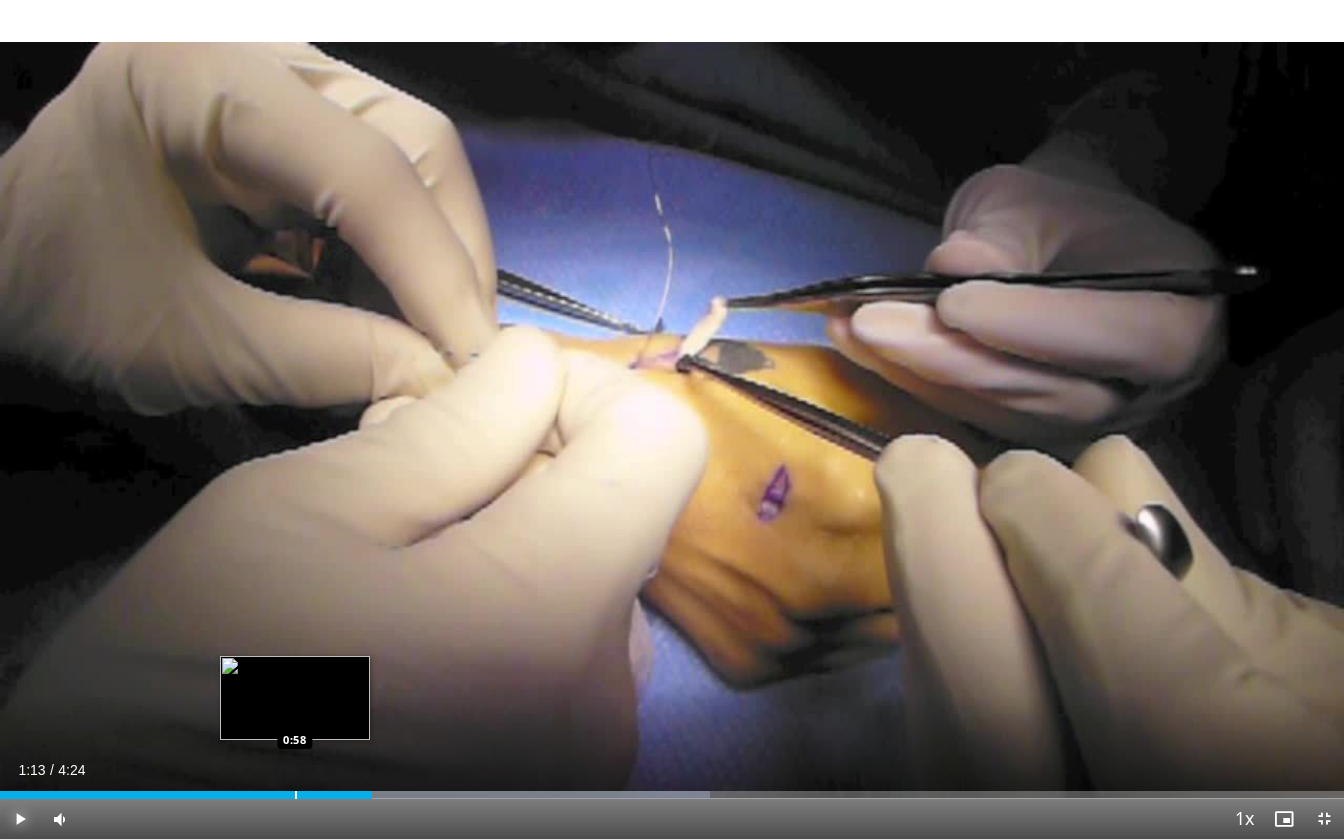 click at bounding box center (296, 795) 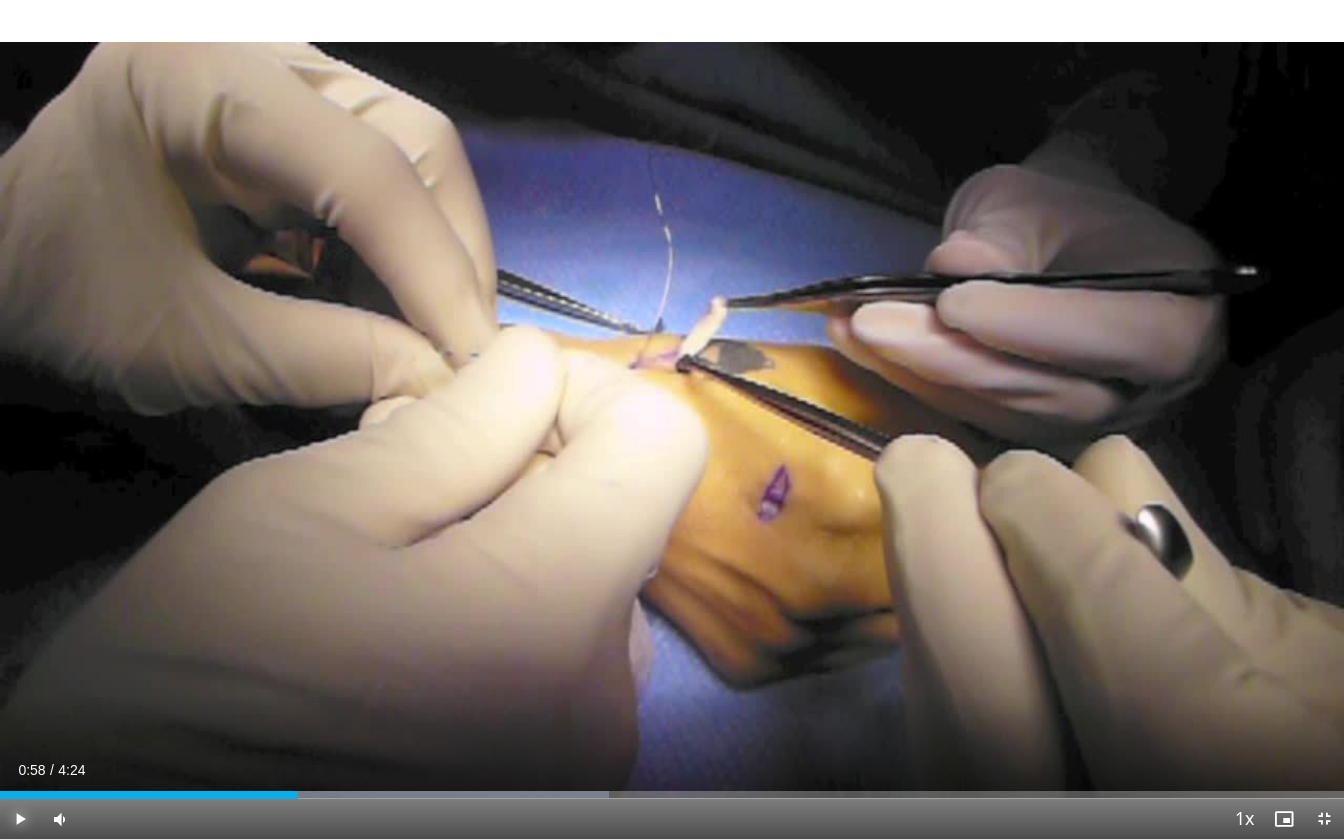 click at bounding box center (20, 819) 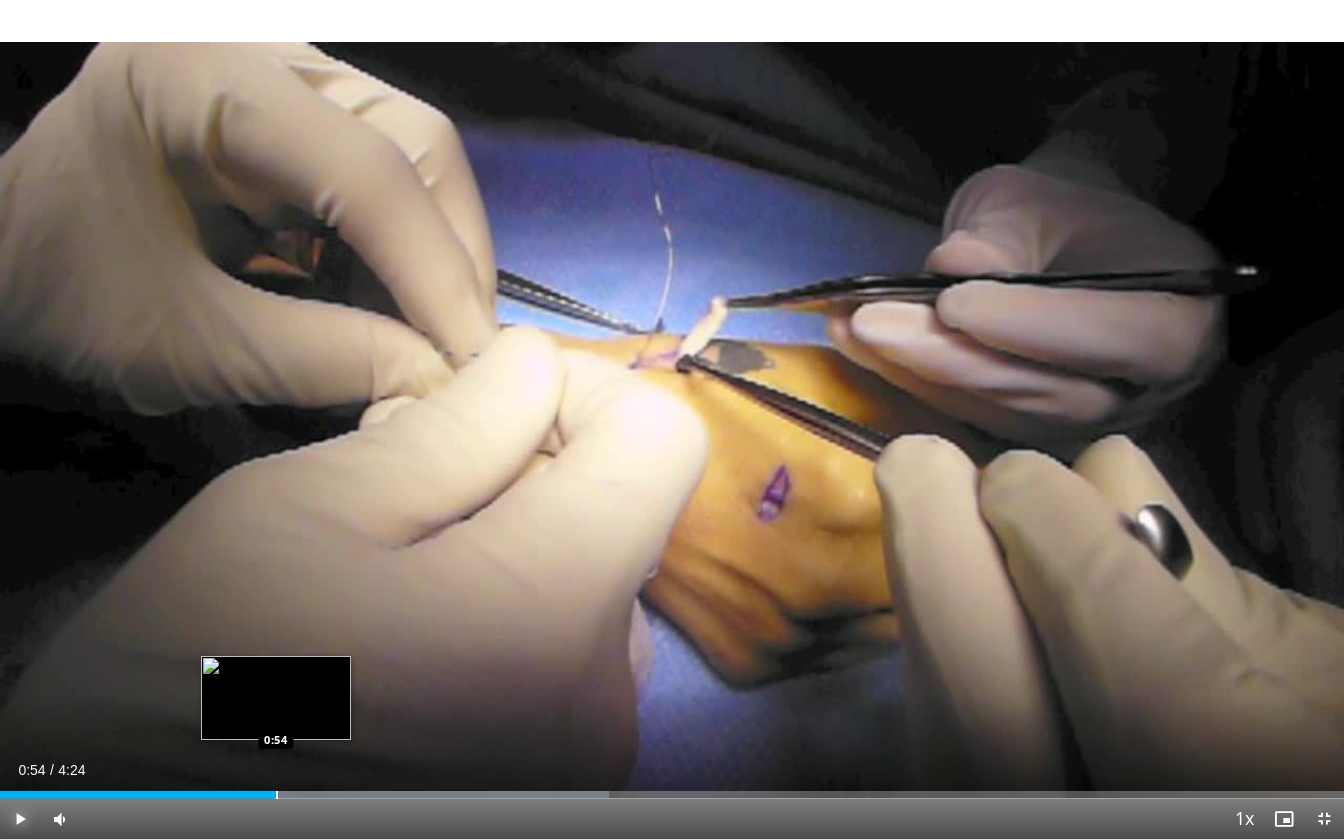 click on "Loaded :  45.28% 0:54 0:54" at bounding box center (672, 795) 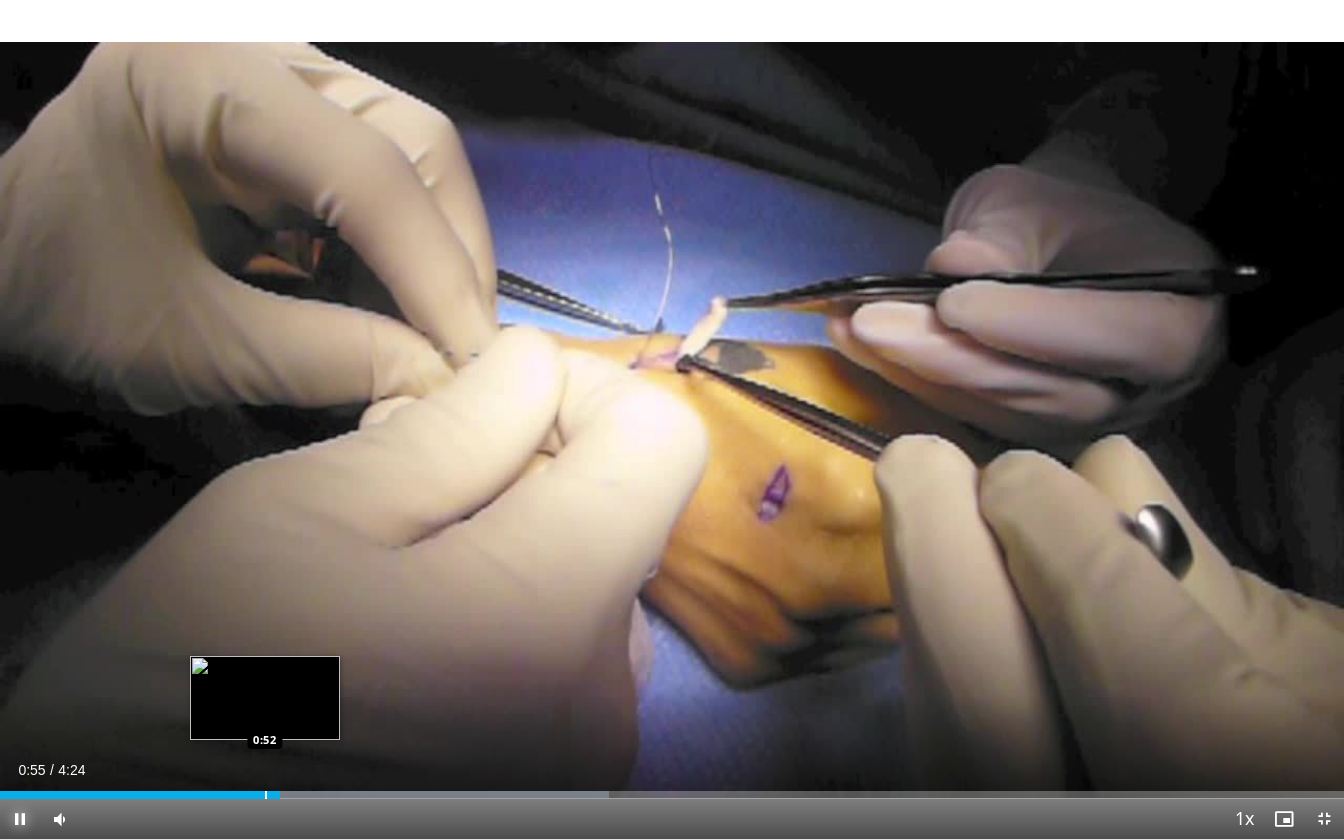 click on "Loaded :  45.28% 0:55 0:52" at bounding box center (672, 789) 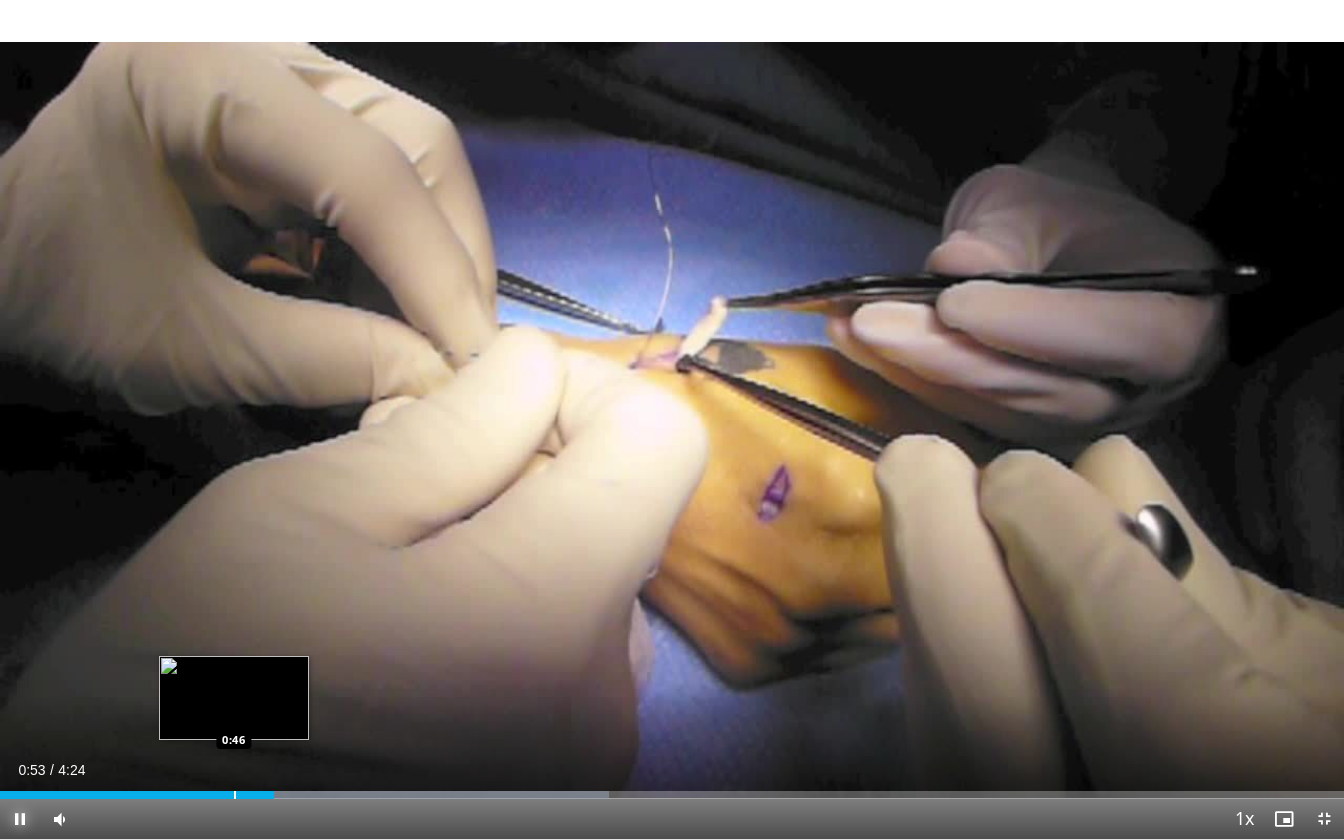 click at bounding box center [235, 795] 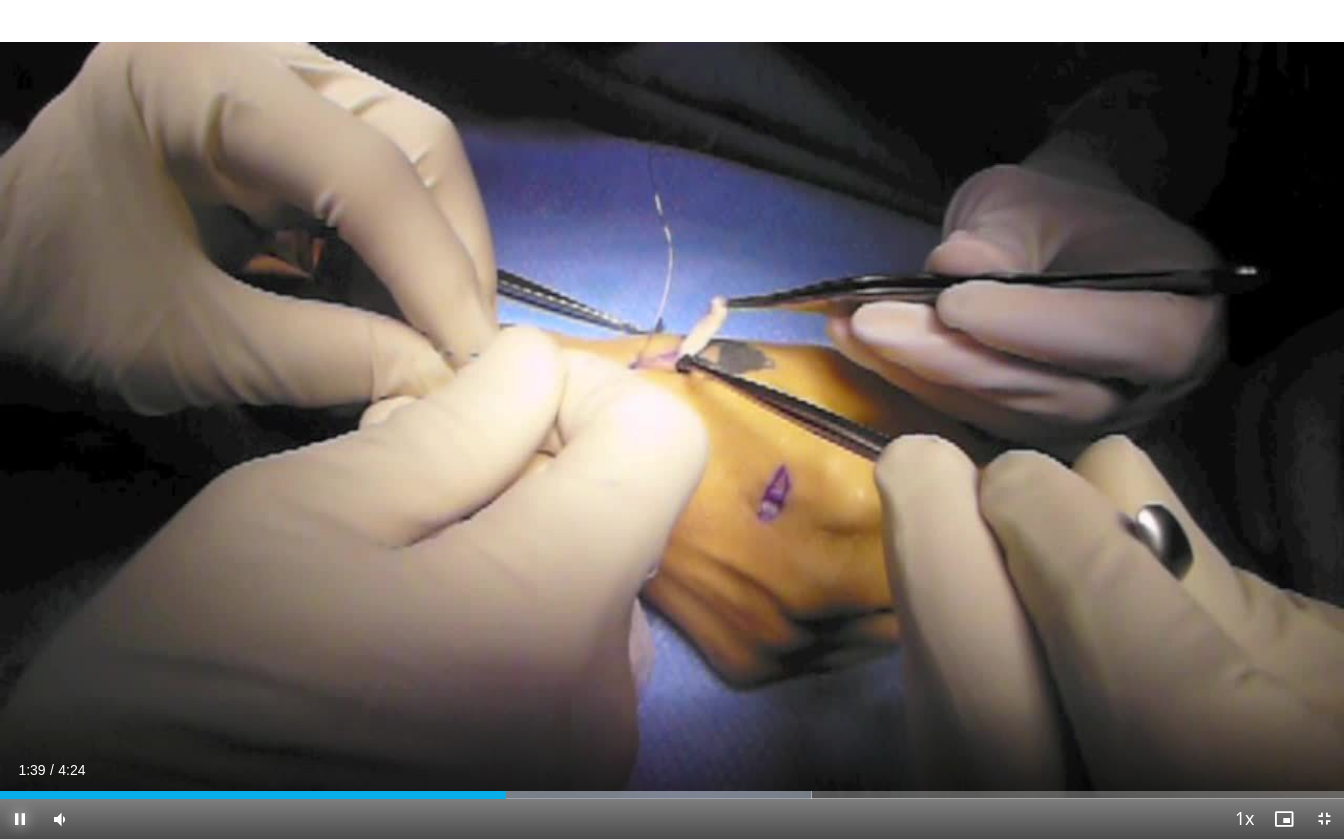 click at bounding box center (20, 819) 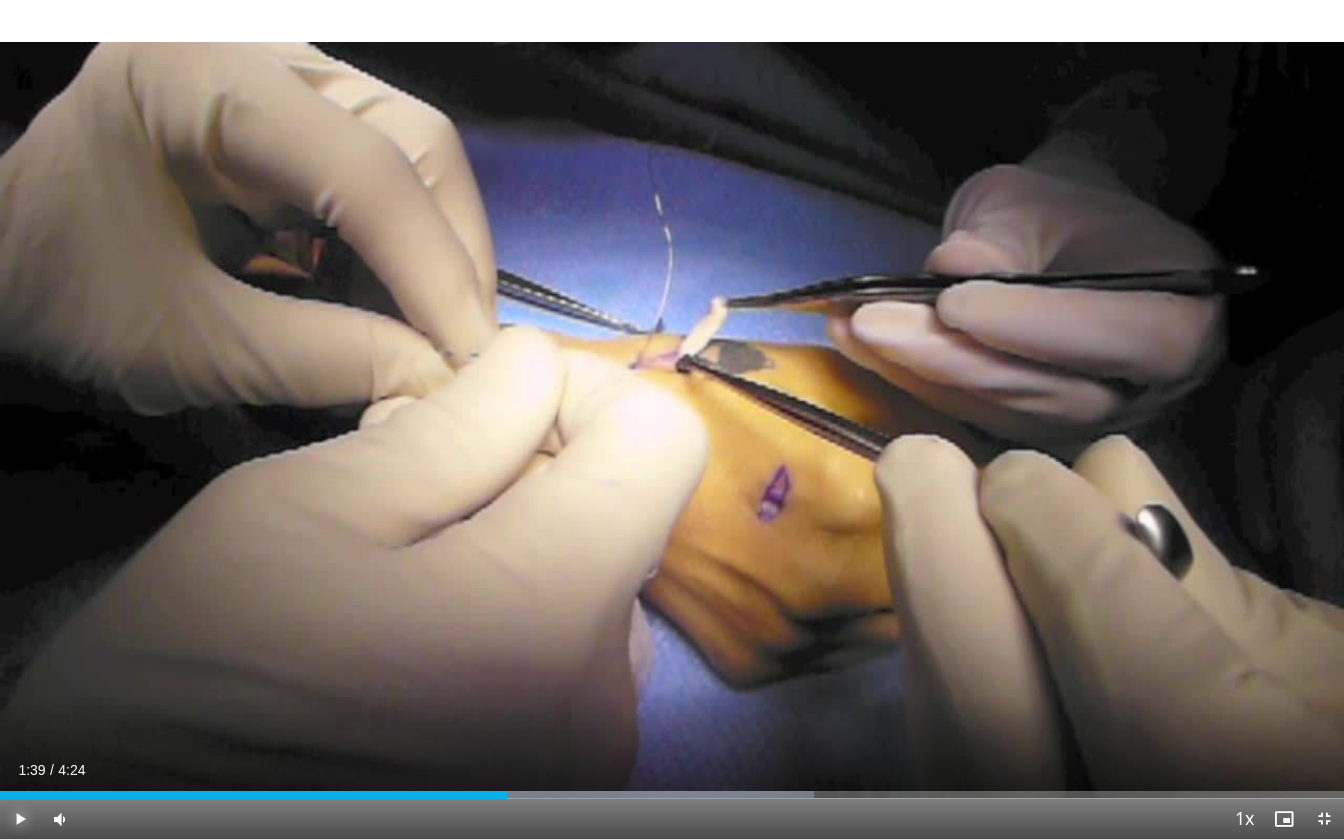 click at bounding box center (20, 819) 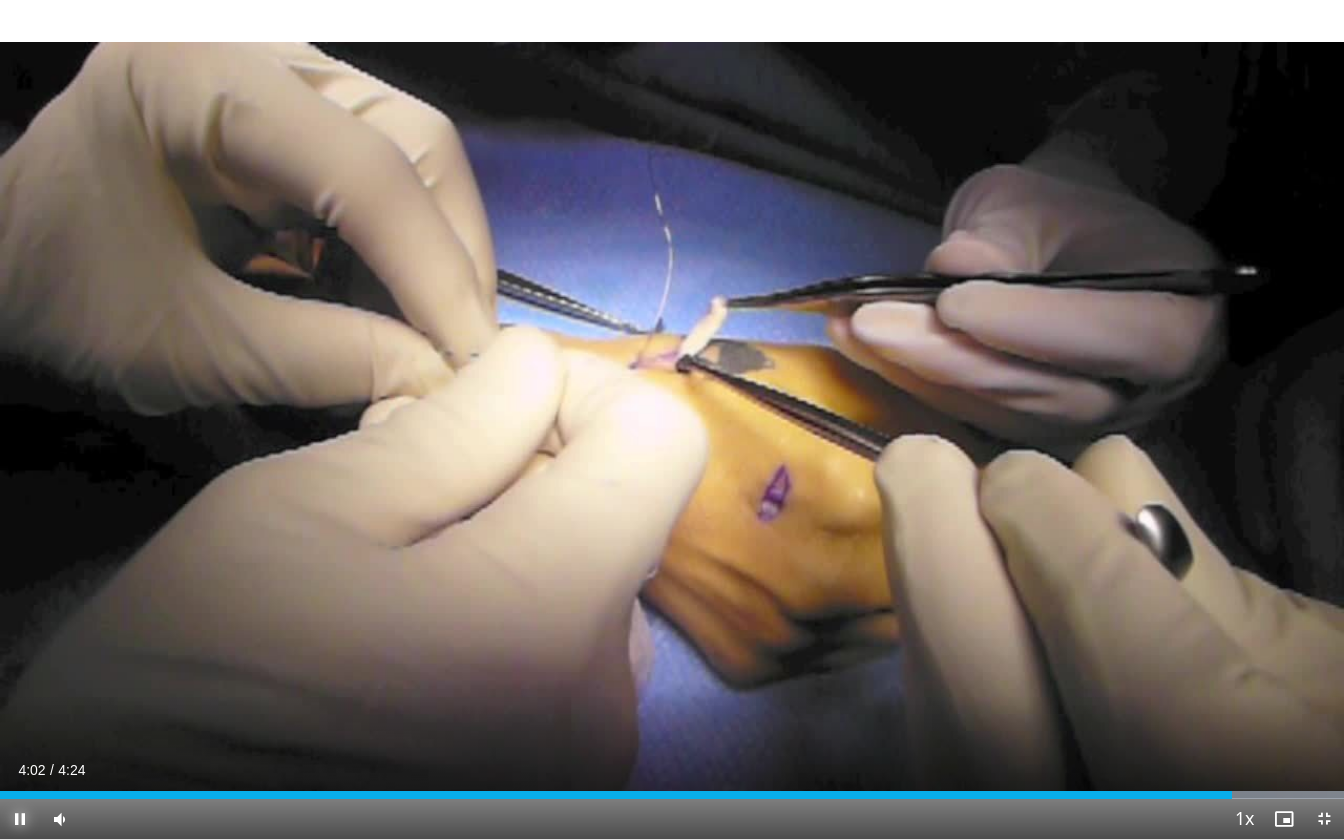click at bounding box center [20, 819] 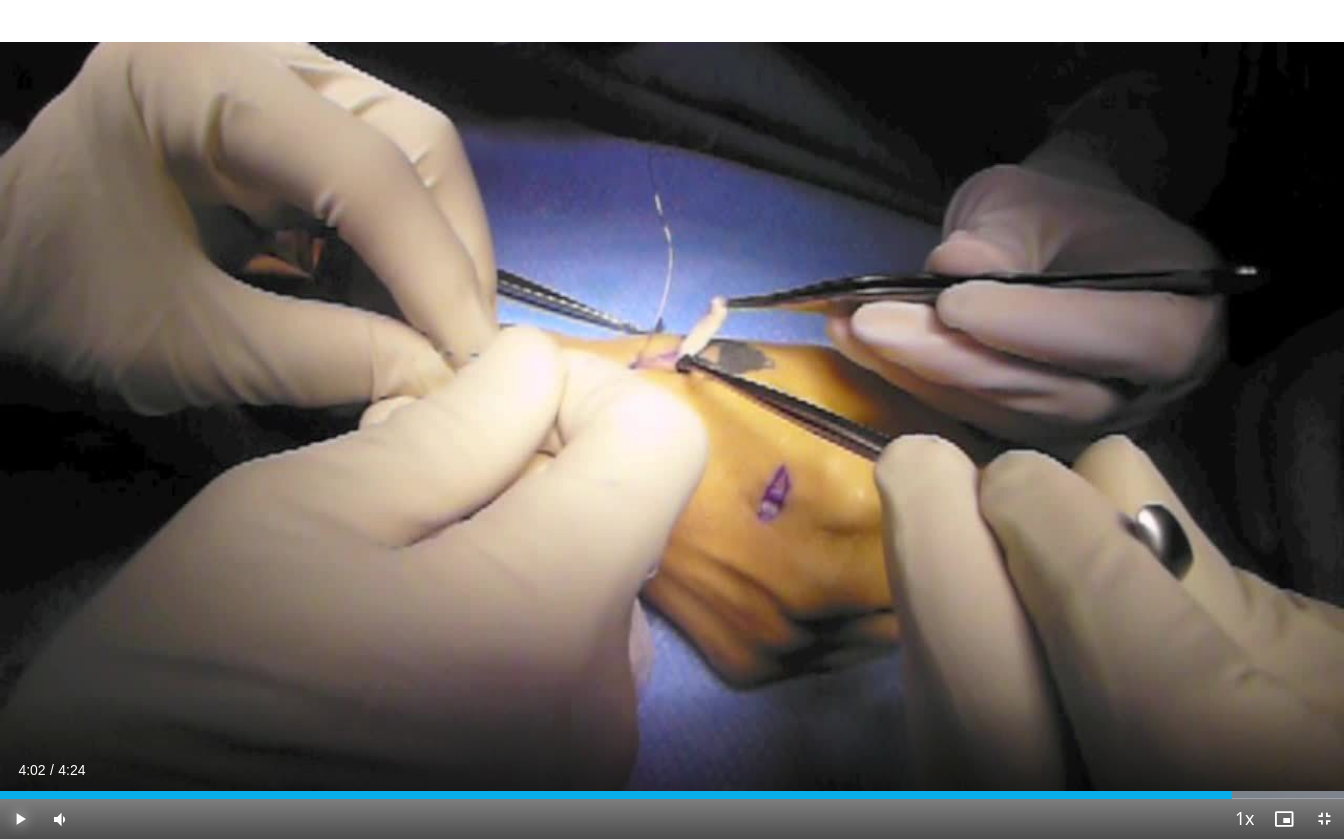 click at bounding box center (20, 819) 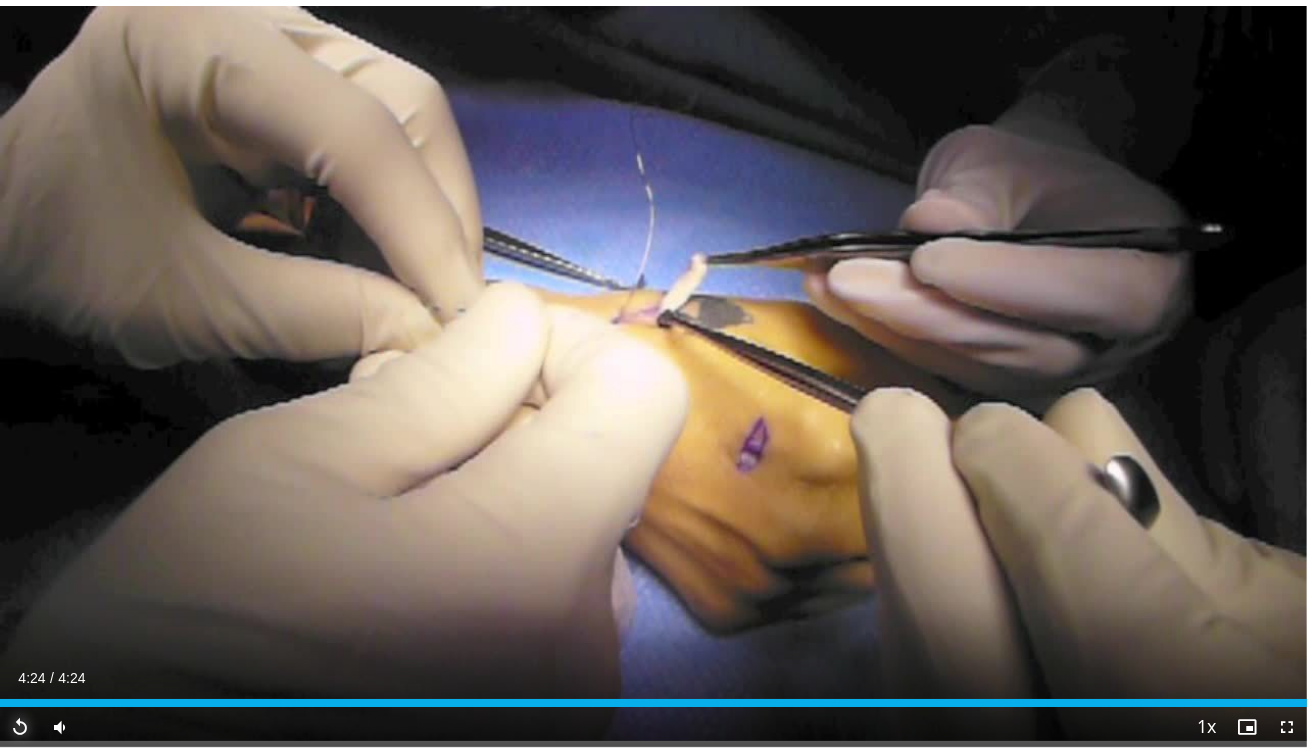 scroll, scrollTop: 0, scrollLeft: 0, axis: both 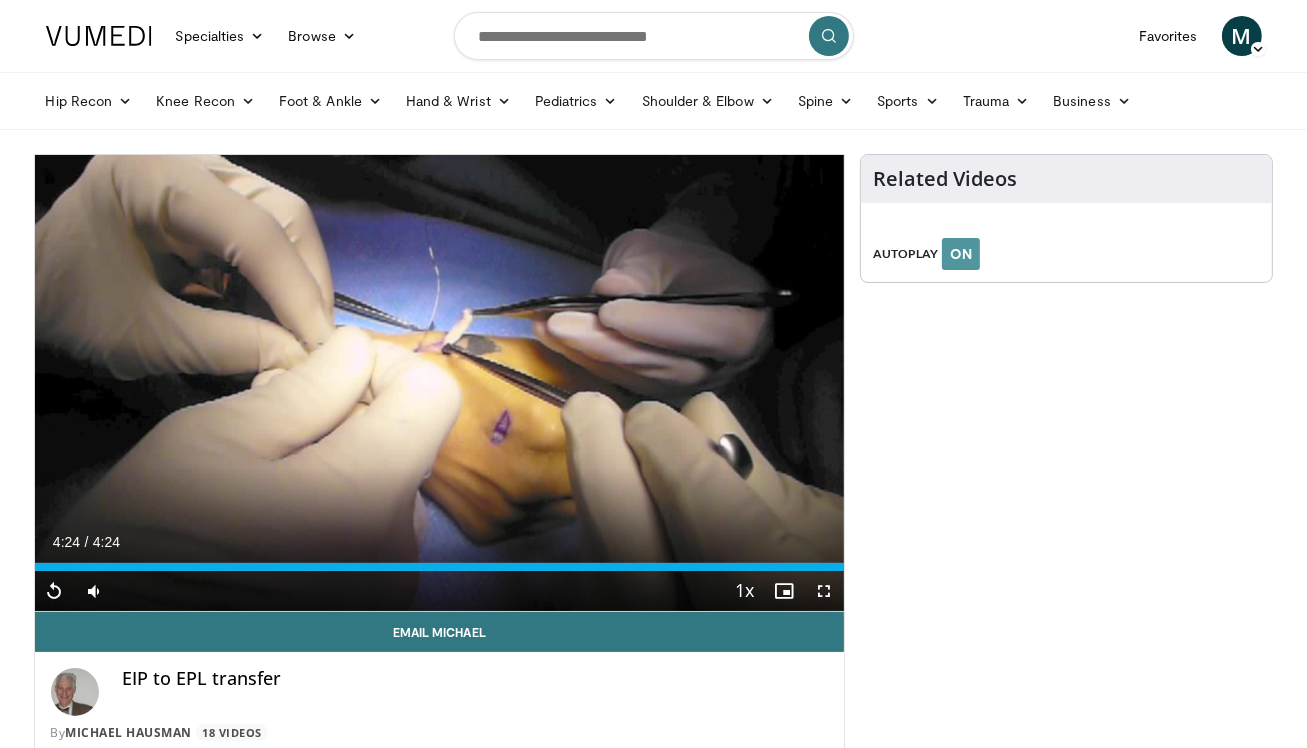 click on "ON" at bounding box center [961, 254] 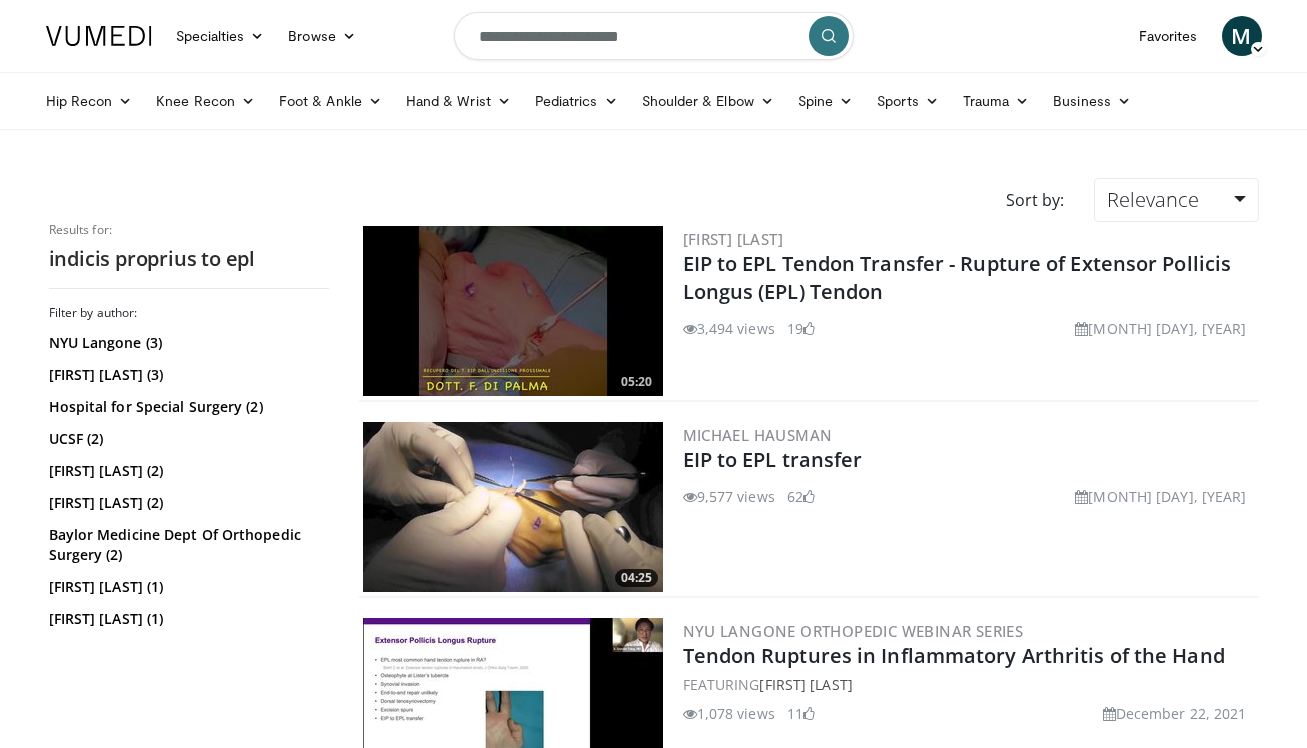 scroll, scrollTop: 100, scrollLeft: 0, axis: vertical 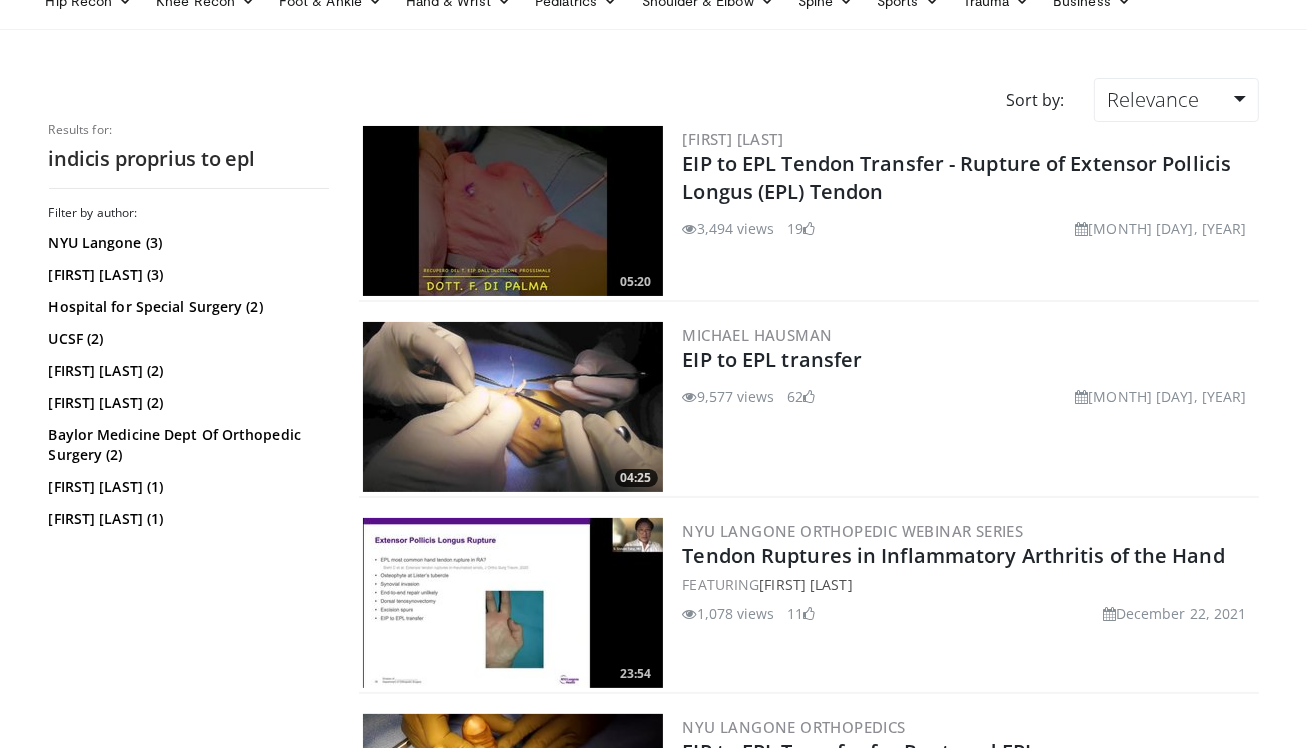 click at bounding box center [513, 211] 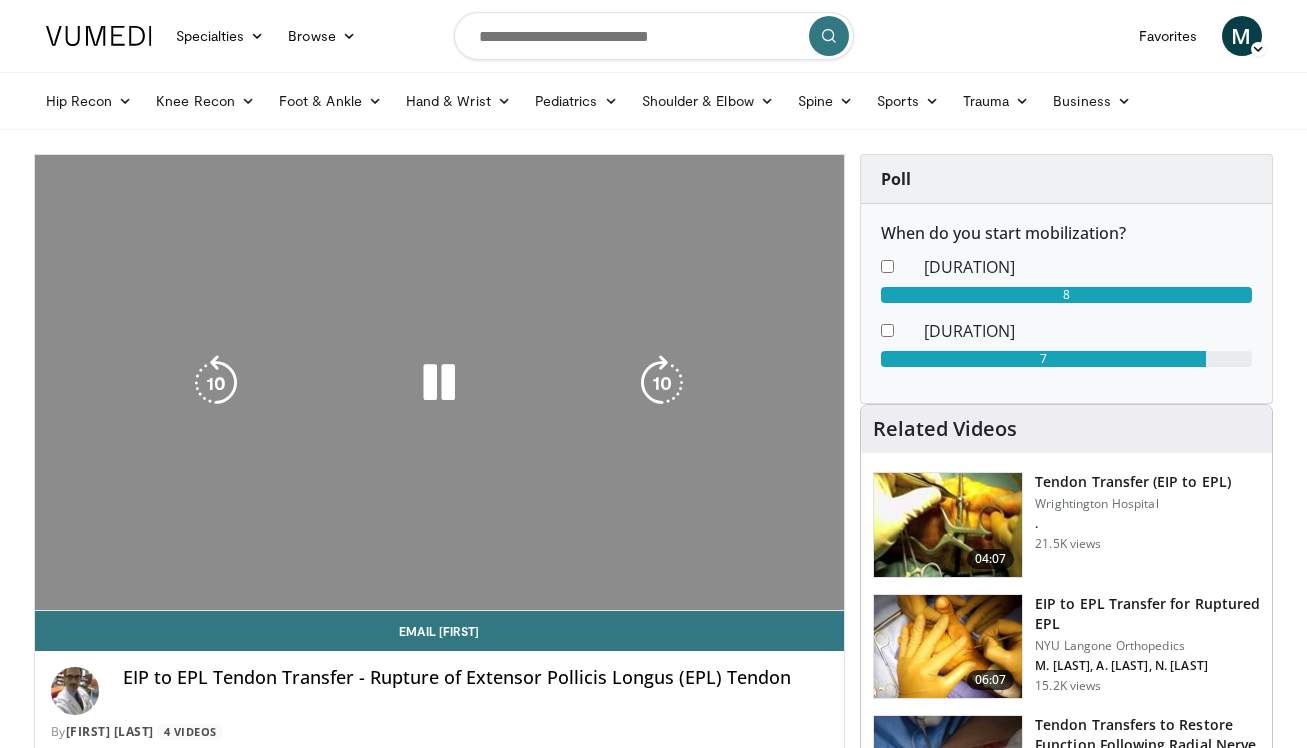 scroll, scrollTop: 0, scrollLeft: 0, axis: both 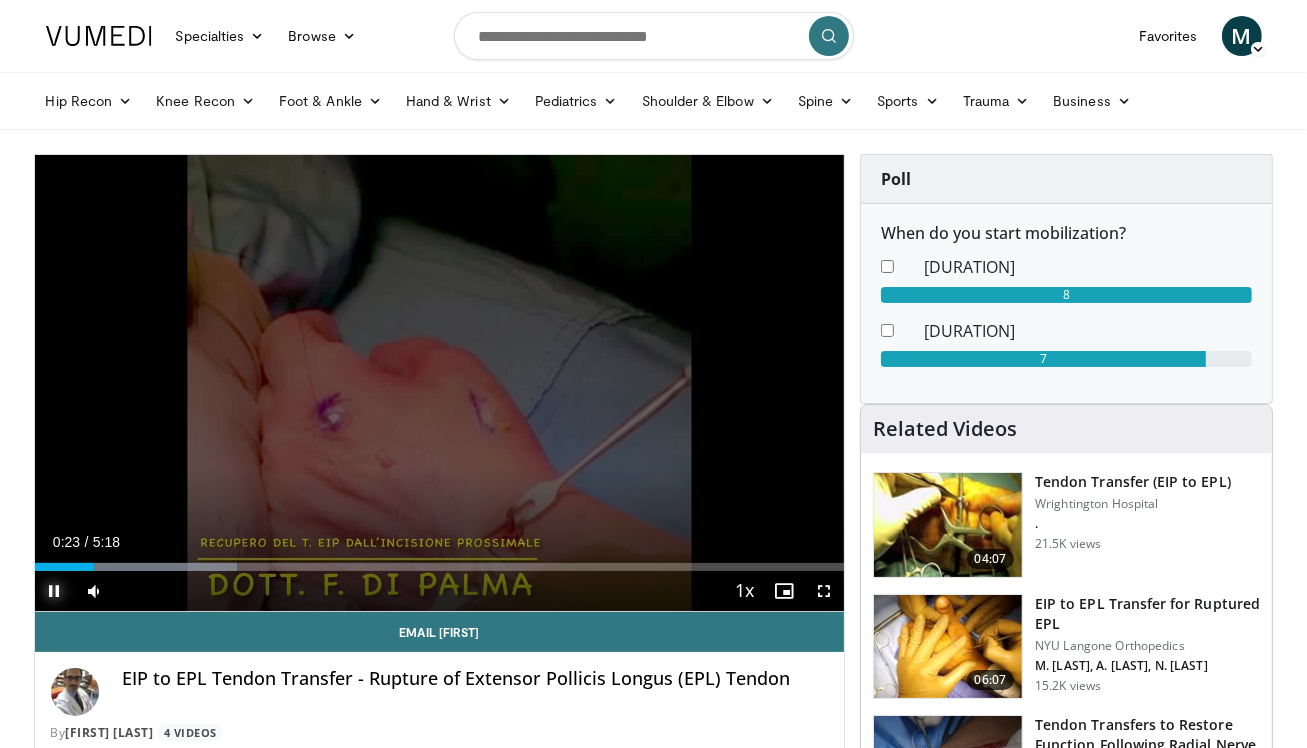 click at bounding box center [55, 591] 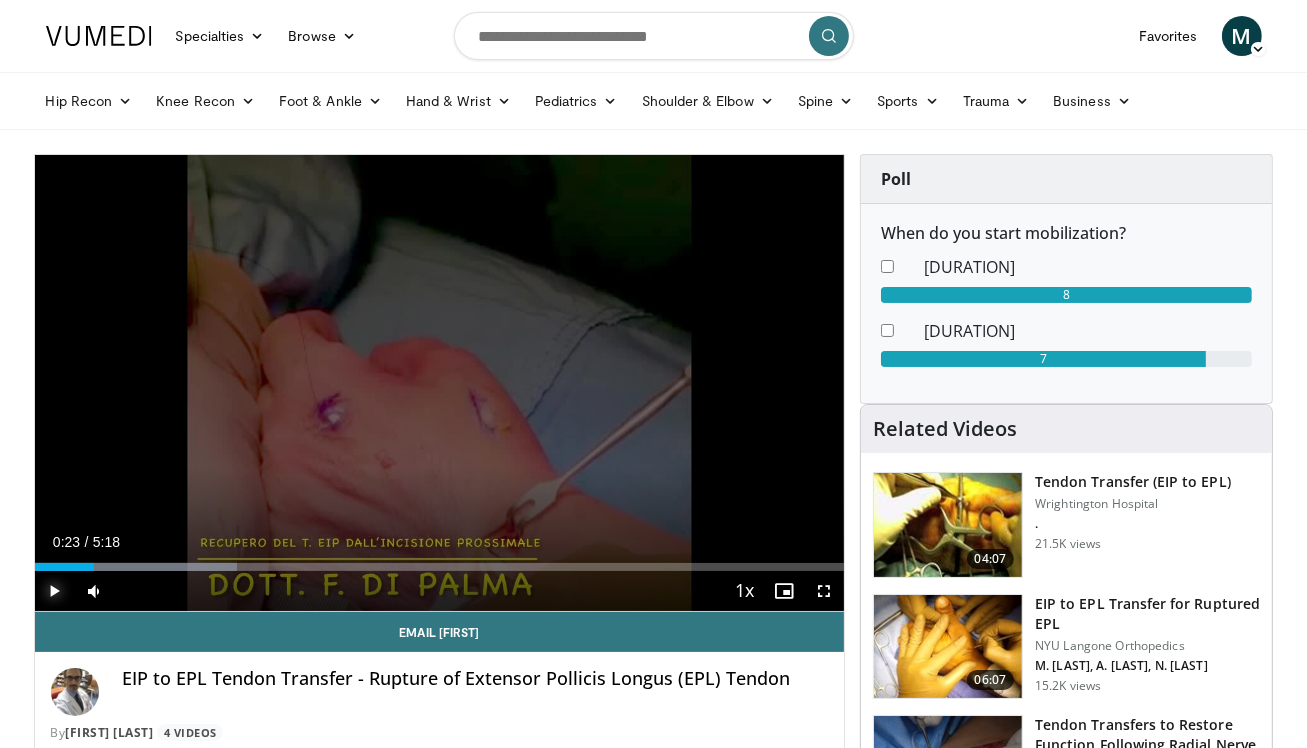 click at bounding box center (55, 591) 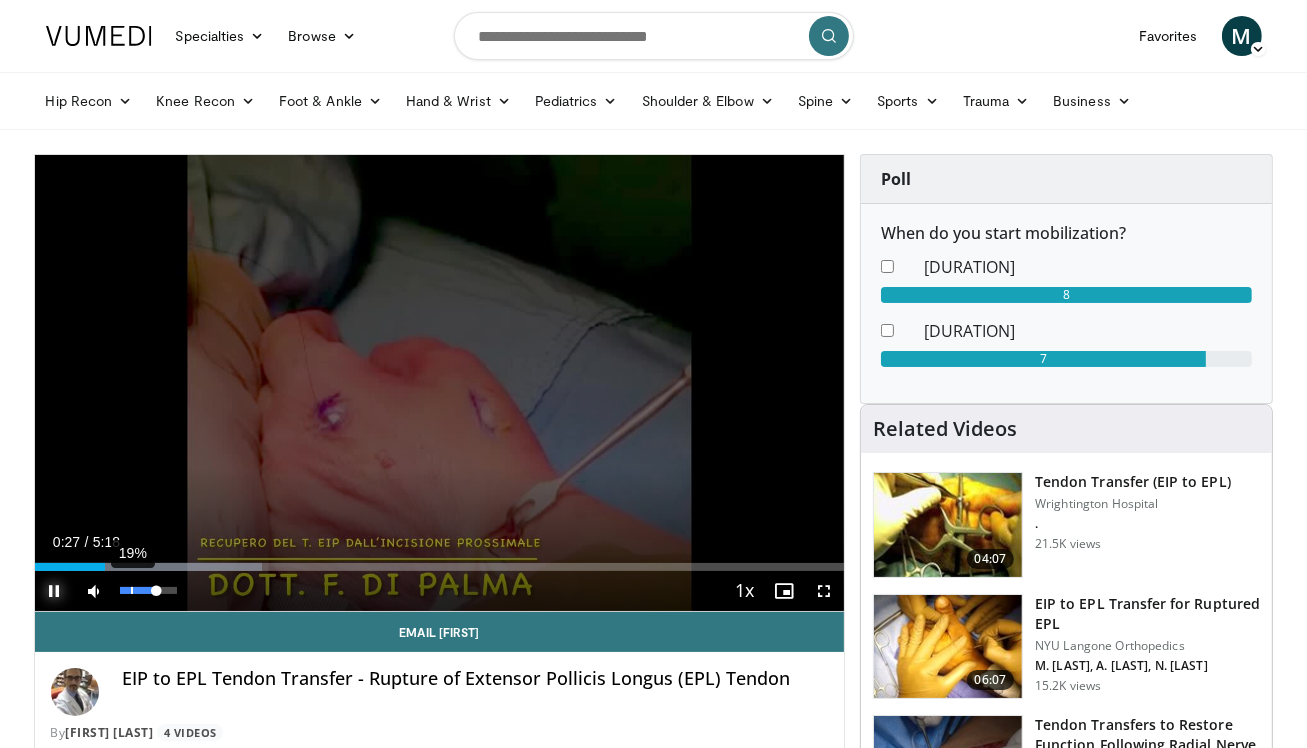click on "19%" at bounding box center (148, 590) 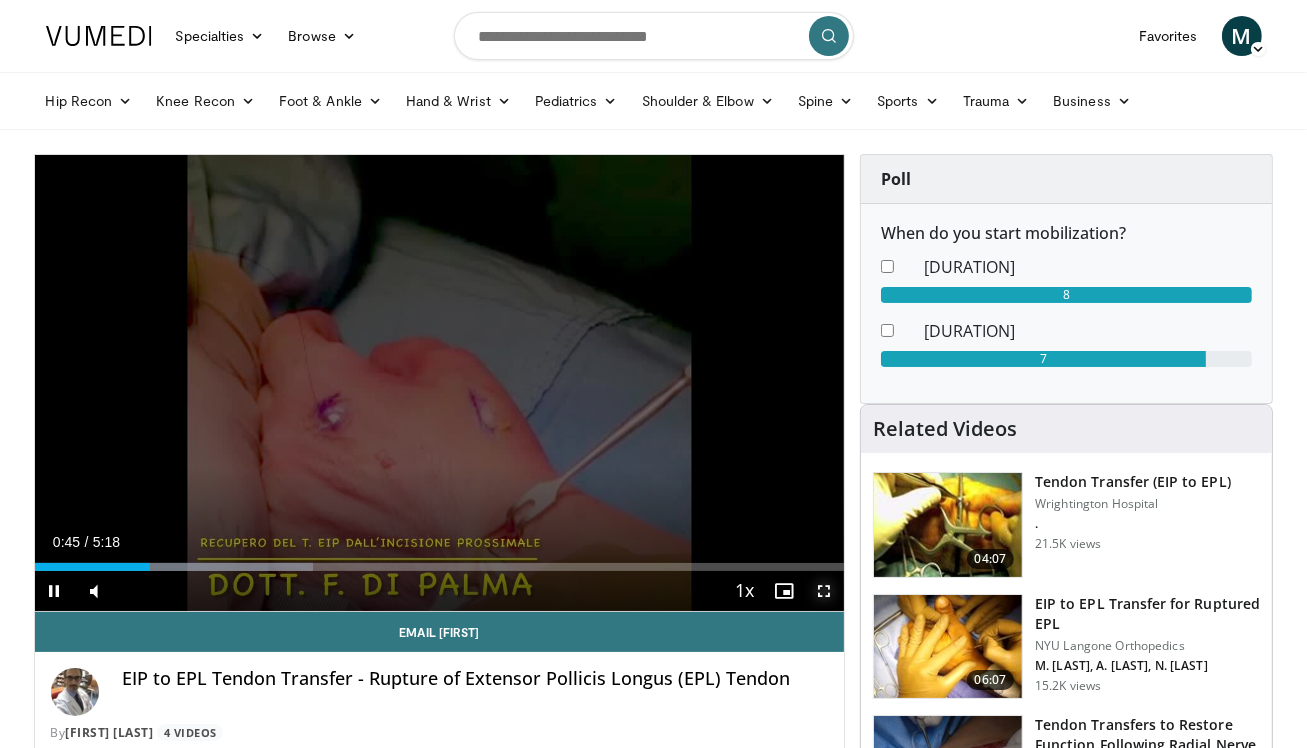 click at bounding box center (824, 591) 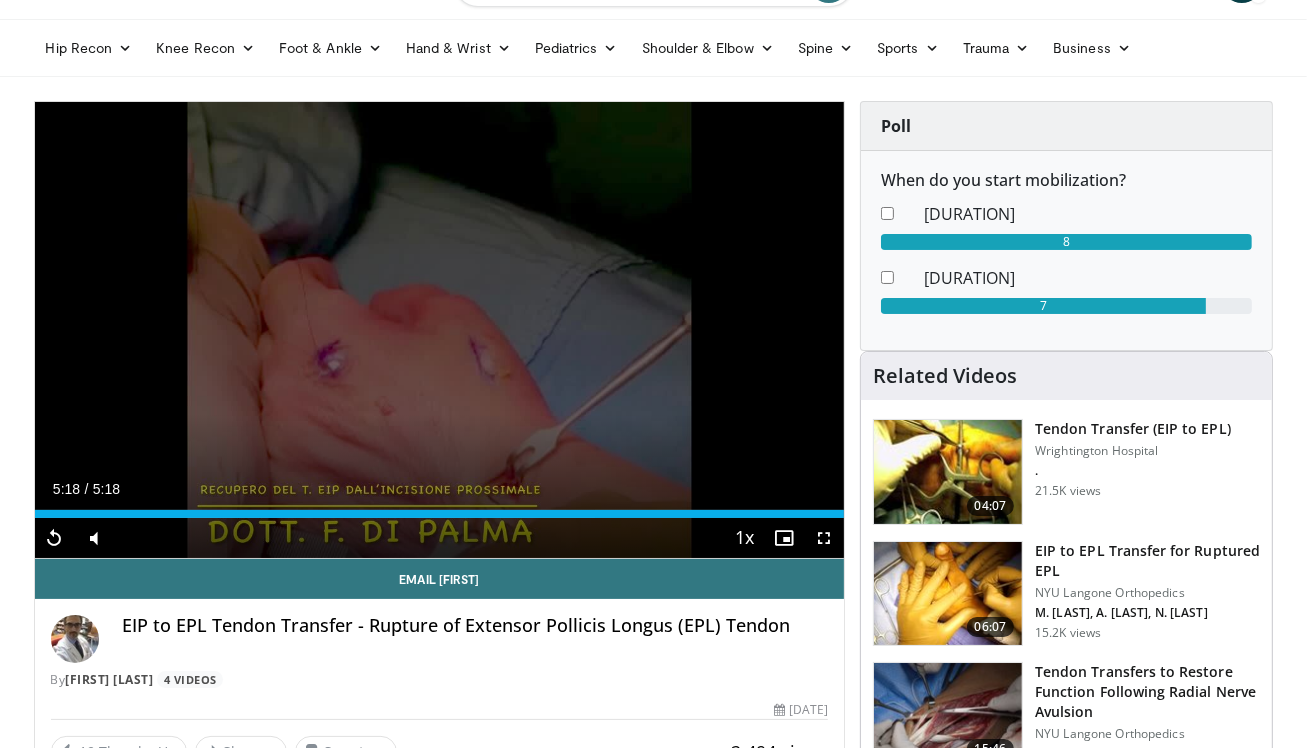 scroll, scrollTop: 100, scrollLeft: 0, axis: vertical 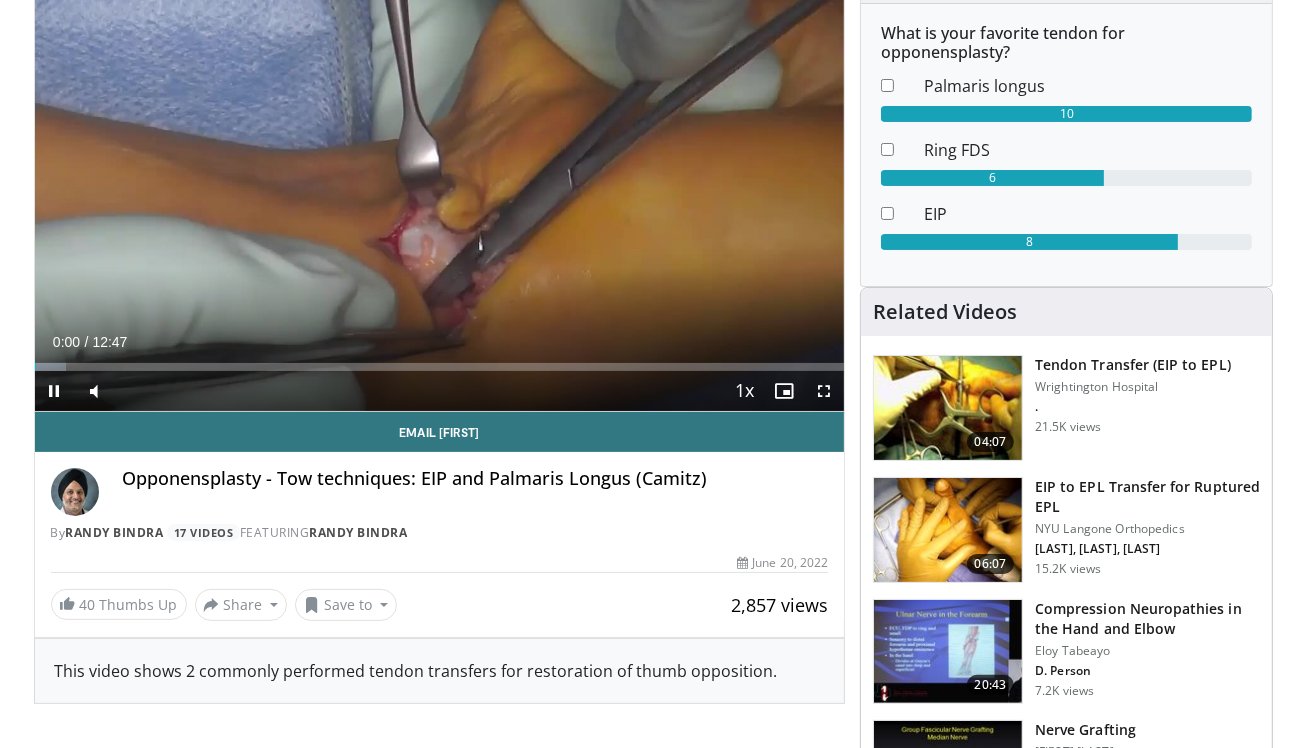 click at bounding box center (948, 408) 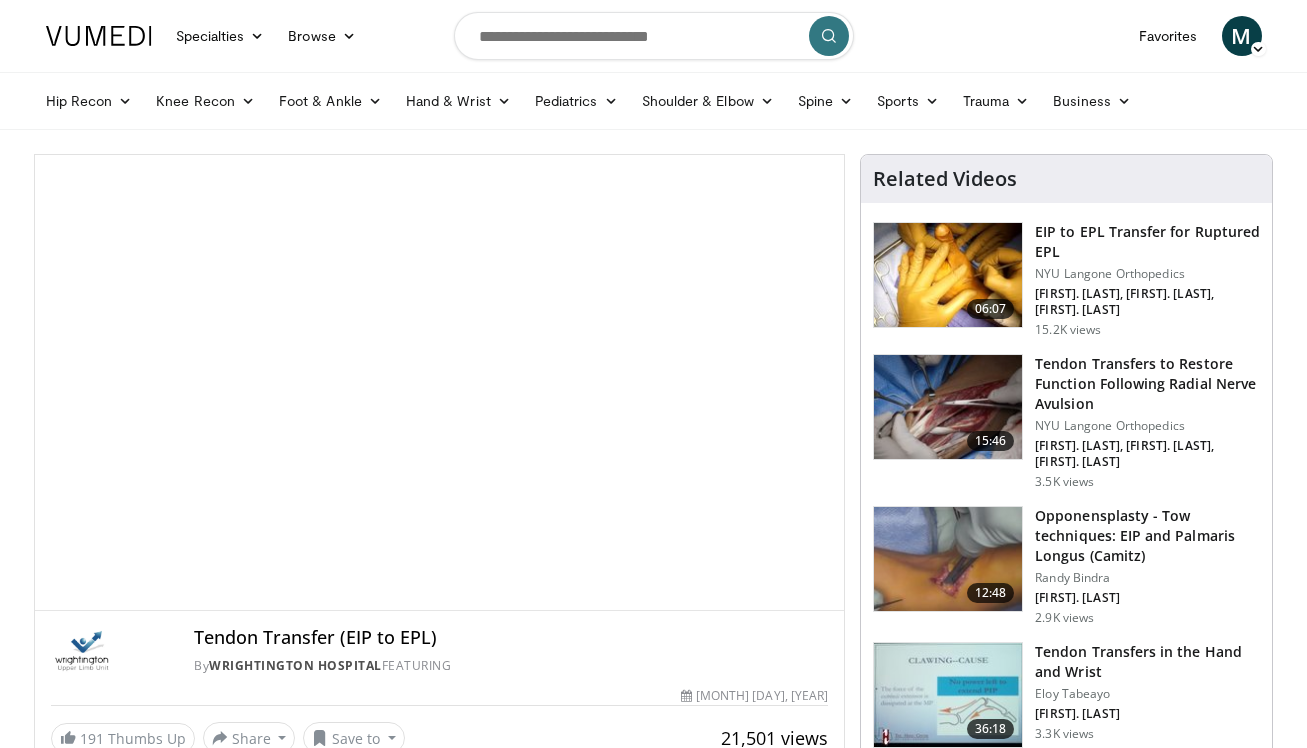 scroll, scrollTop: 0, scrollLeft: 0, axis: both 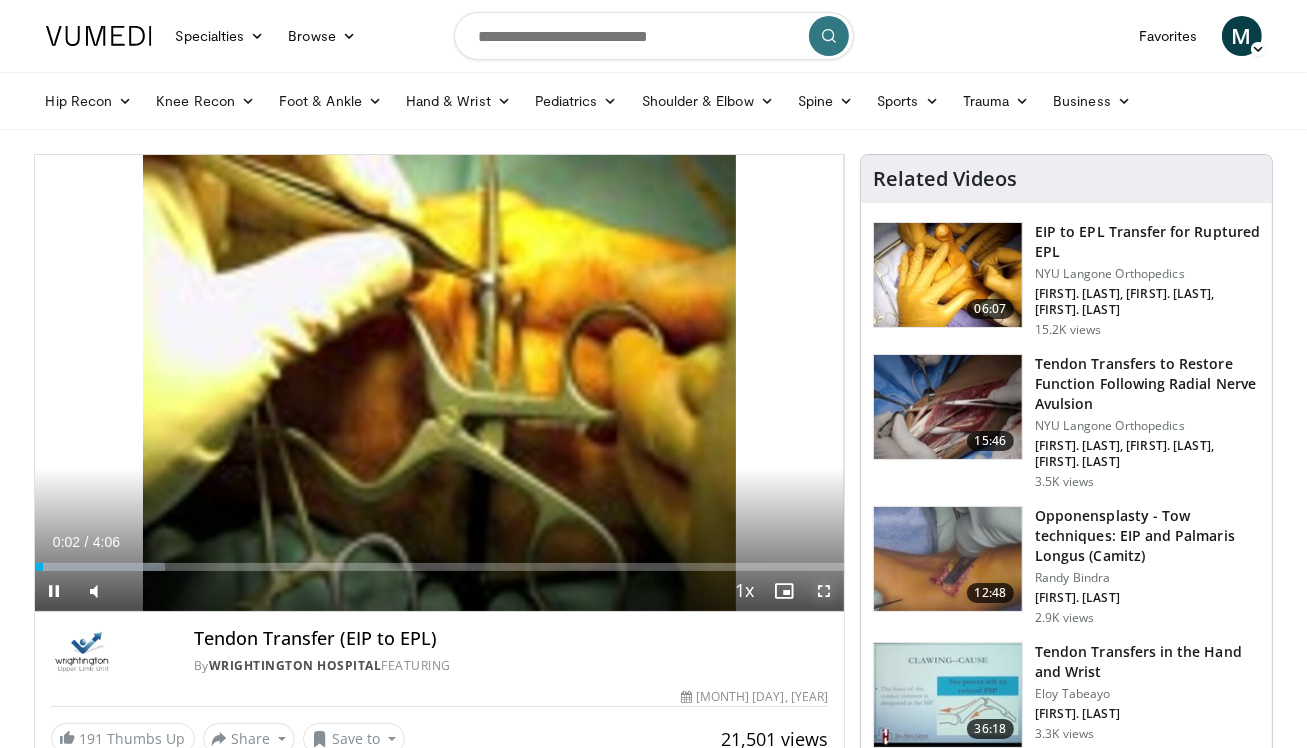 click at bounding box center (824, 591) 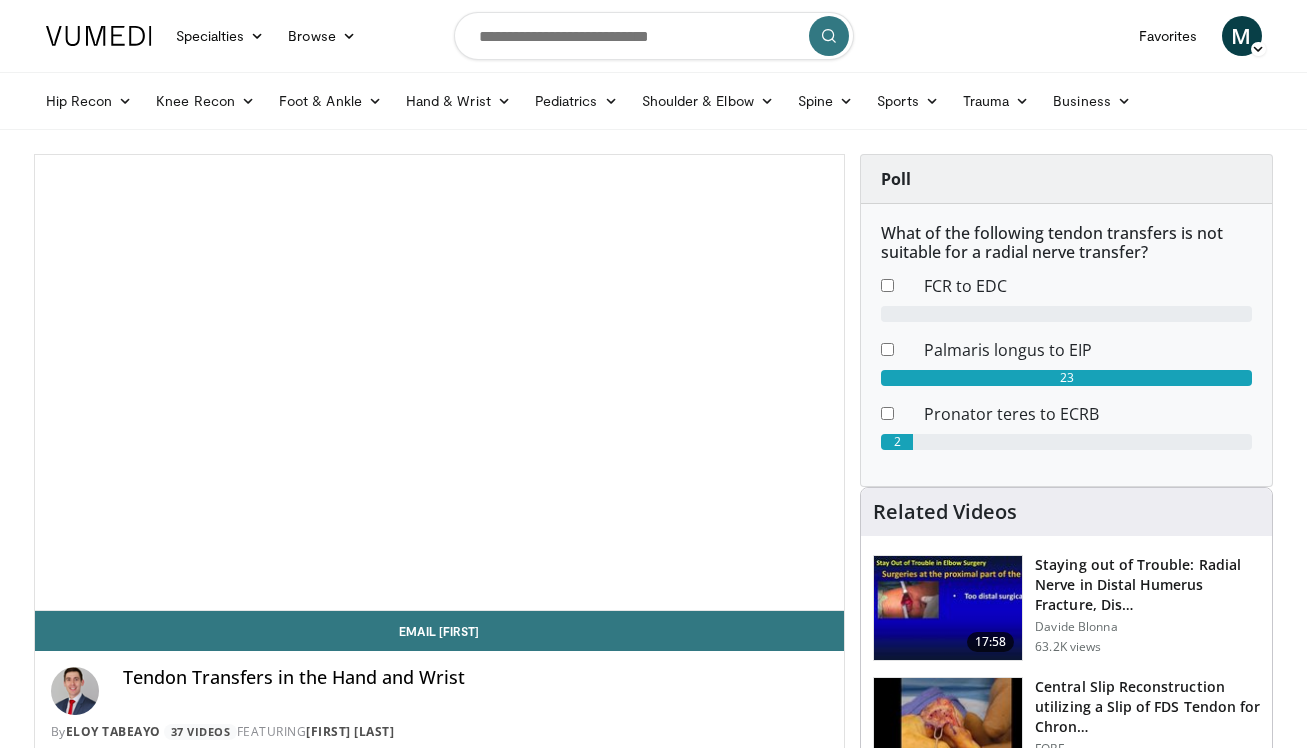scroll, scrollTop: 0, scrollLeft: 0, axis: both 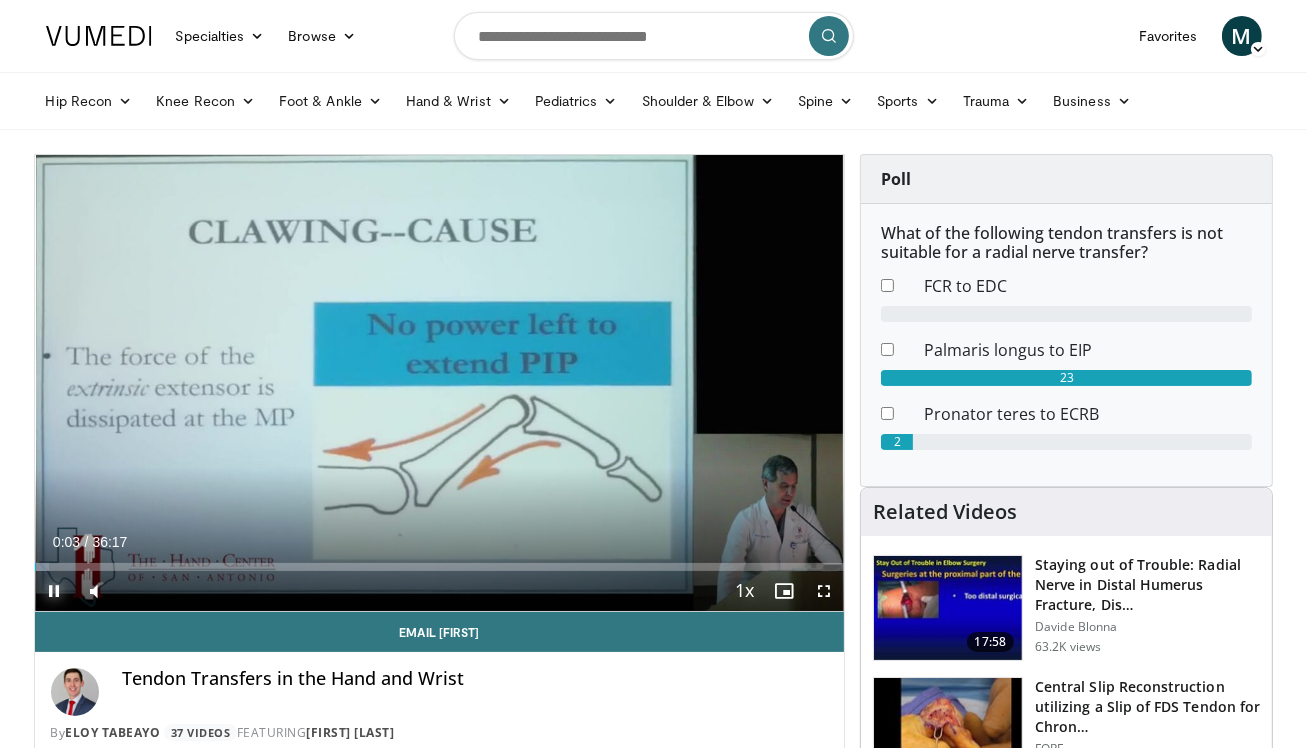 click at bounding box center [55, 591] 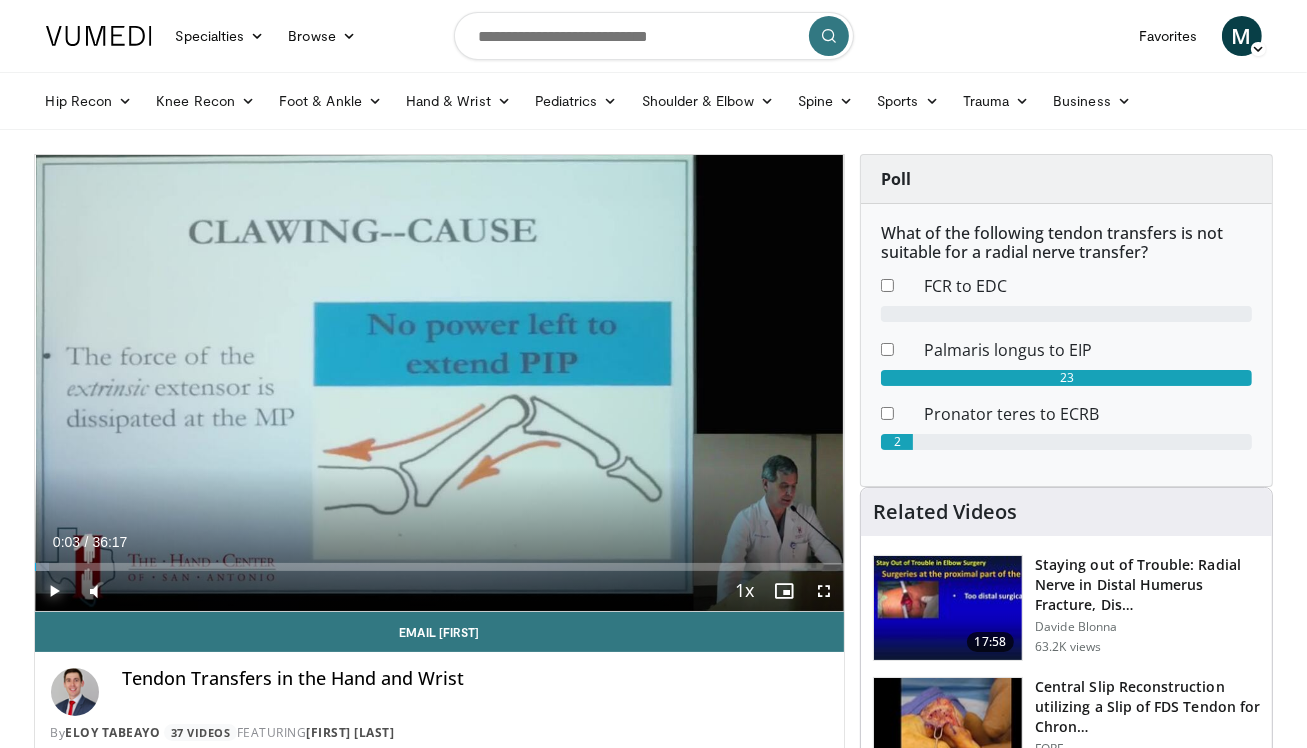 click at bounding box center [55, 591] 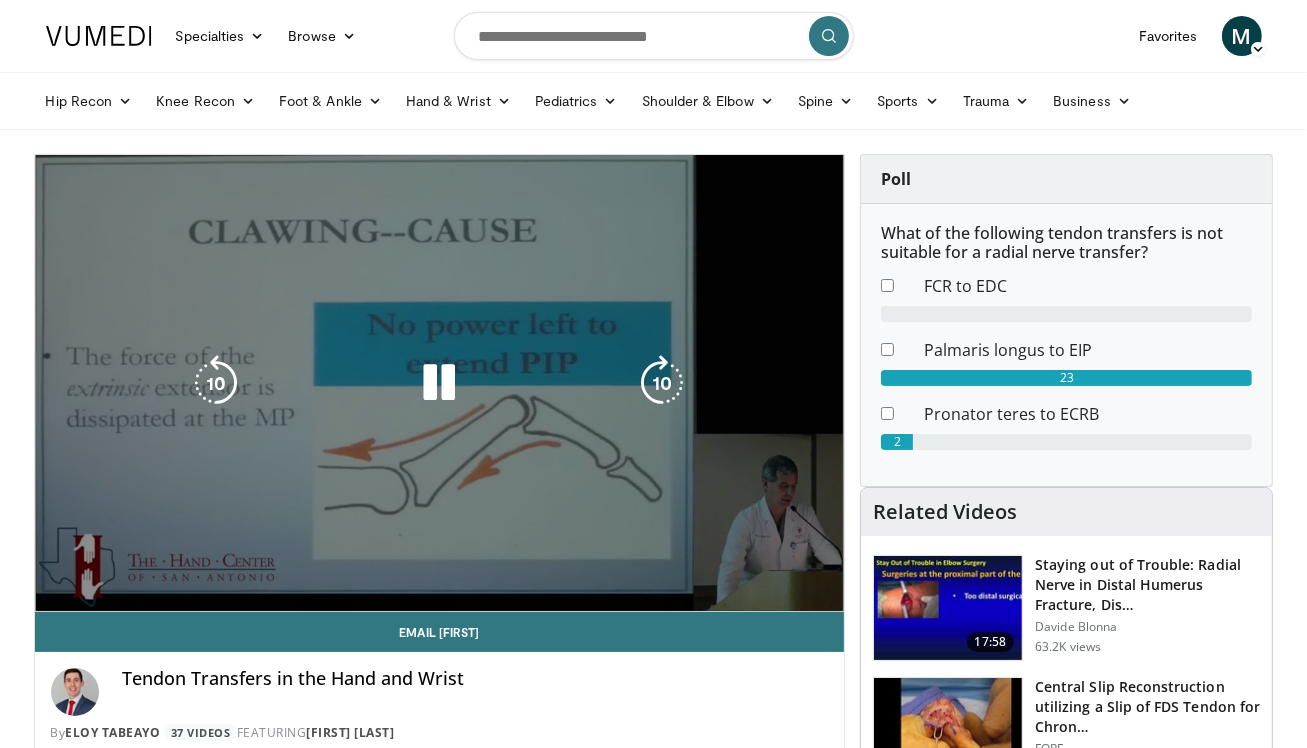 click on "**********" at bounding box center (440, 383) 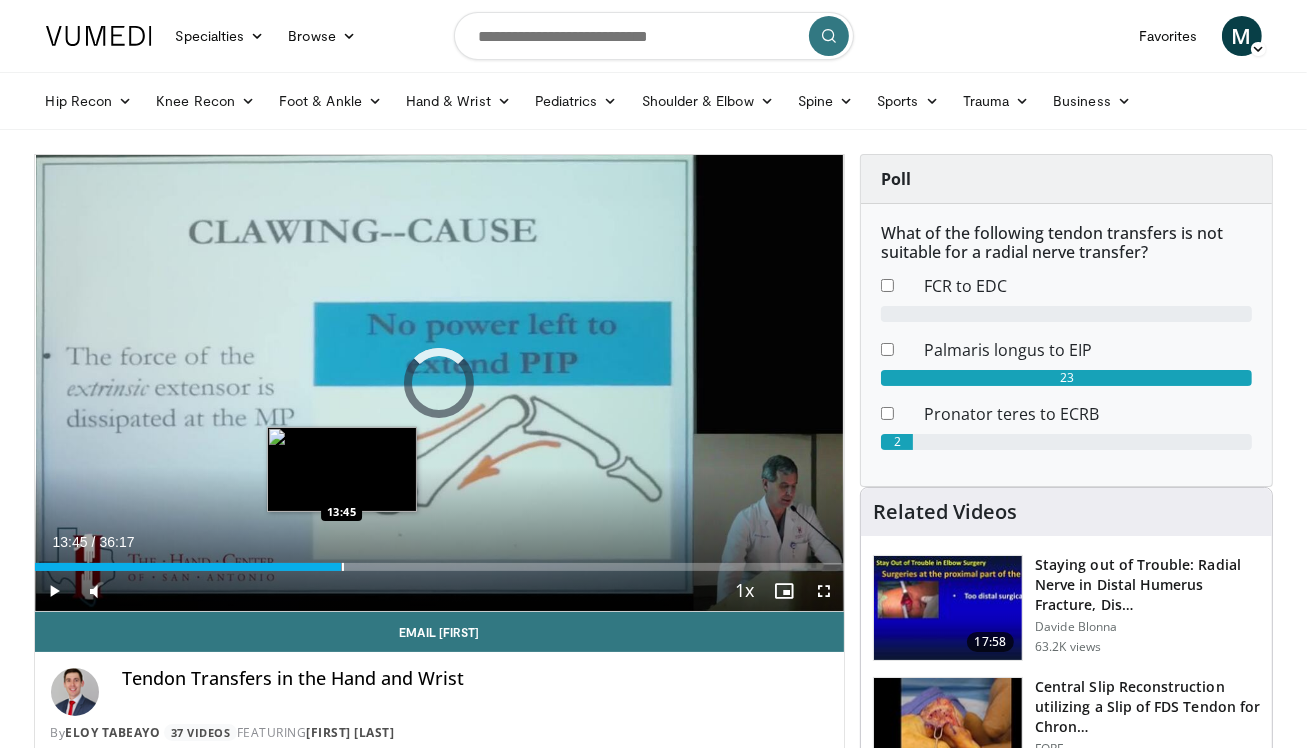 click at bounding box center [343, 567] 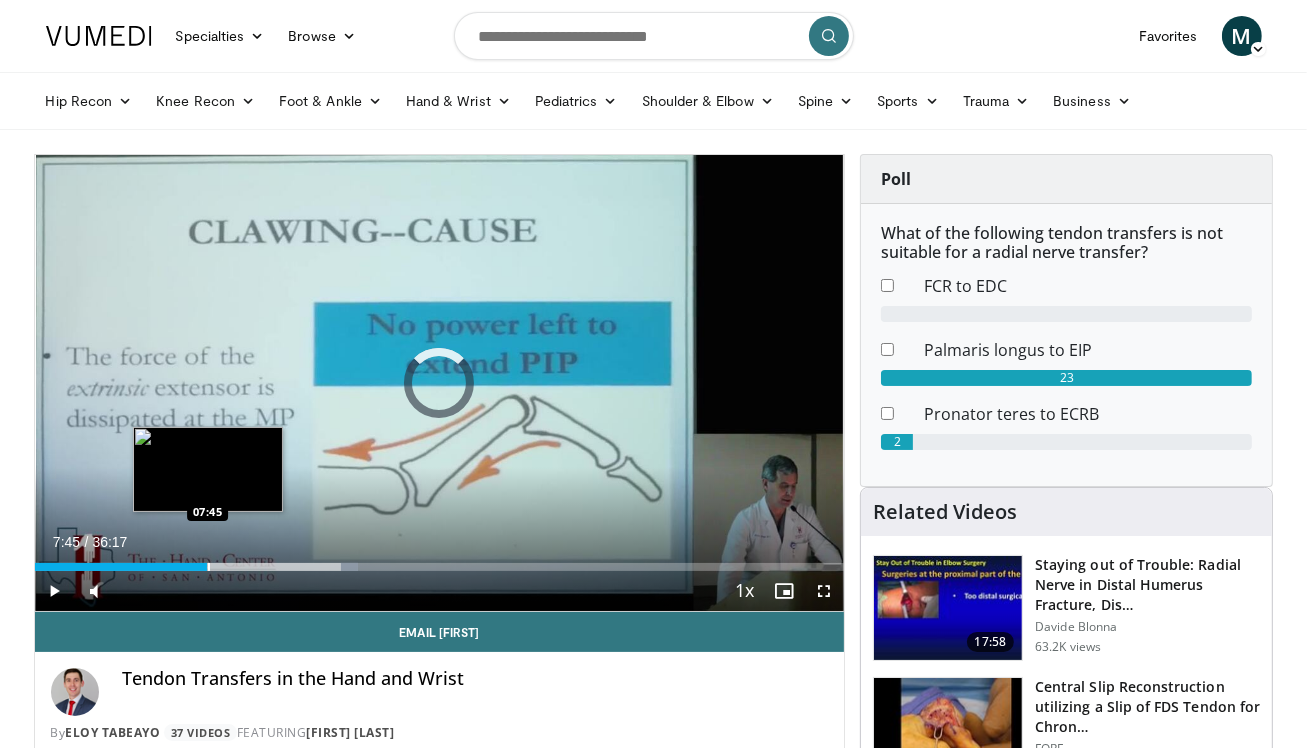 click at bounding box center (209, 567) 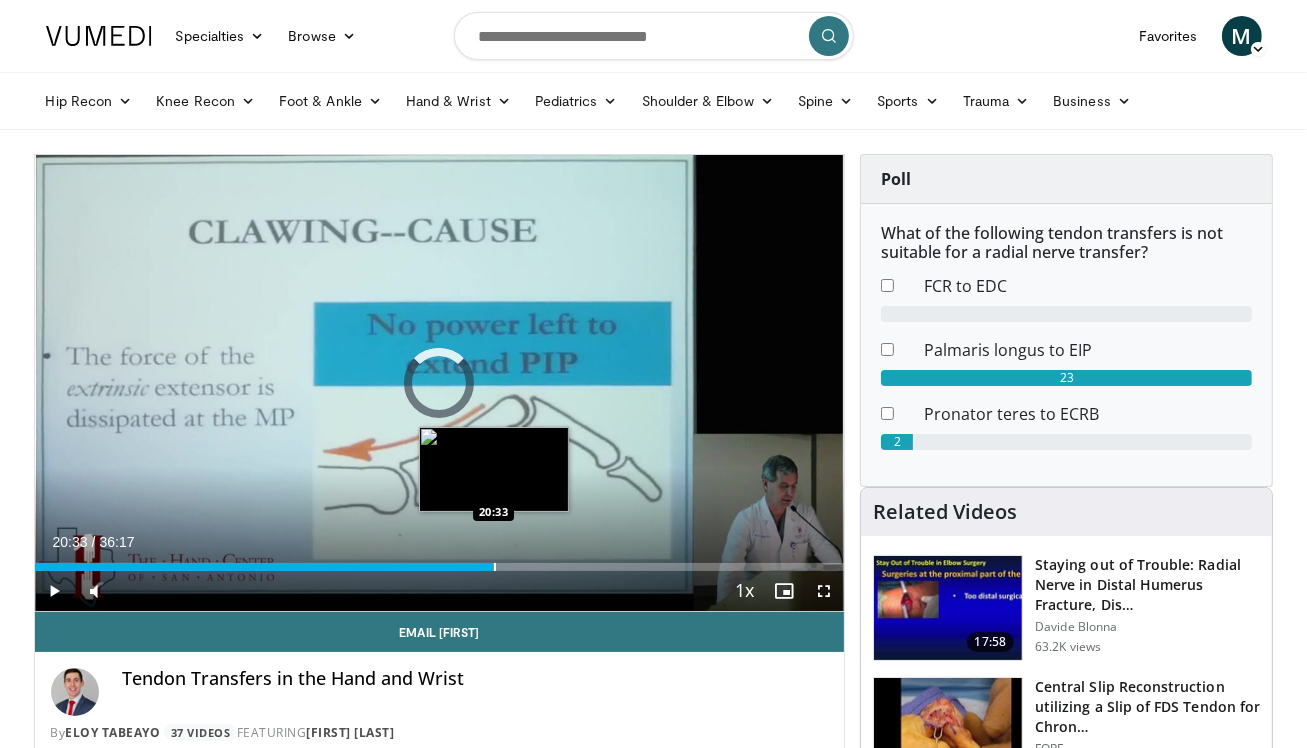 click at bounding box center (495, 567) 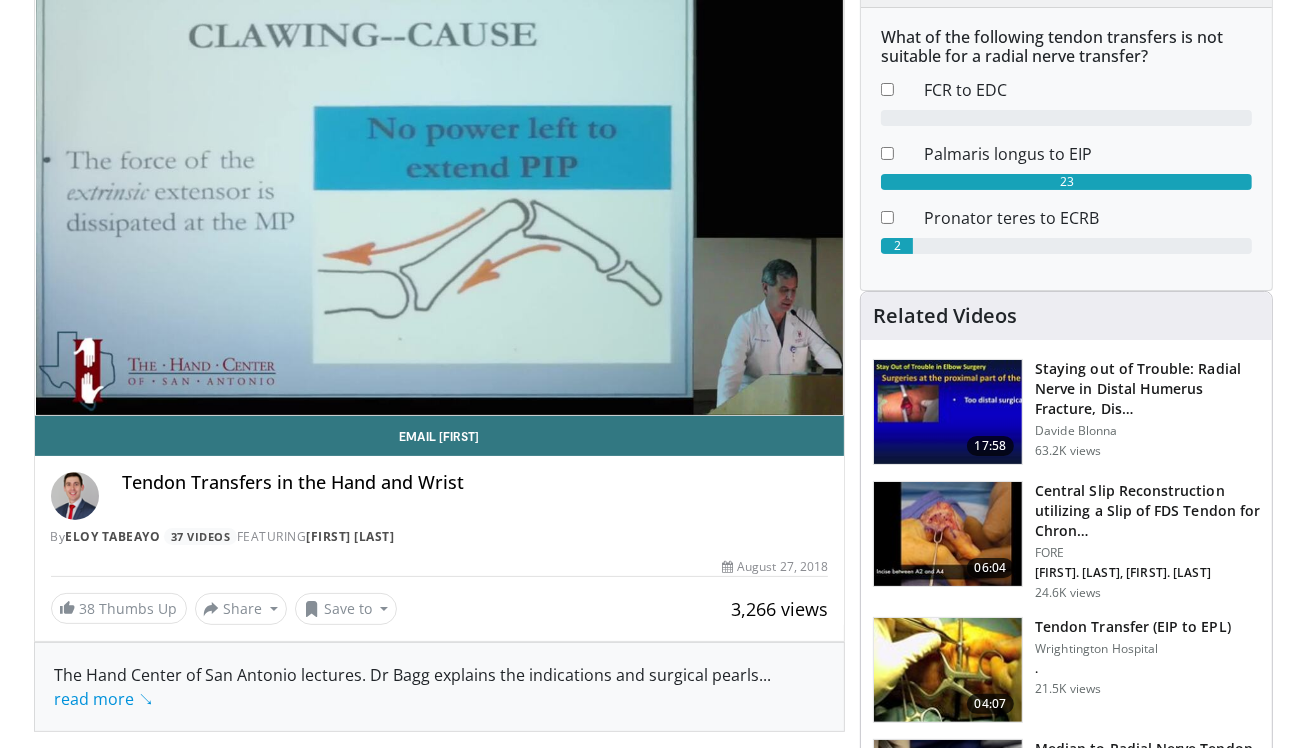 scroll, scrollTop: 200, scrollLeft: 0, axis: vertical 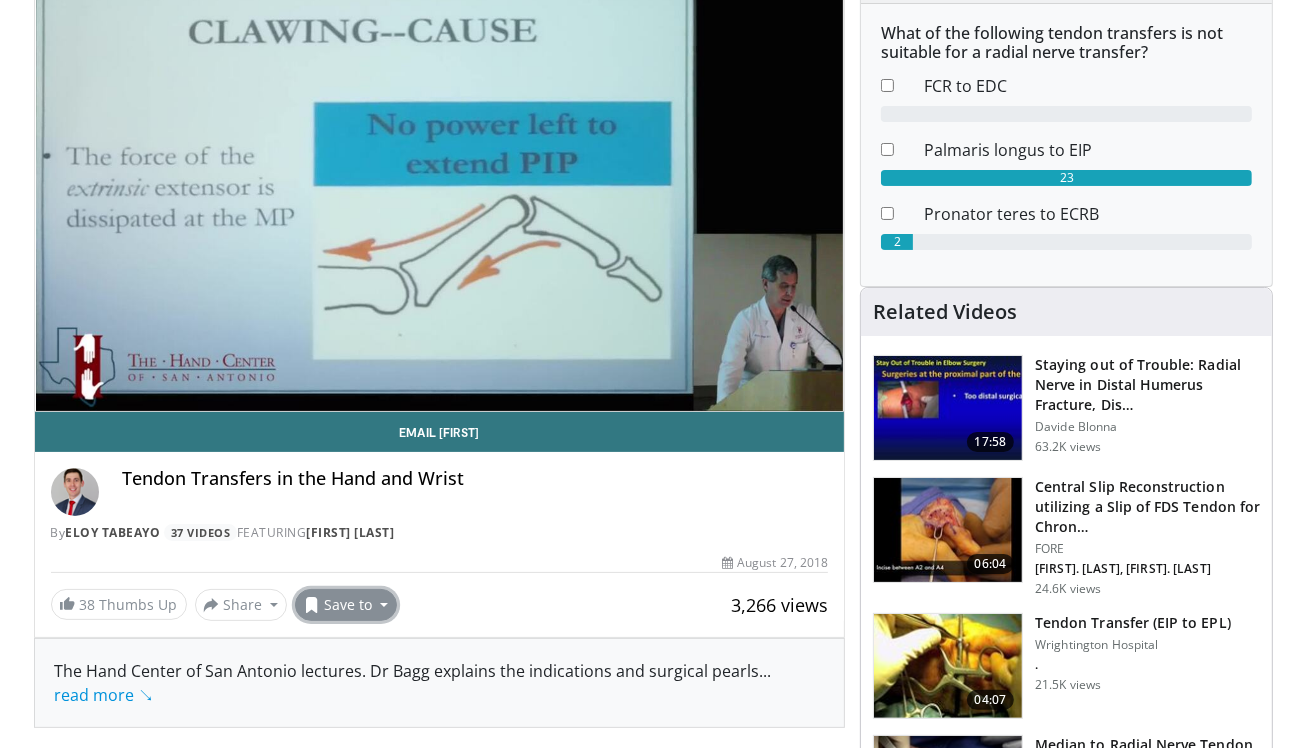 click on "Save to" at bounding box center (346, 605) 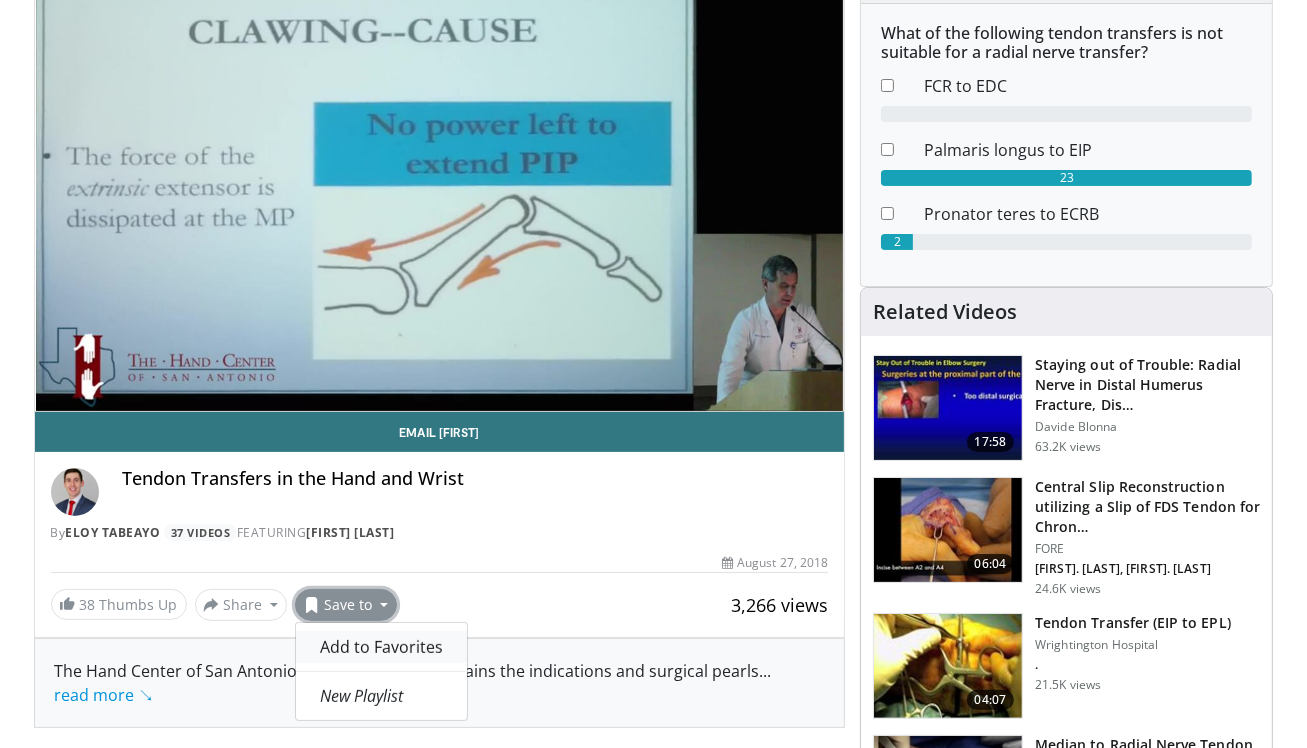 click on "Add to Favorites" at bounding box center [381, 647] 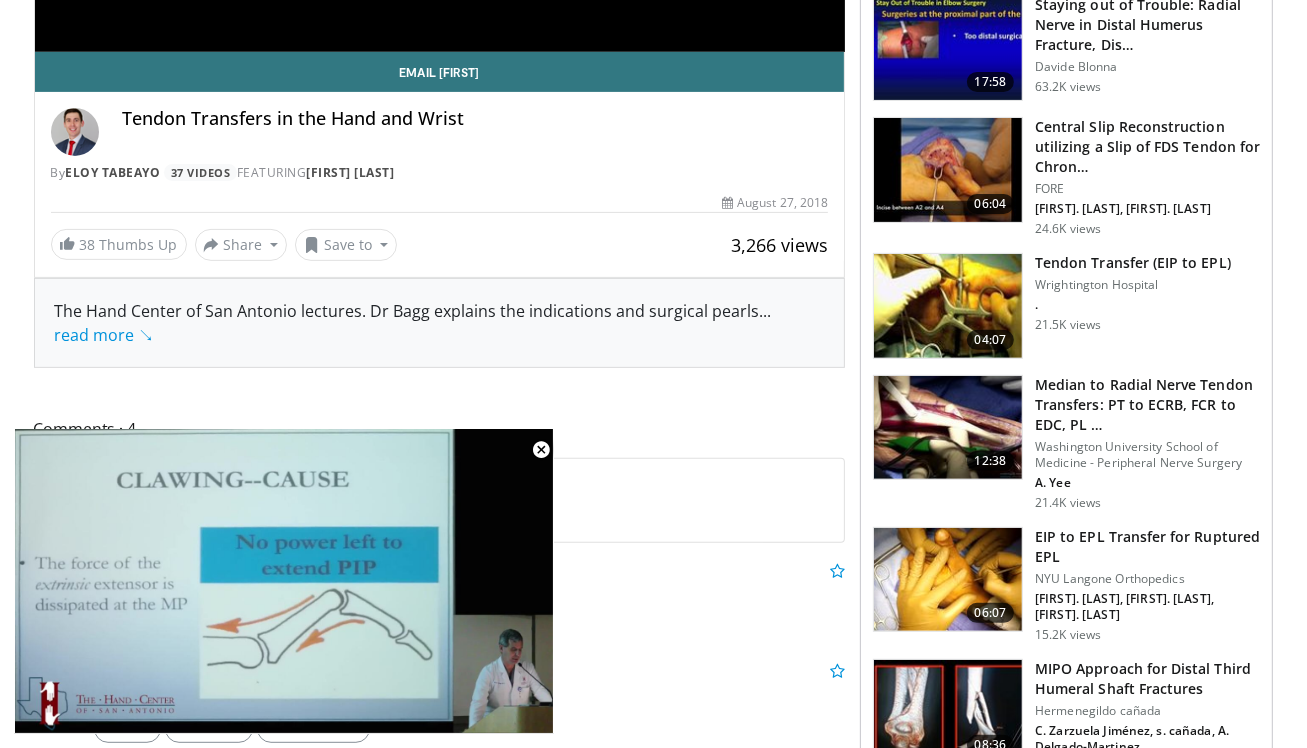 scroll, scrollTop: 600, scrollLeft: 0, axis: vertical 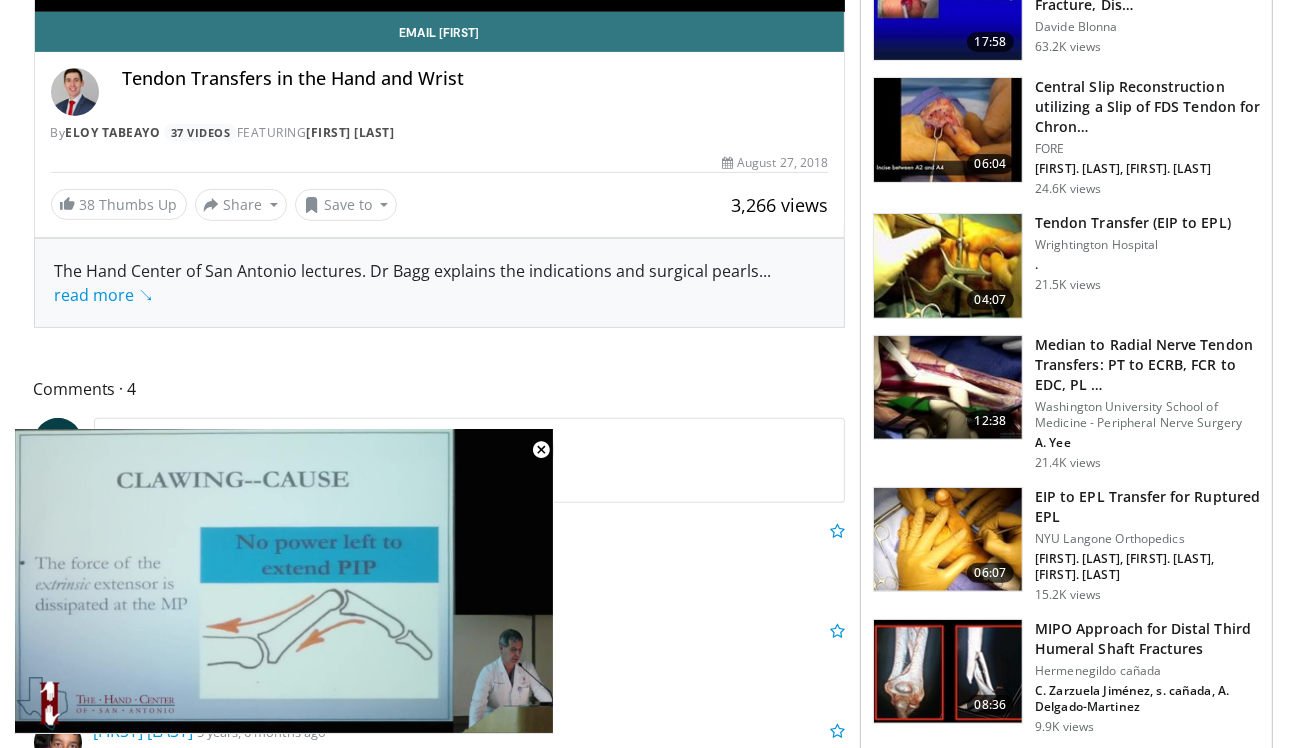 click at bounding box center [948, 540] 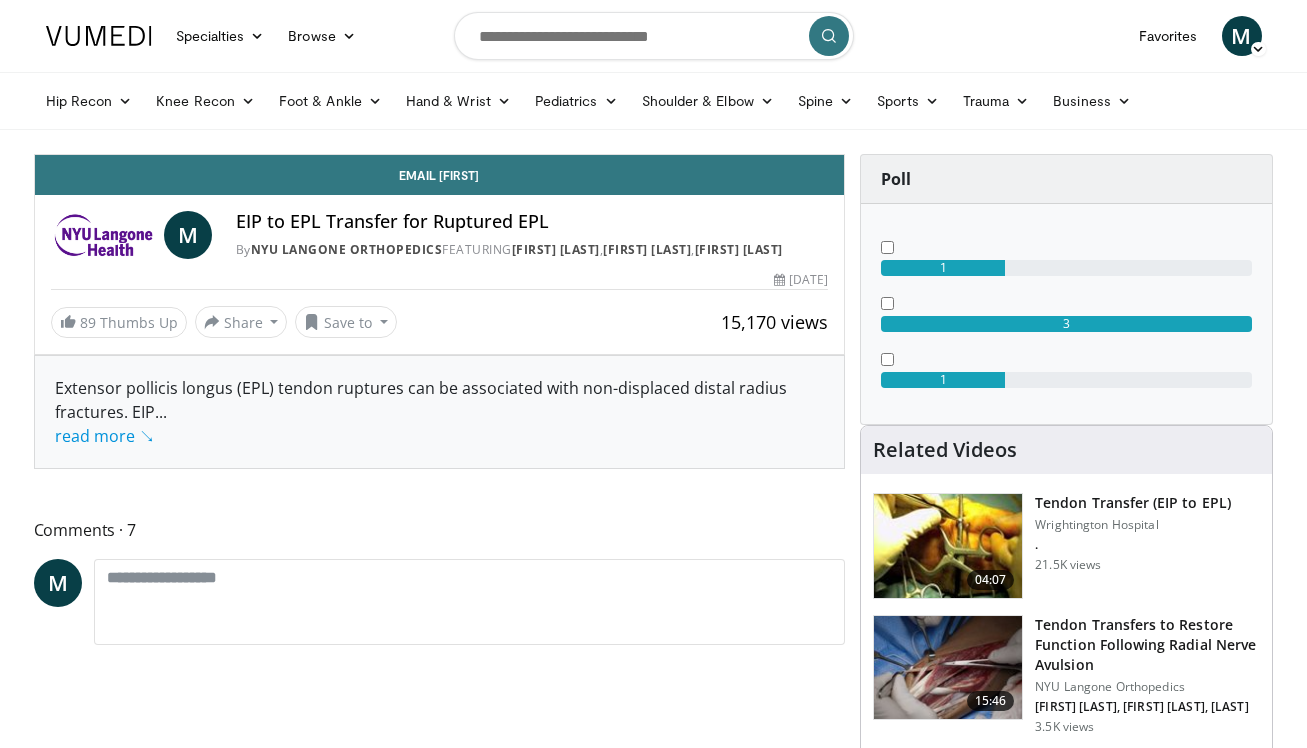 scroll, scrollTop: 0, scrollLeft: 0, axis: both 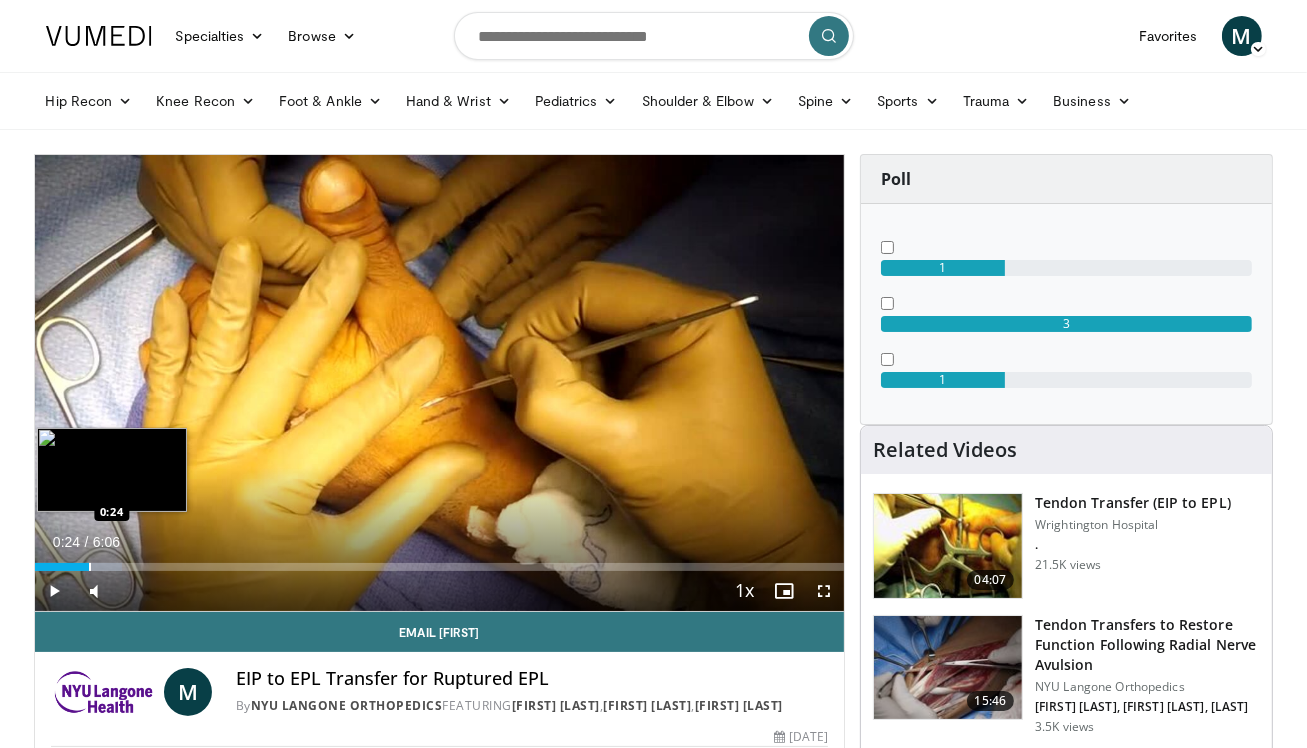 click at bounding box center [90, 567] 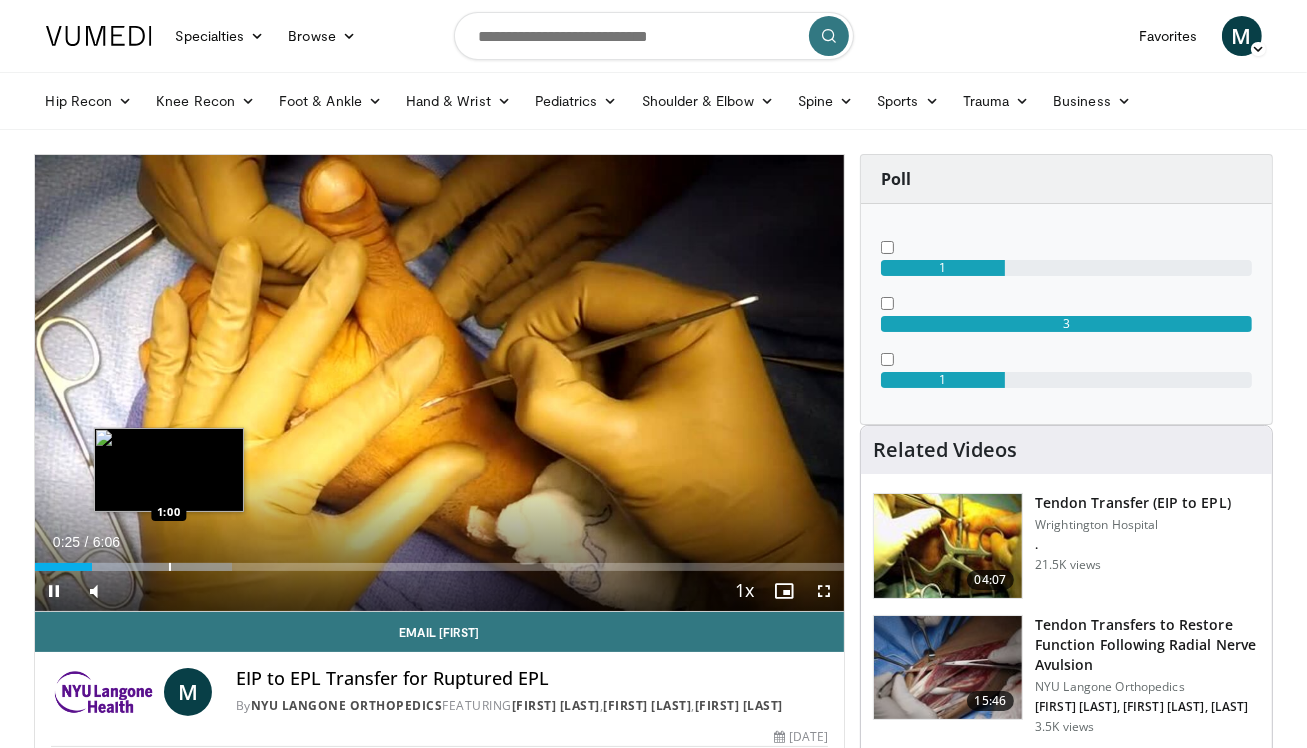 click on "Loaded :  24.35% 0:26 1:00" at bounding box center [440, 567] 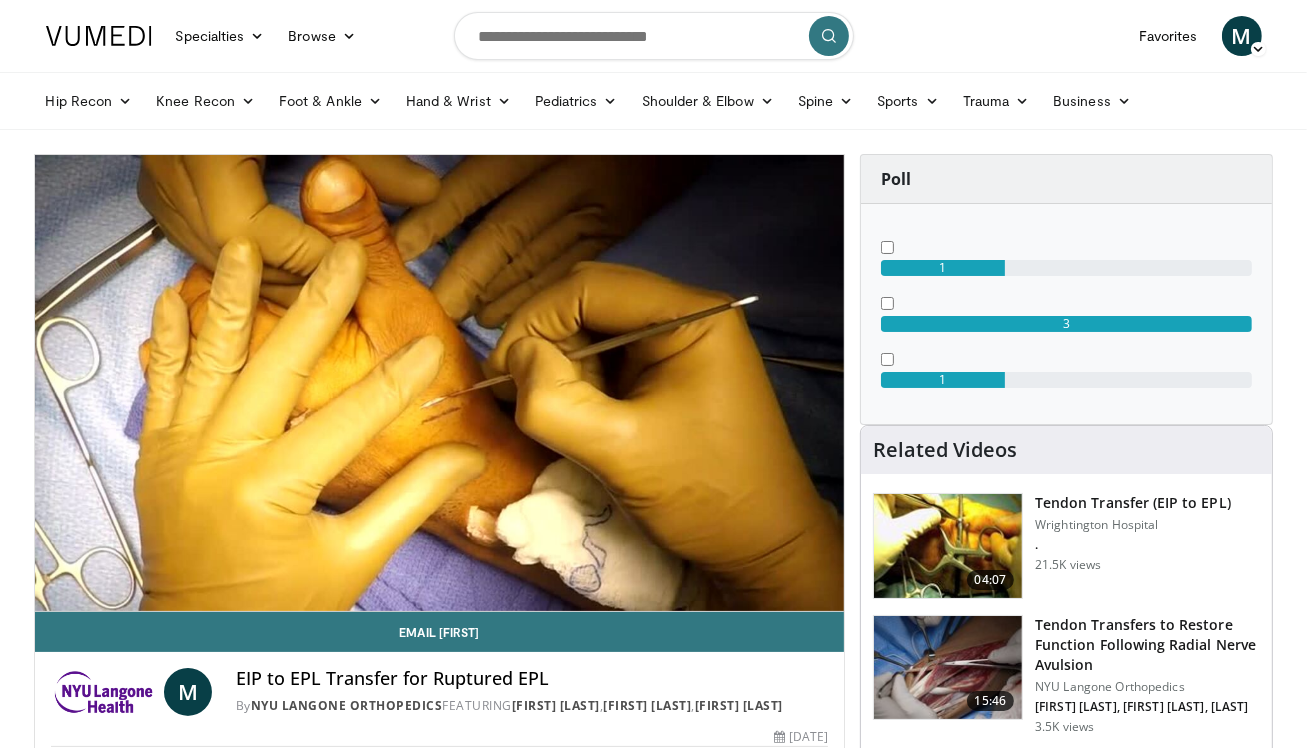 click on "**********" at bounding box center (440, 383) 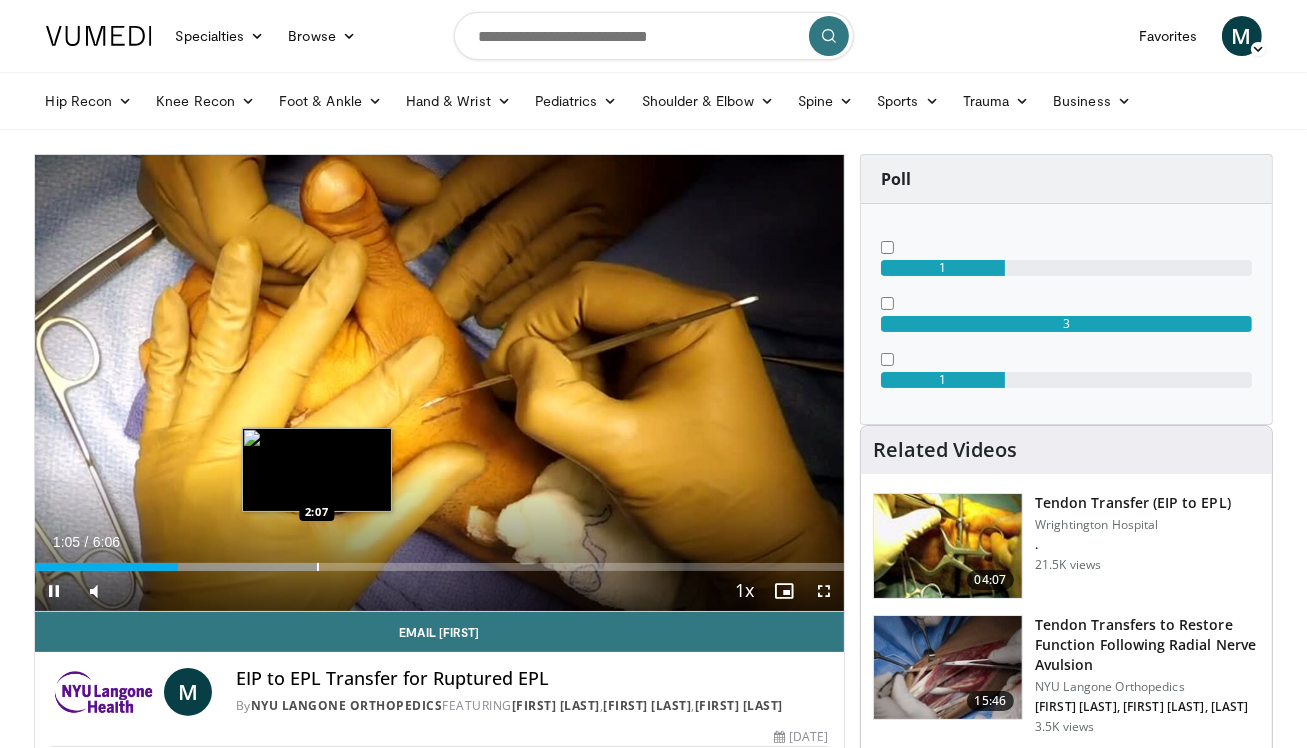 click at bounding box center (318, 567) 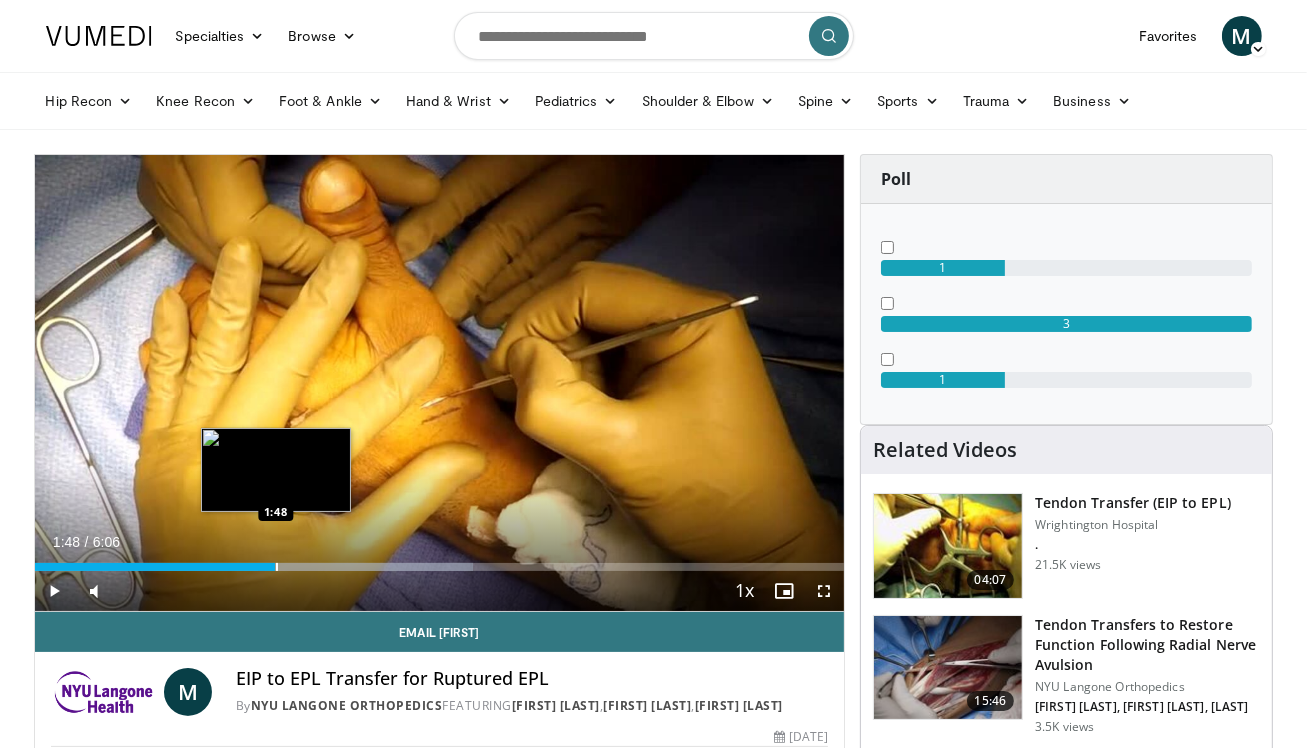 click at bounding box center (277, 567) 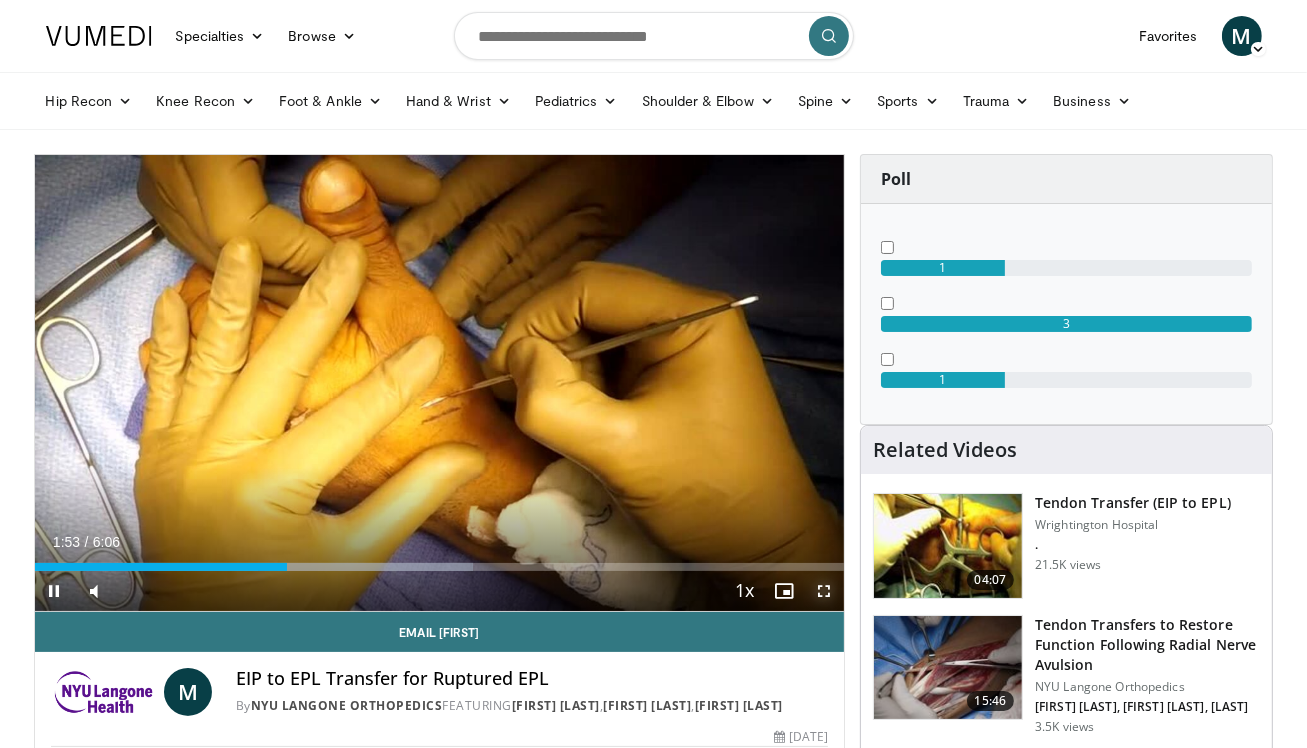 click at bounding box center (824, 591) 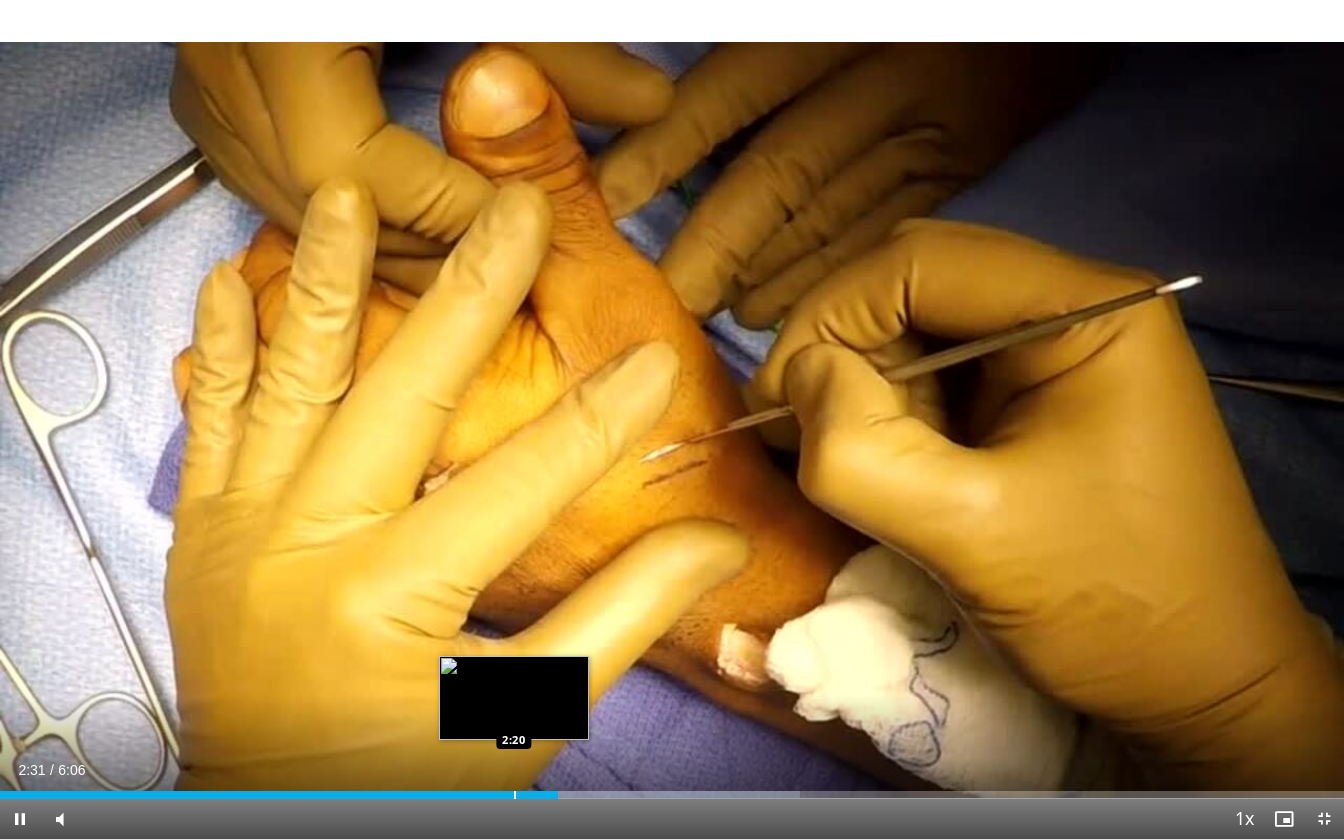 click on "Loaded :  59.56% 2:32 2:20" at bounding box center (672, 789) 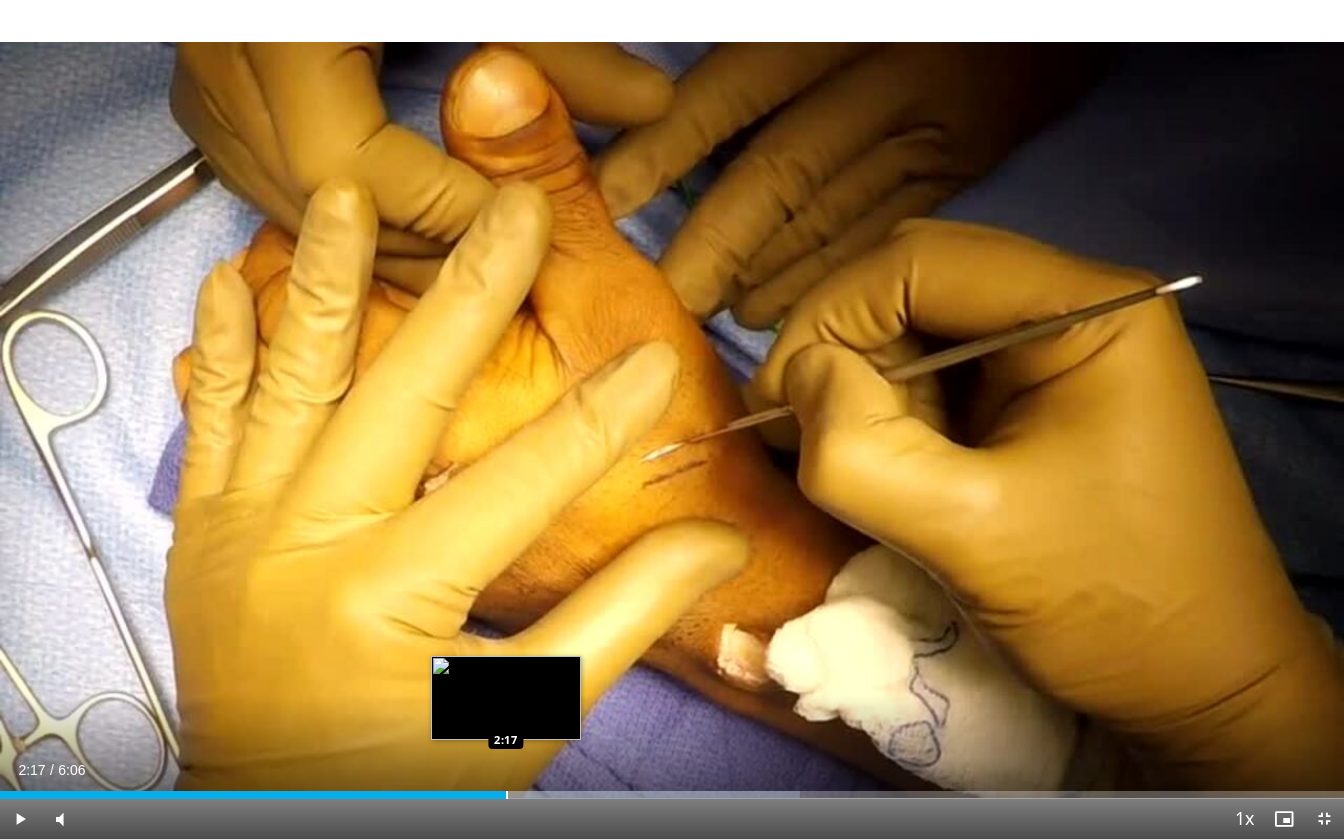 click at bounding box center [507, 795] 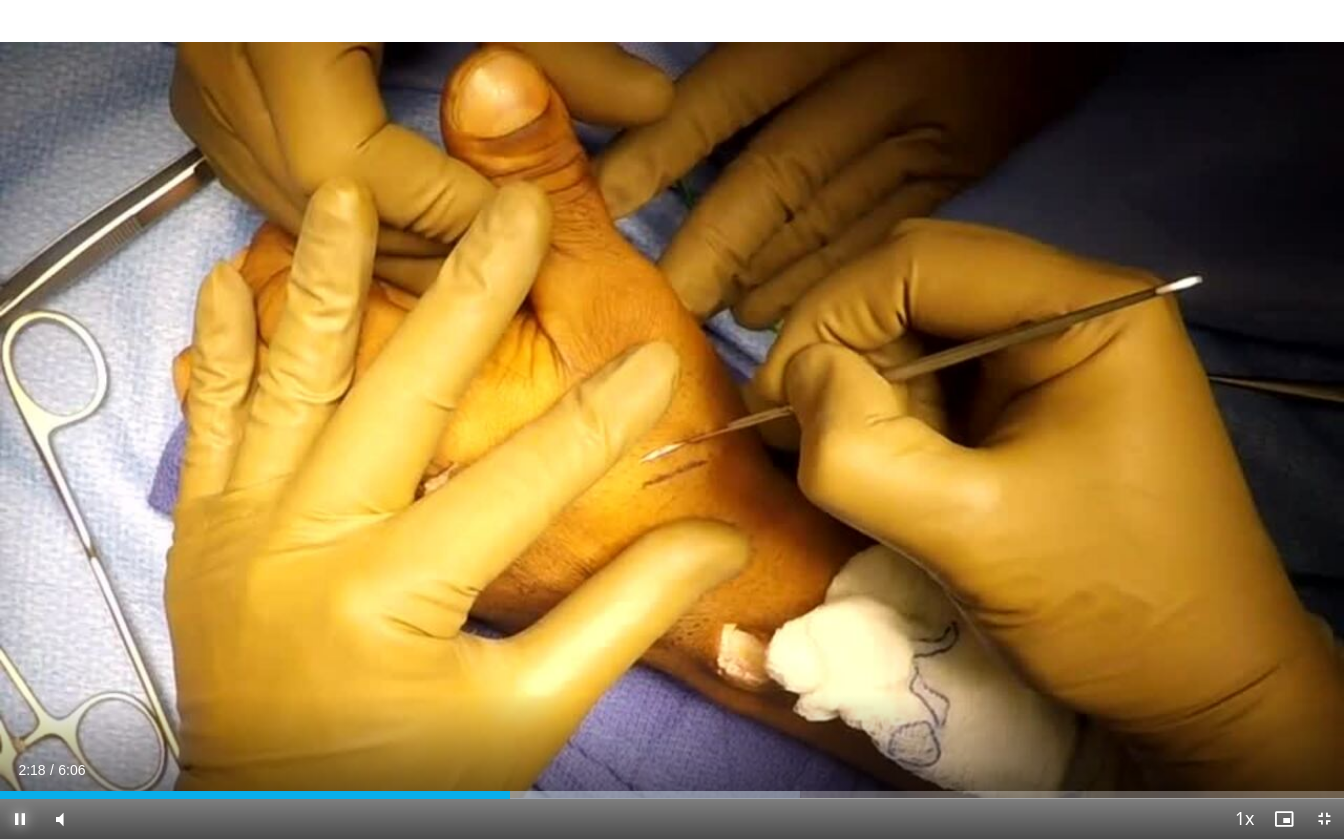 click at bounding box center [20, 819] 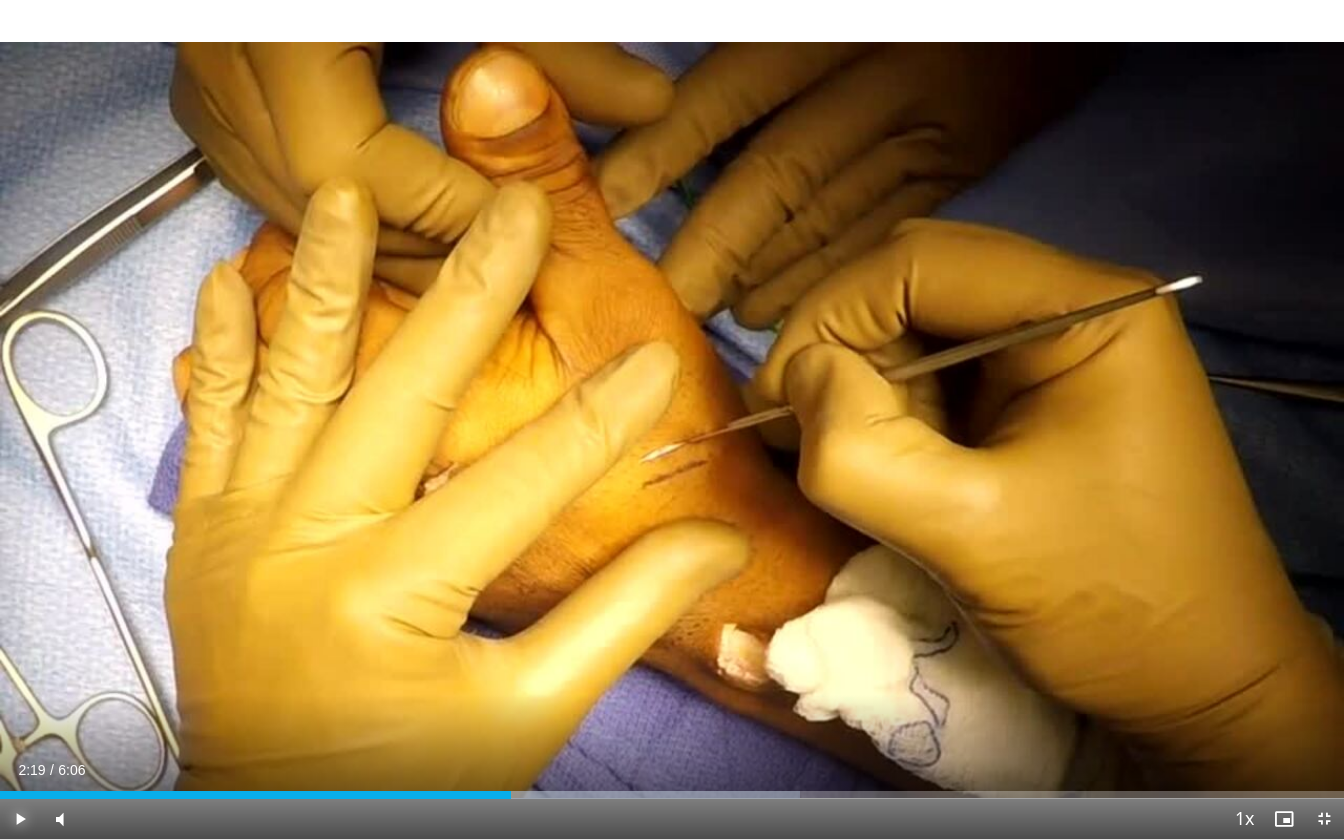 click at bounding box center [20, 819] 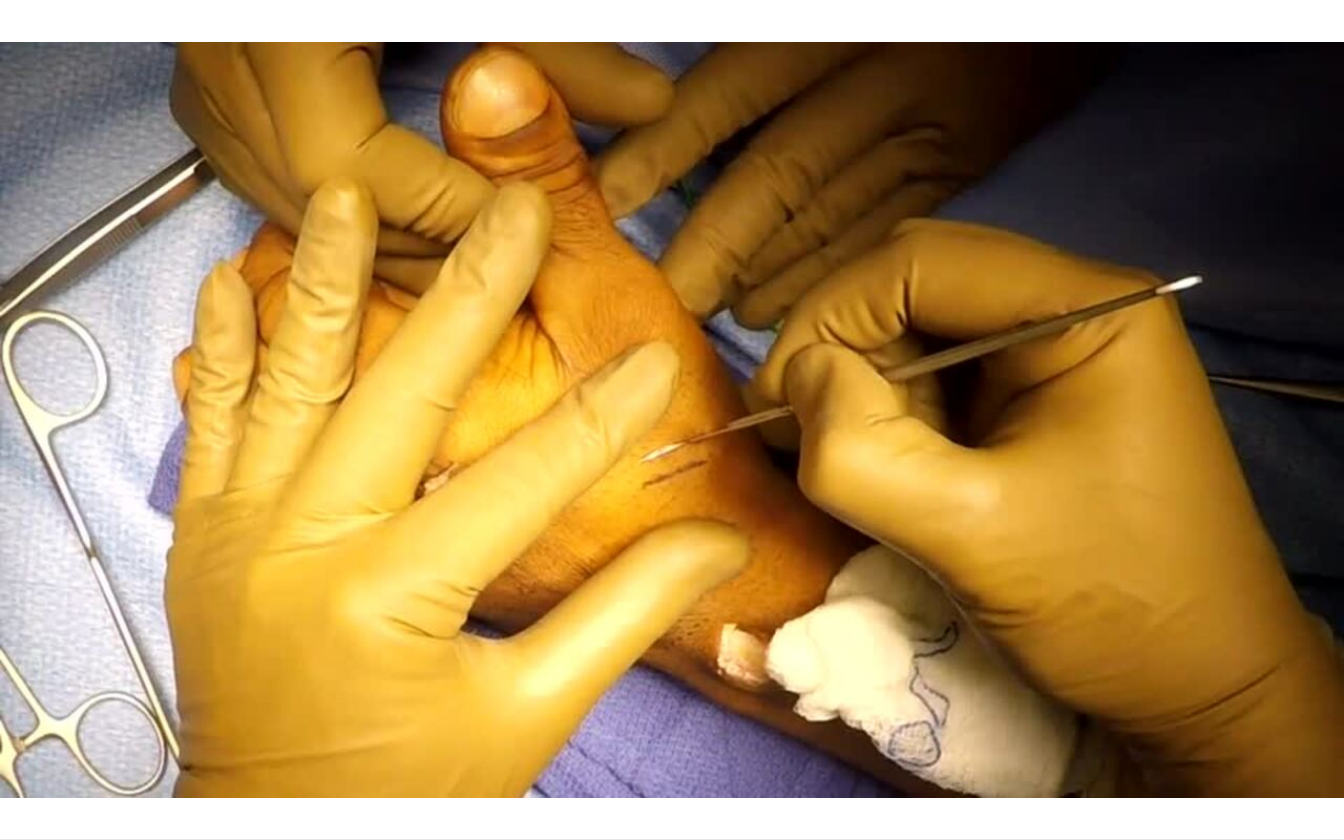 type 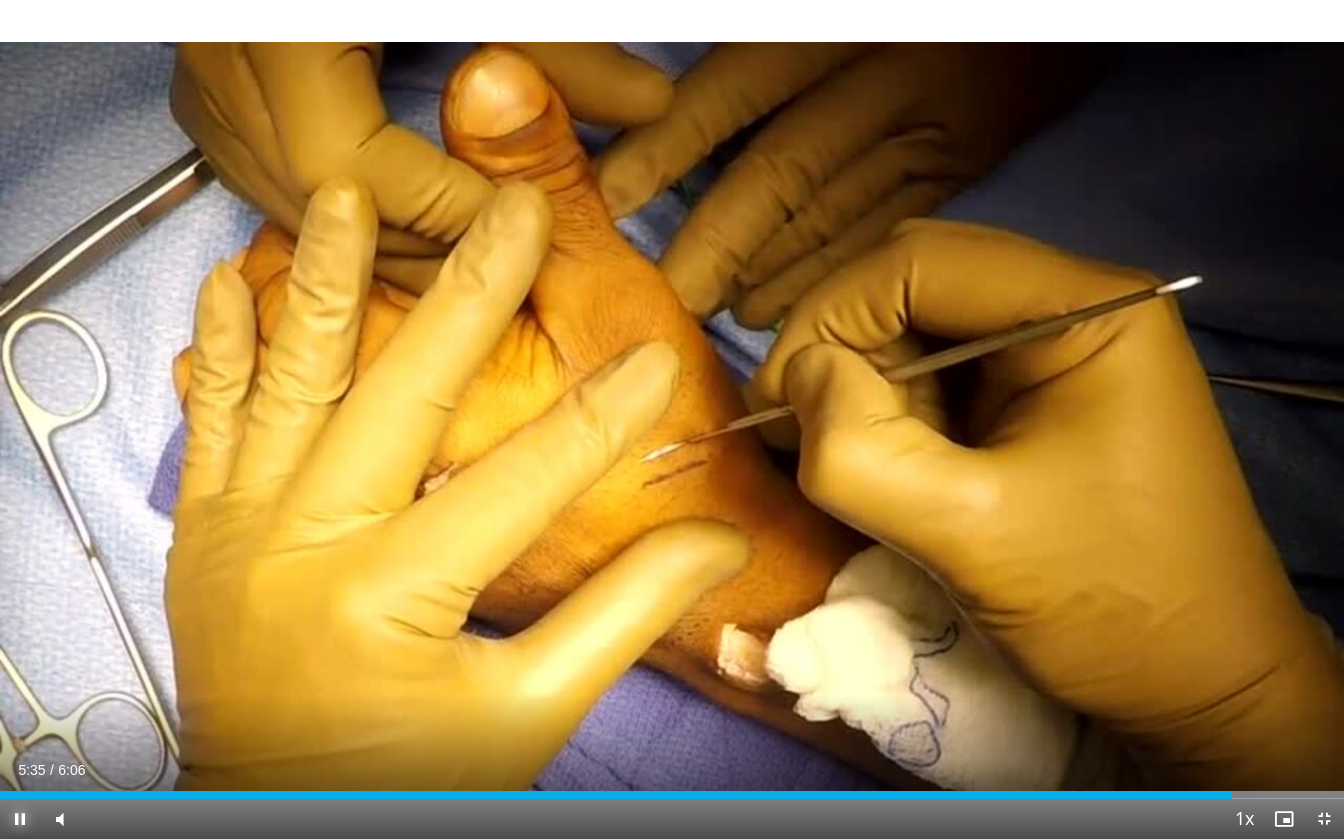 click at bounding box center [20, 819] 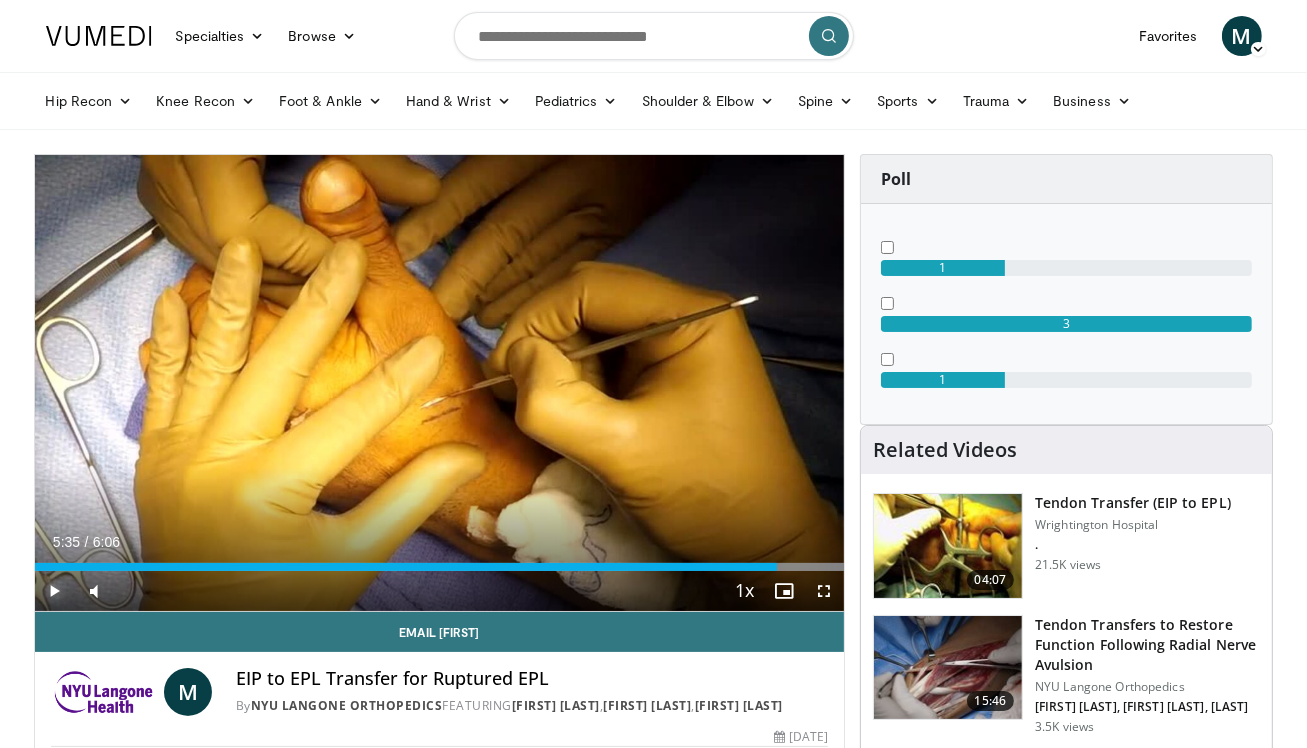 click at bounding box center (55, 591) 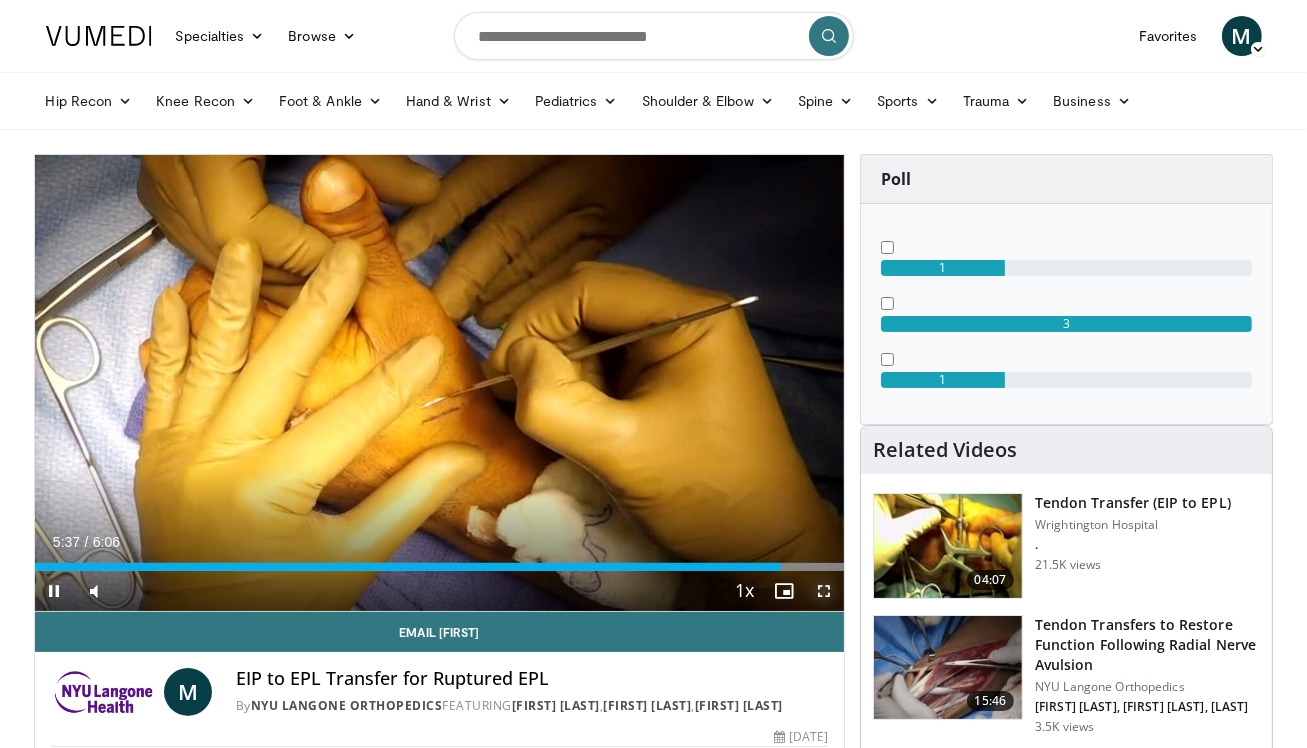 click at bounding box center (824, 591) 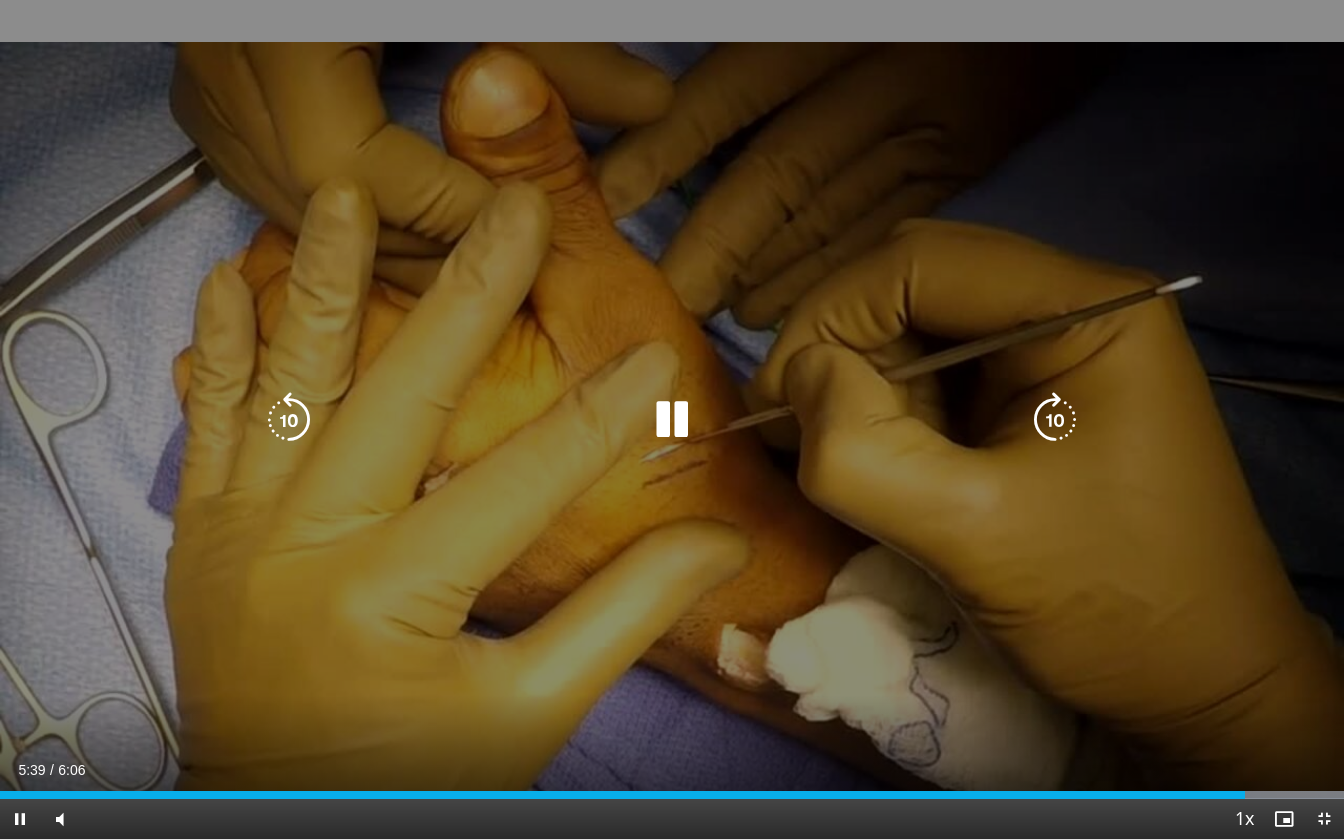 click on "10 seconds
Tap to unmute" at bounding box center [672, 419] 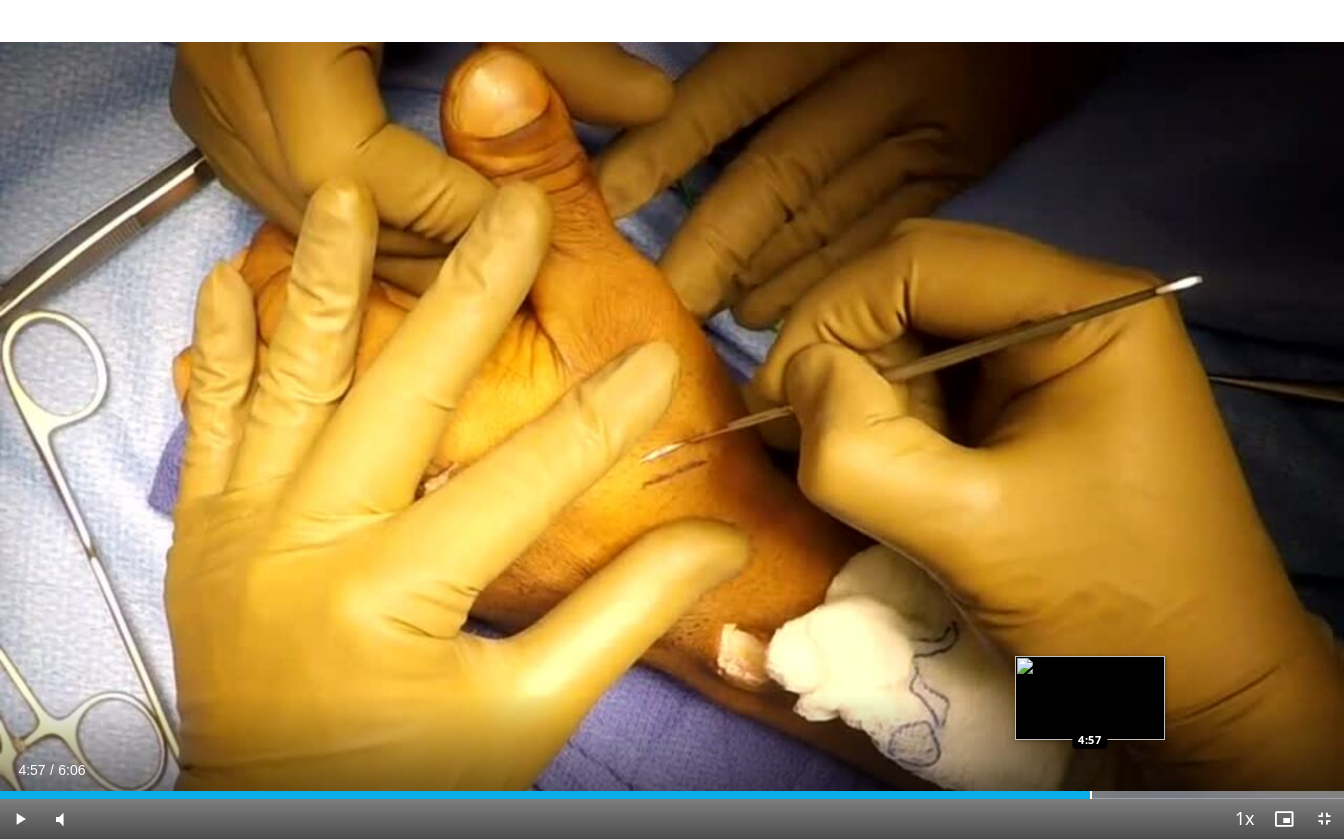 click on "Loaded :  100.00% 4:57 4:57" at bounding box center [672, 789] 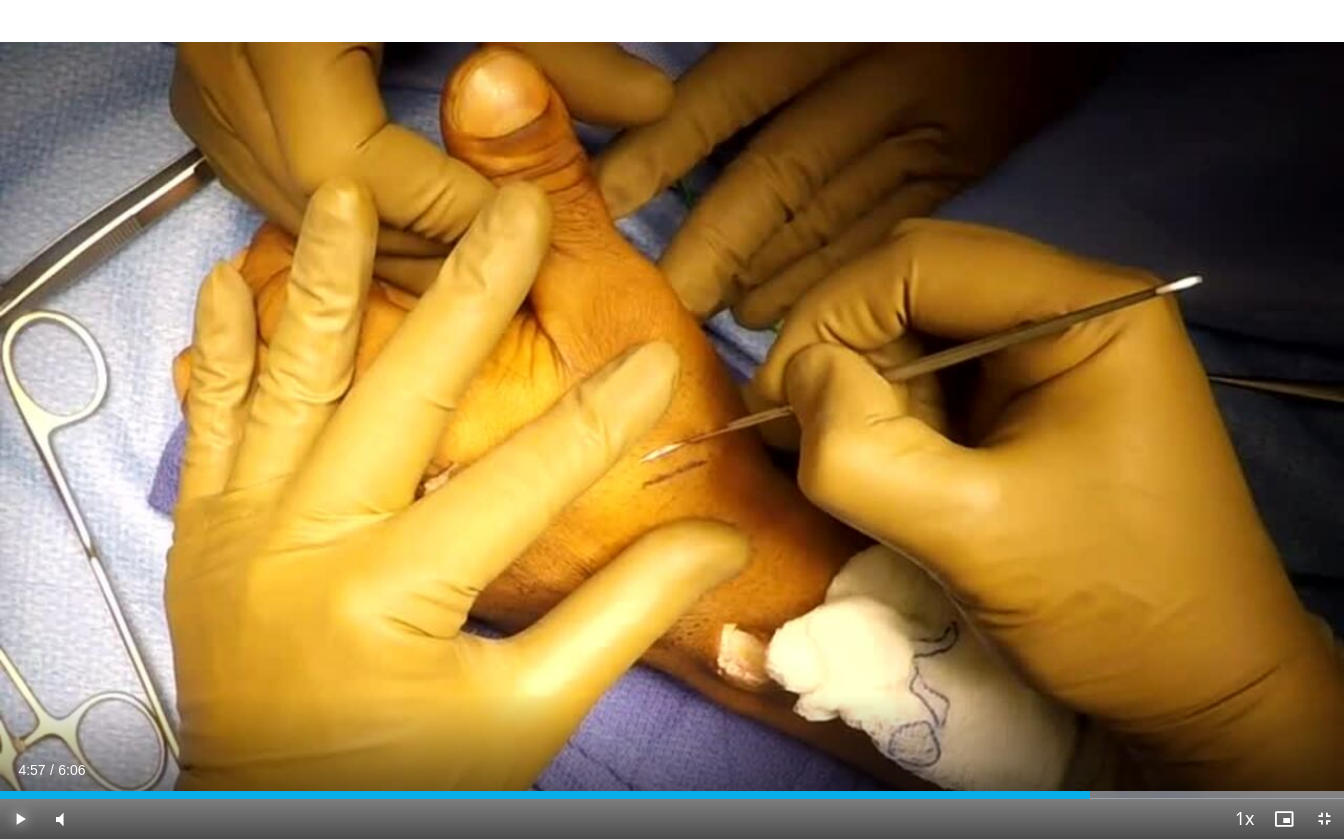 click at bounding box center [20, 819] 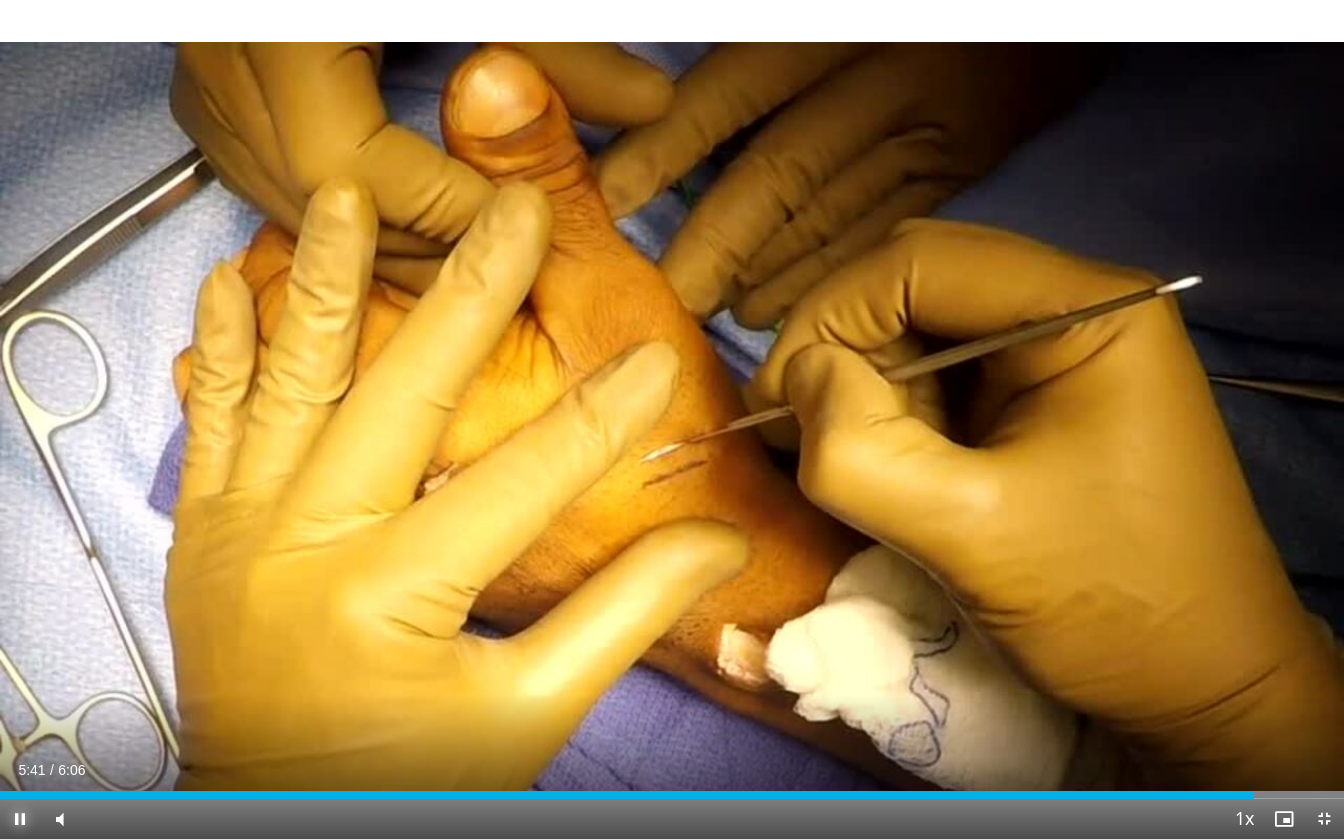 click at bounding box center (20, 819) 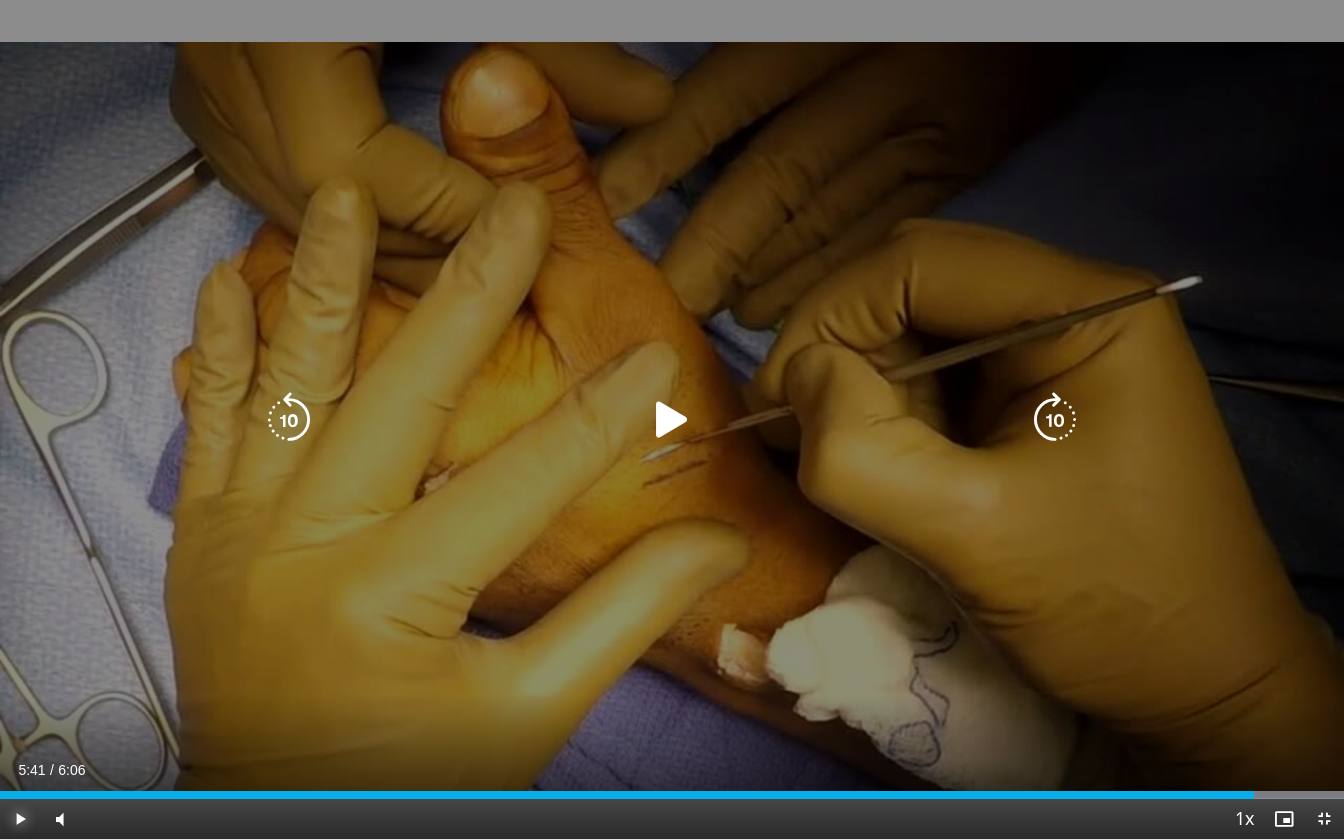 click at bounding box center (20, 819) 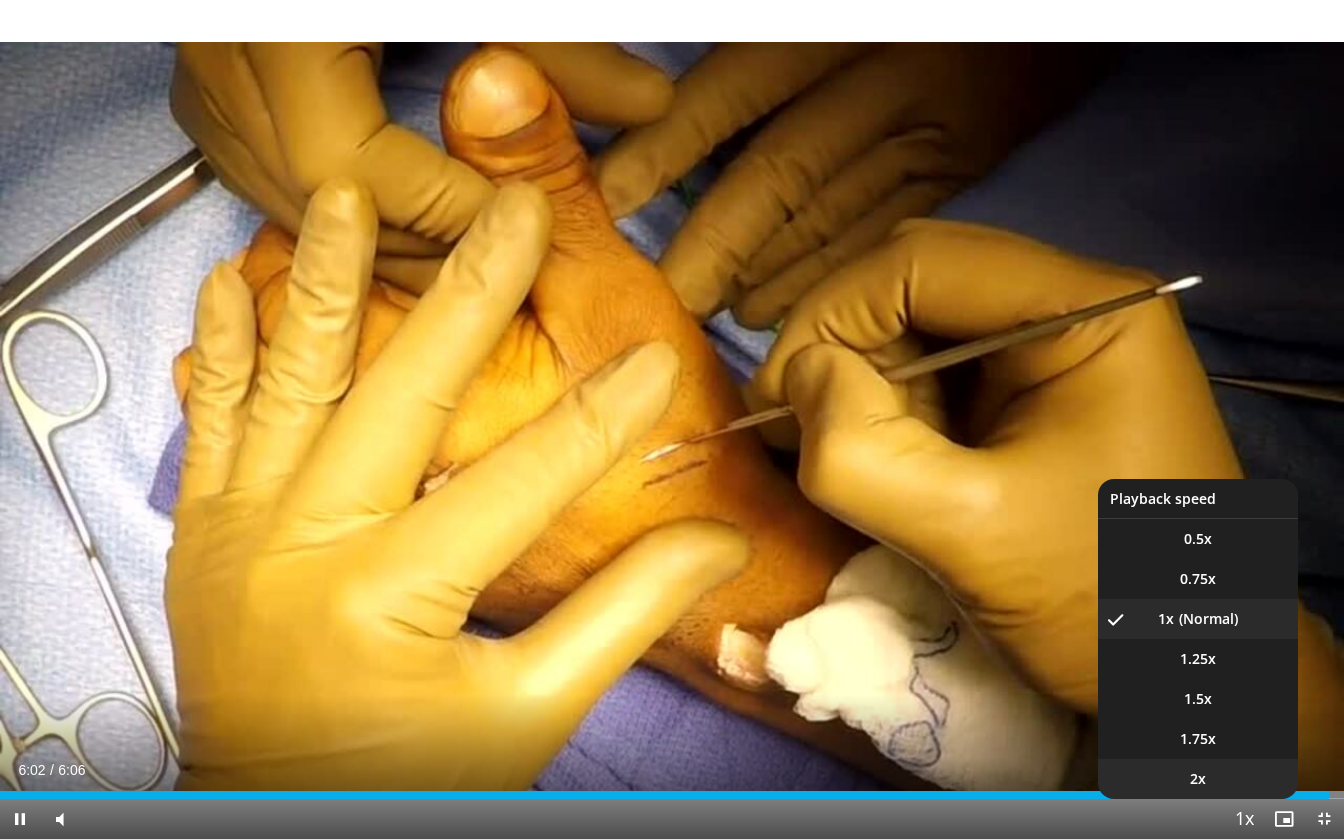 click on "2x" at bounding box center [1198, 779] 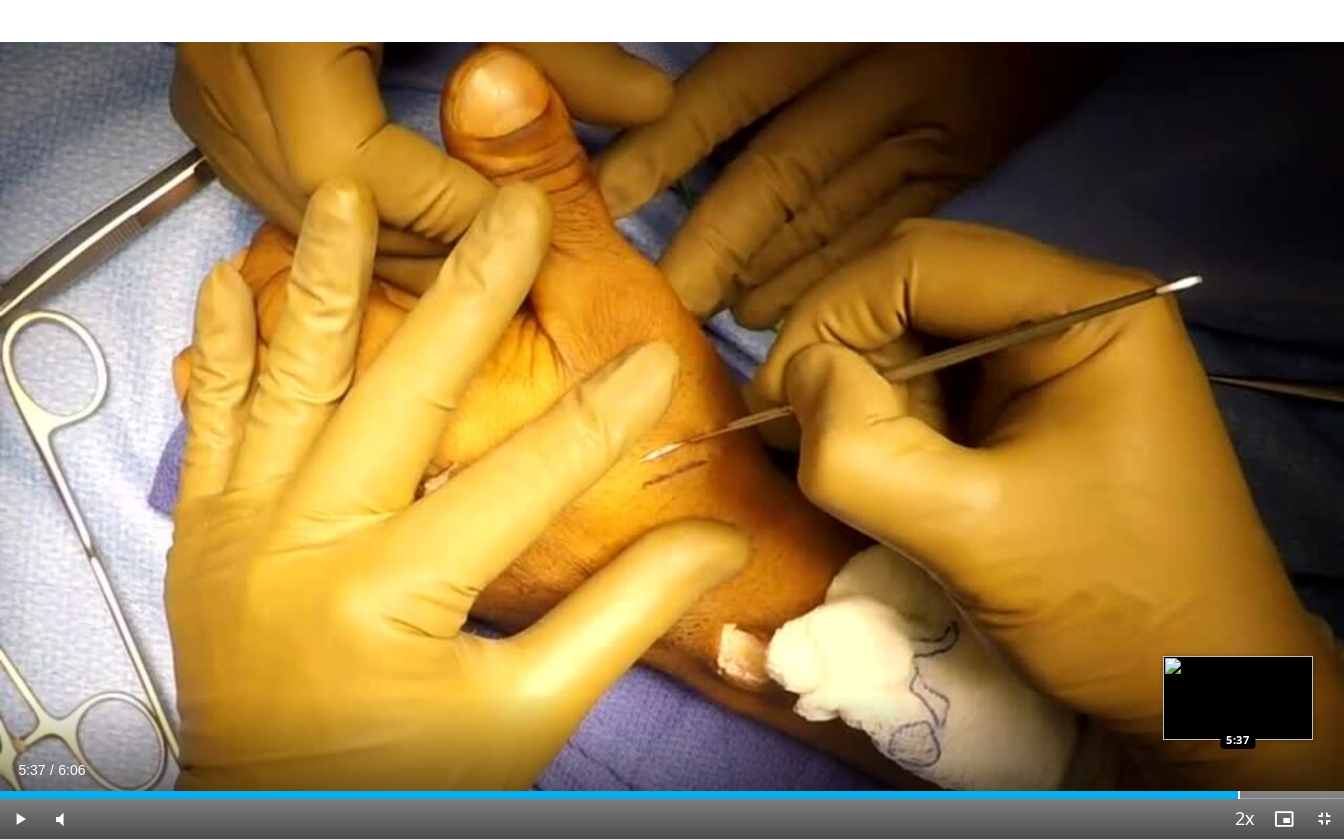 click at bounding box center (1239, 795) 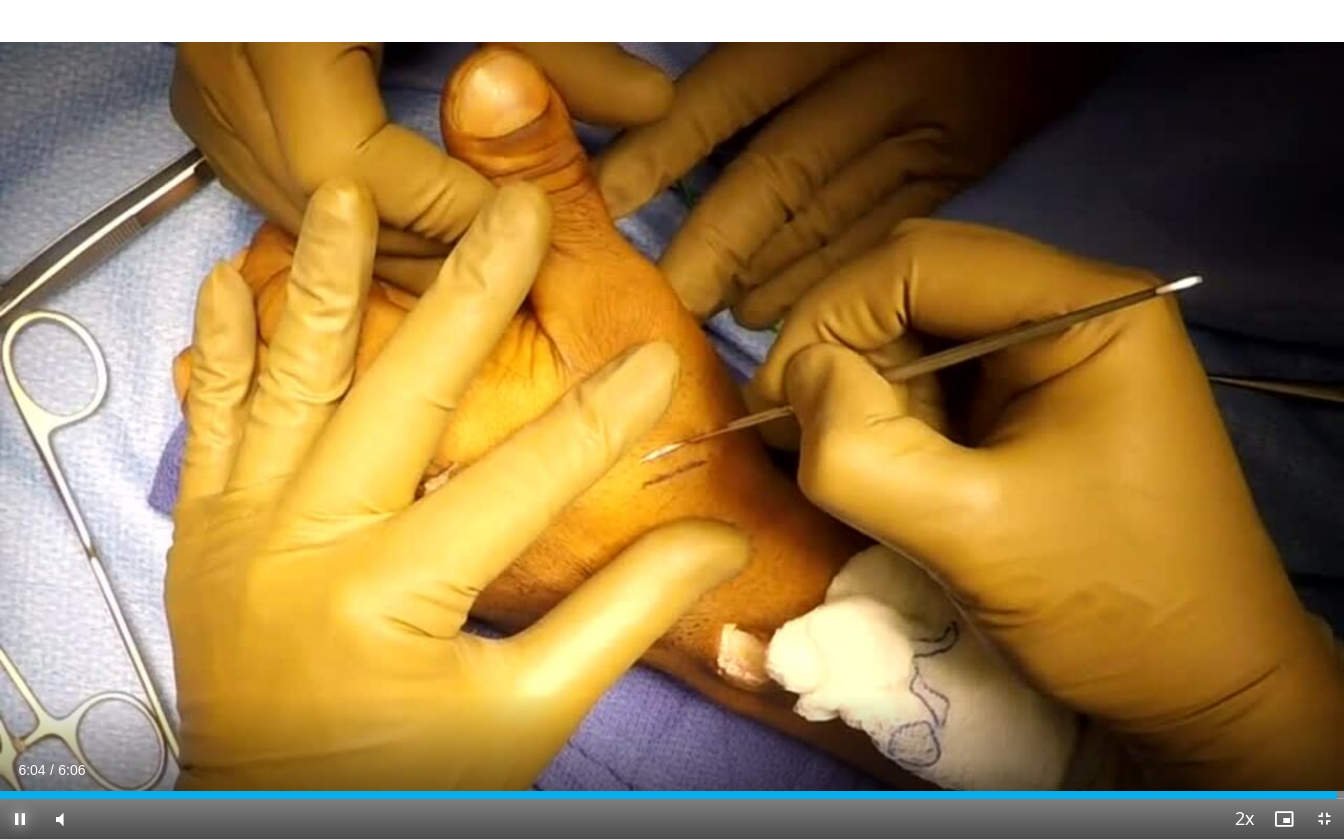 click at bounding box center [20, 819] 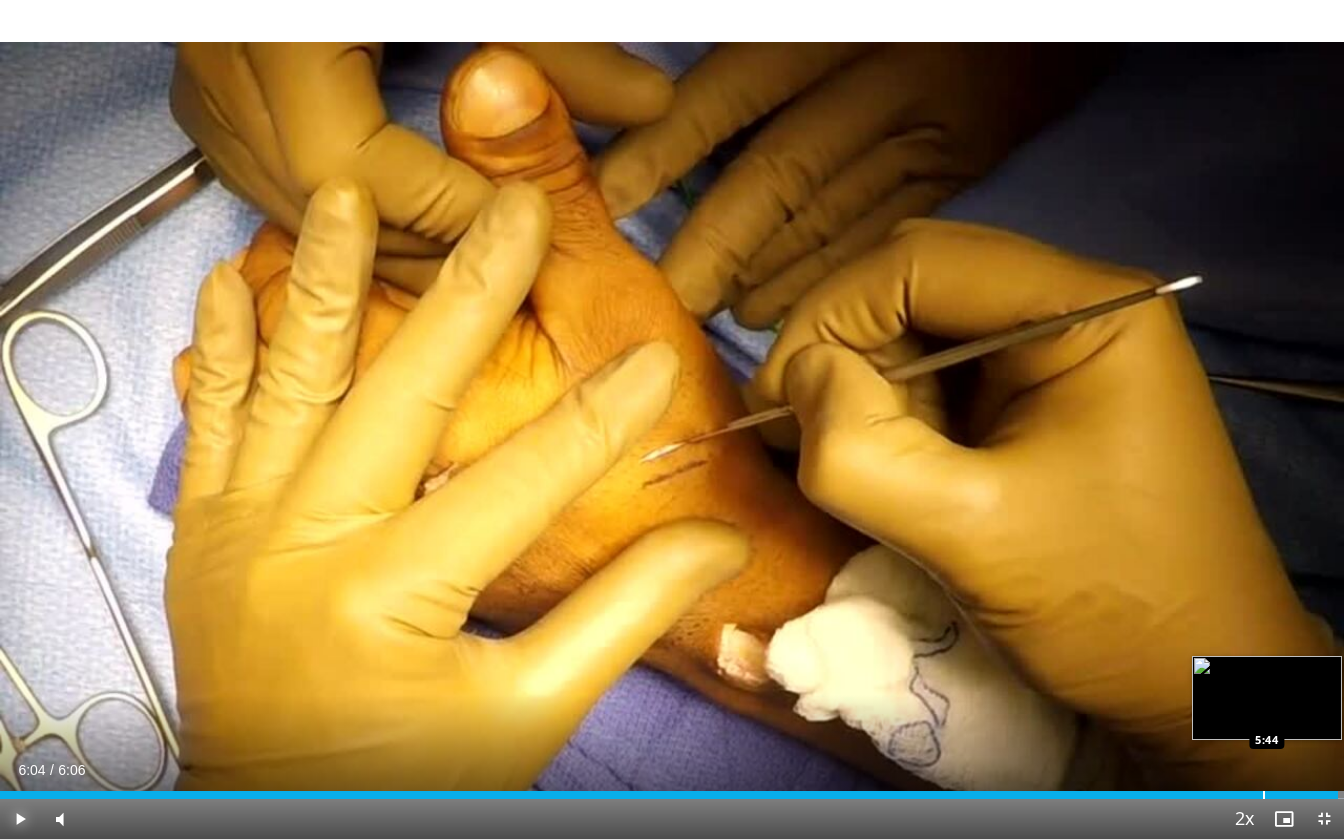 click at bounding box center [1264, 795] 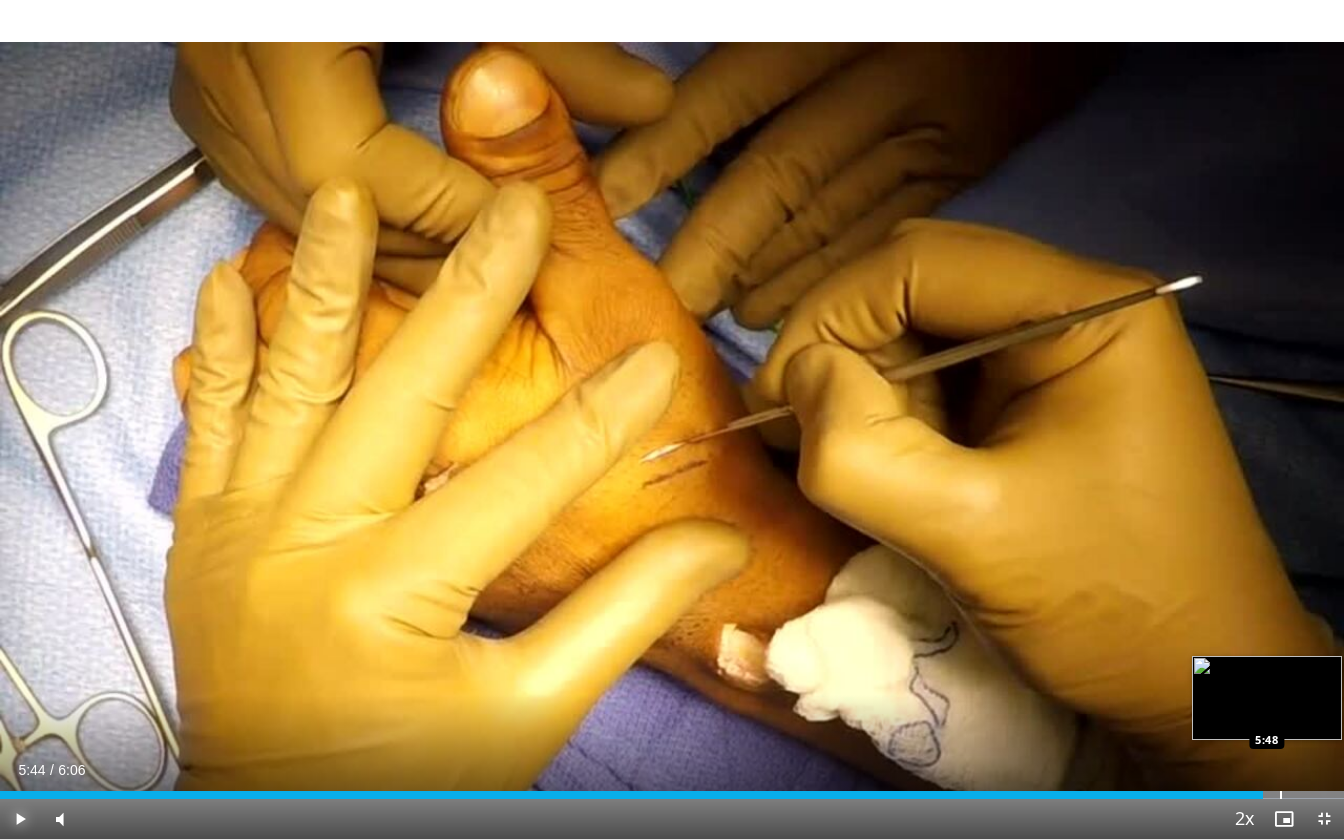 click on "Loaded :  100.00% 5:44 5:48" at bounding box center (672, 795) 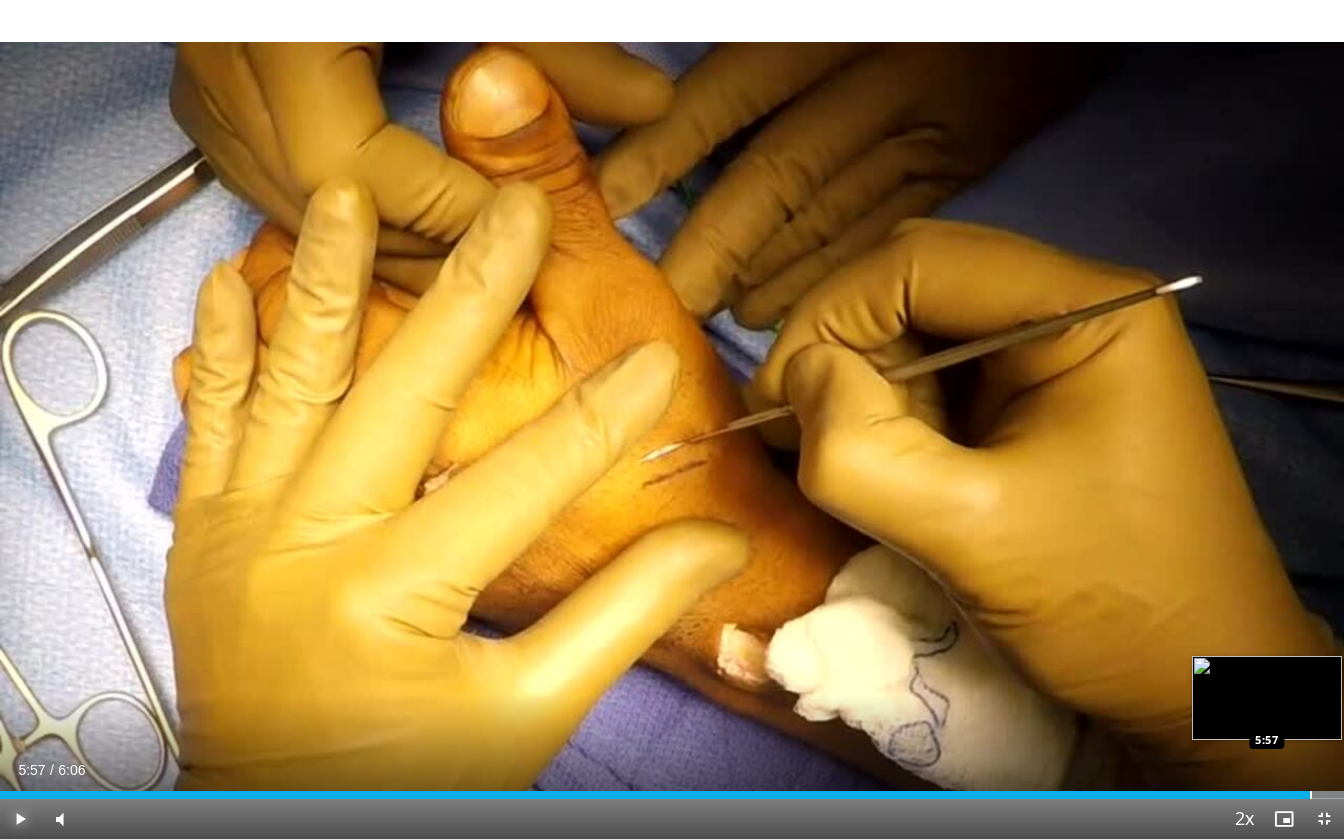 click at bounding box center [1311, 795] 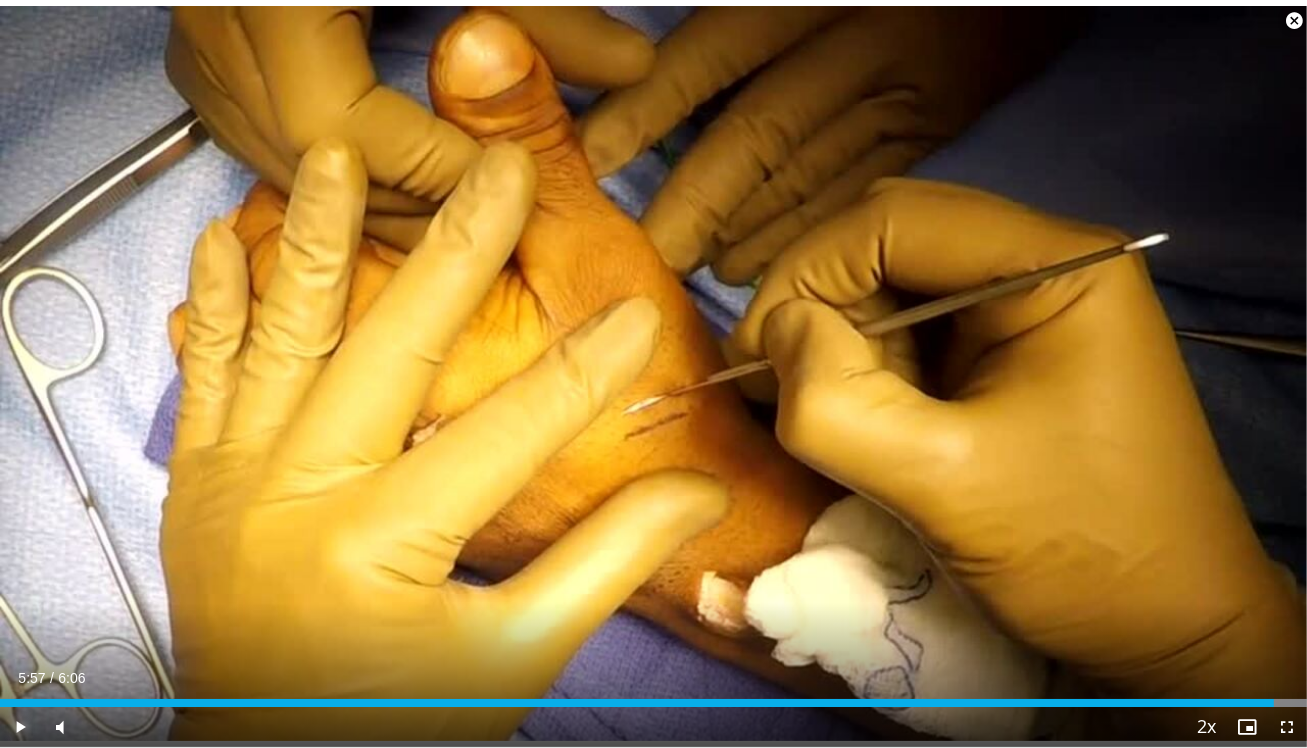 scroll, scrollTop: 800, scrollLeft: 0, axis: vertical 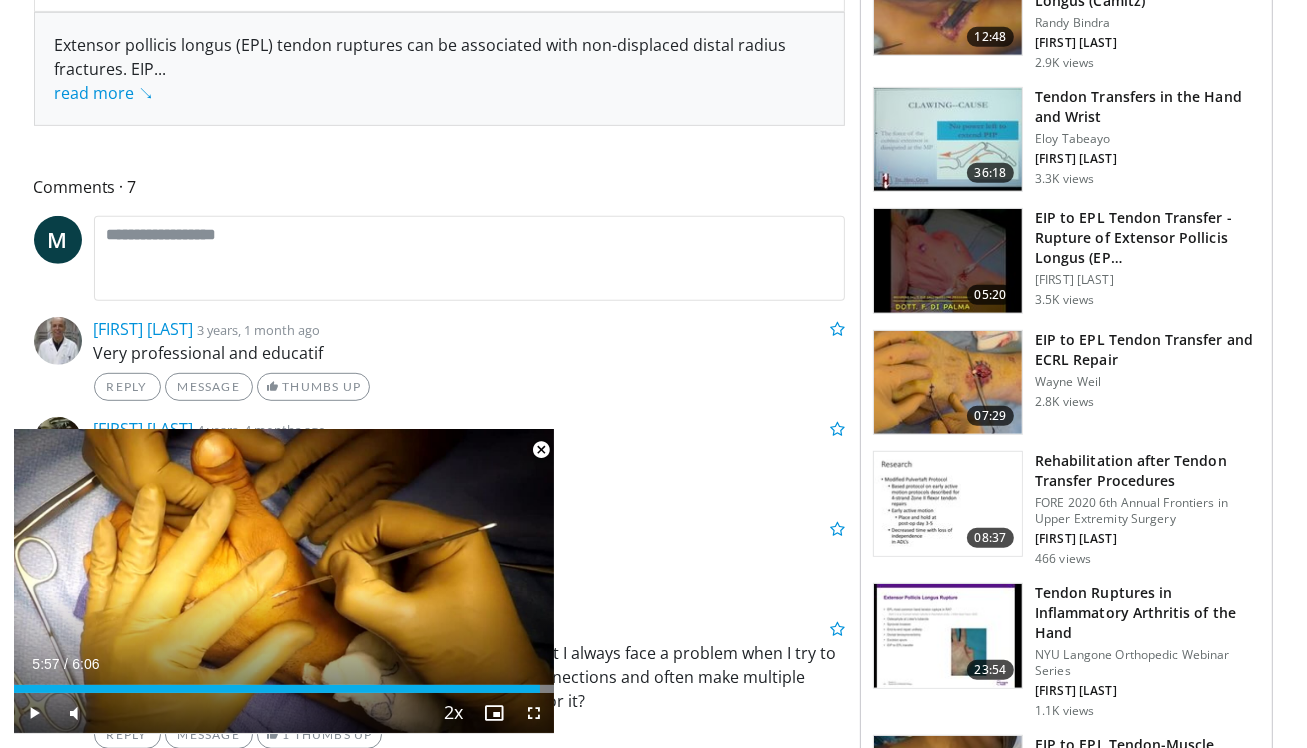 click at bounding box center (948, 383) 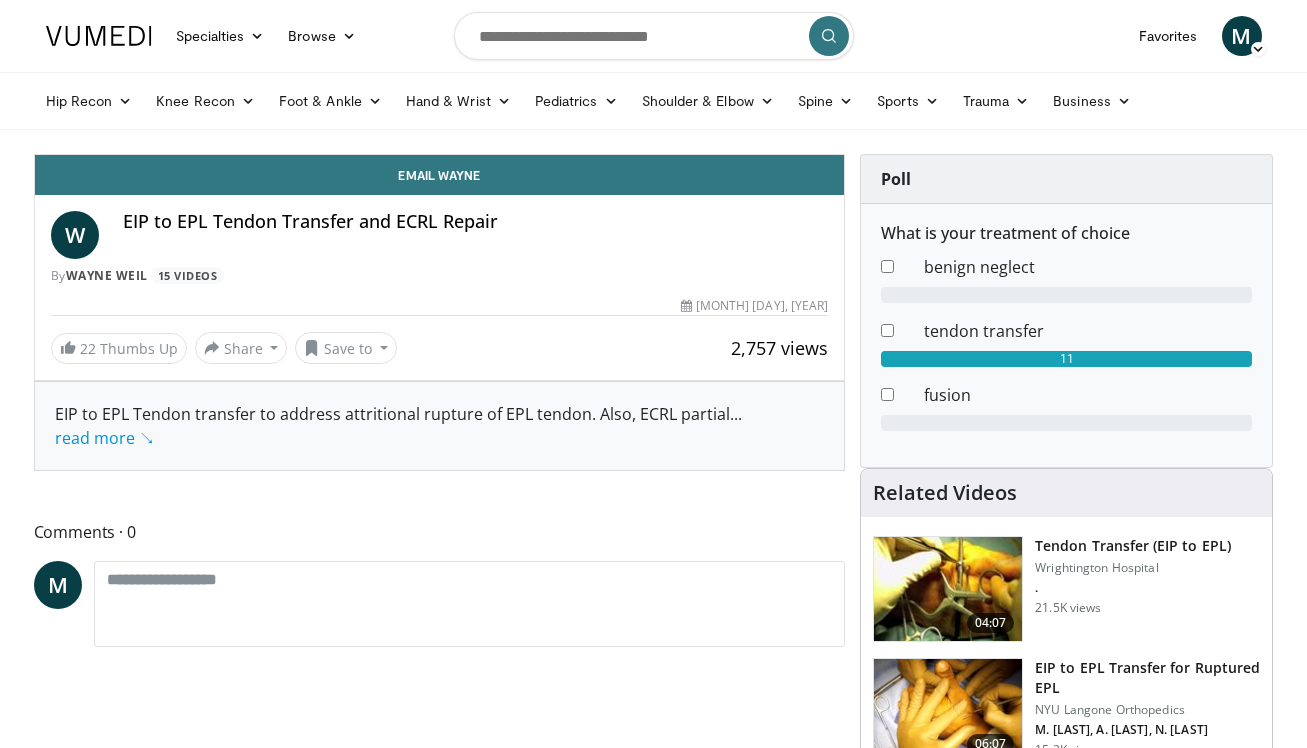 scroll, scrollTop: 0, scrollLeft: 0, axis: both 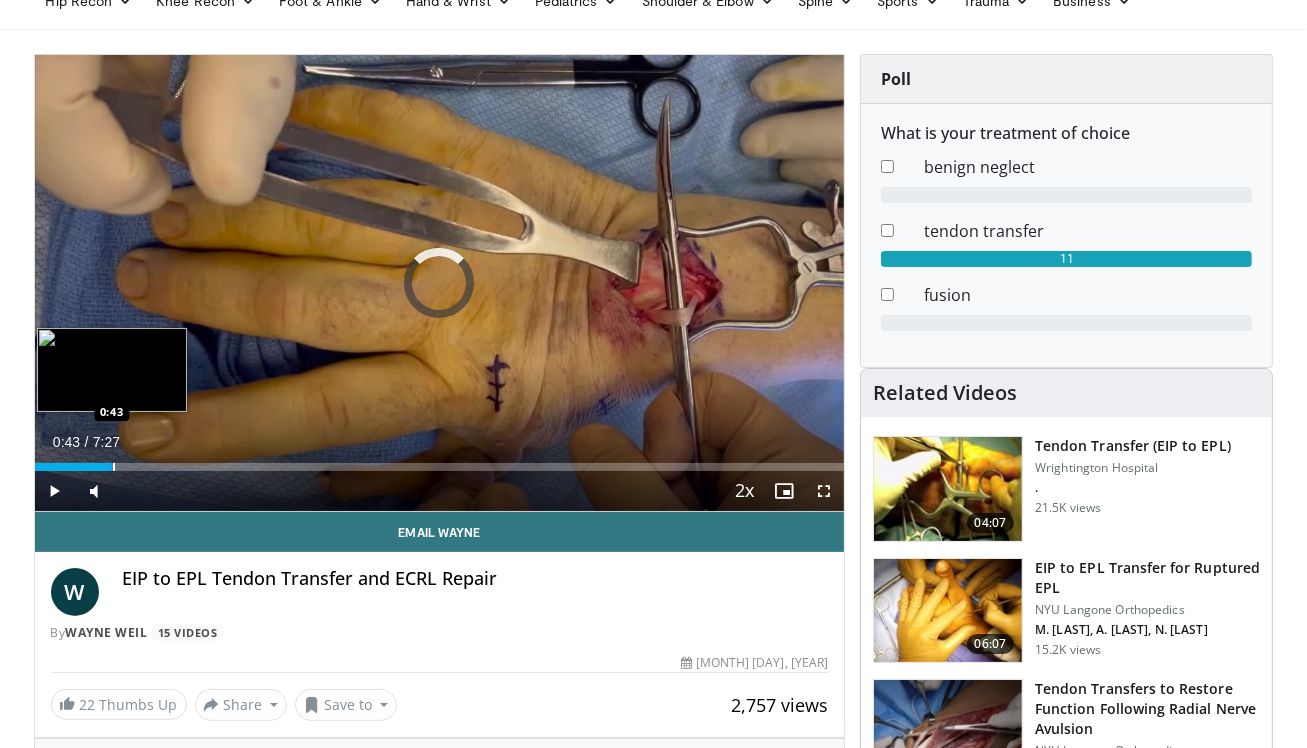 click at bounding box center (114, 467) 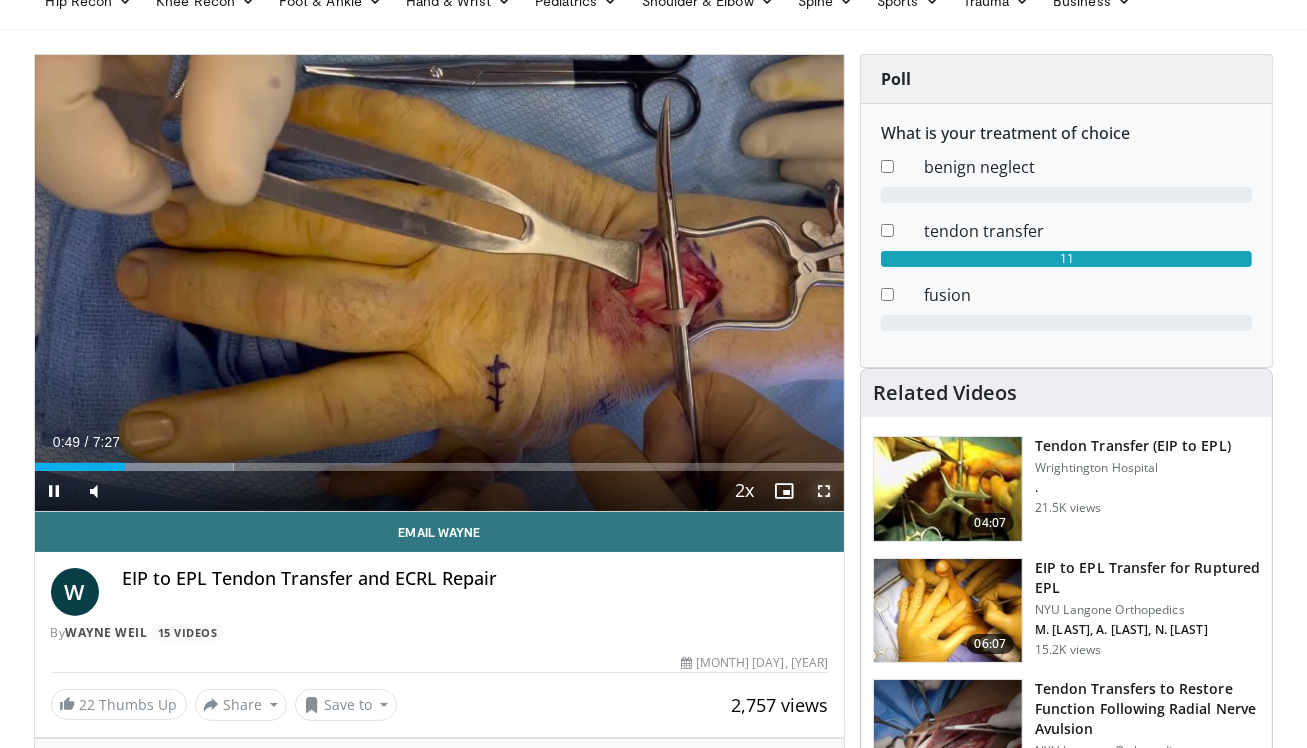 click at bounding box center (824, 491) 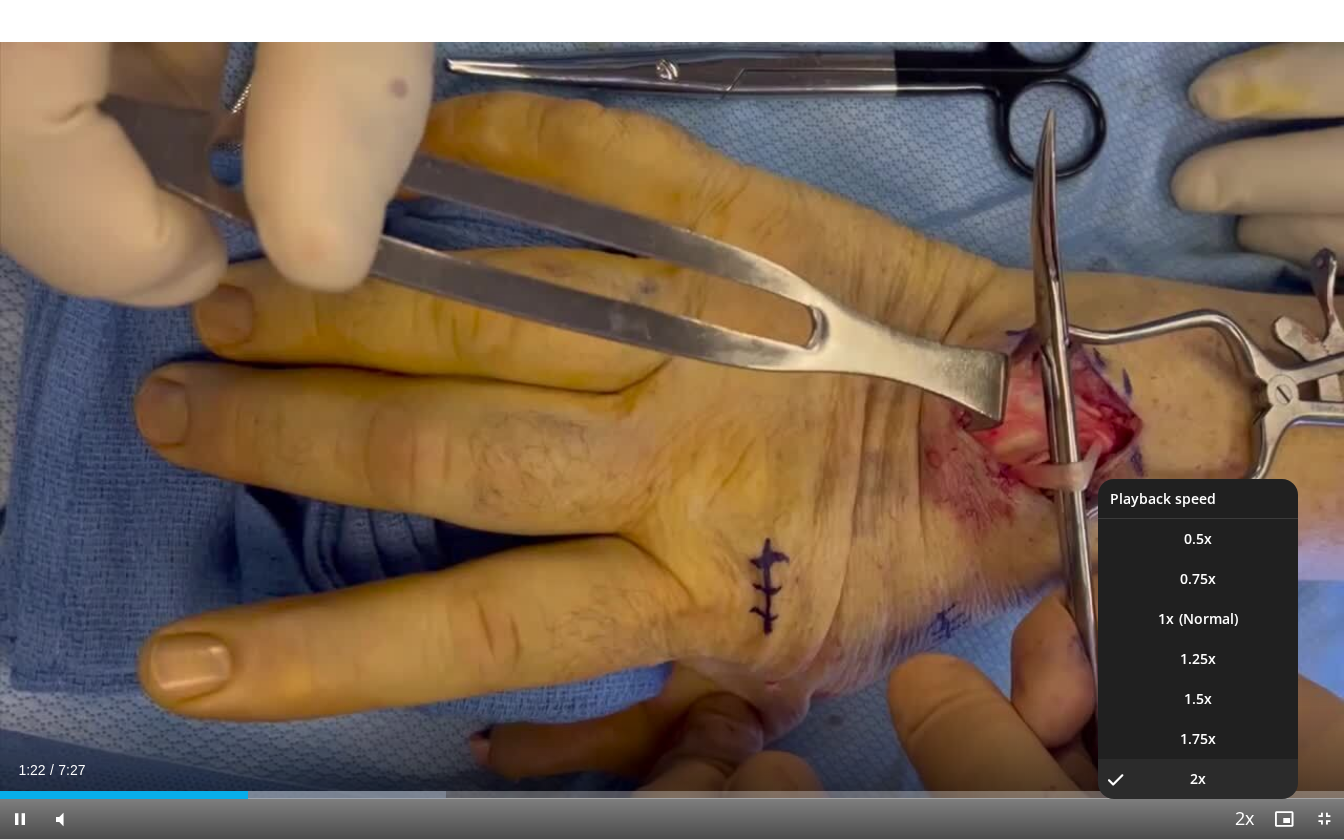 click at bounding box center [1244, 820] 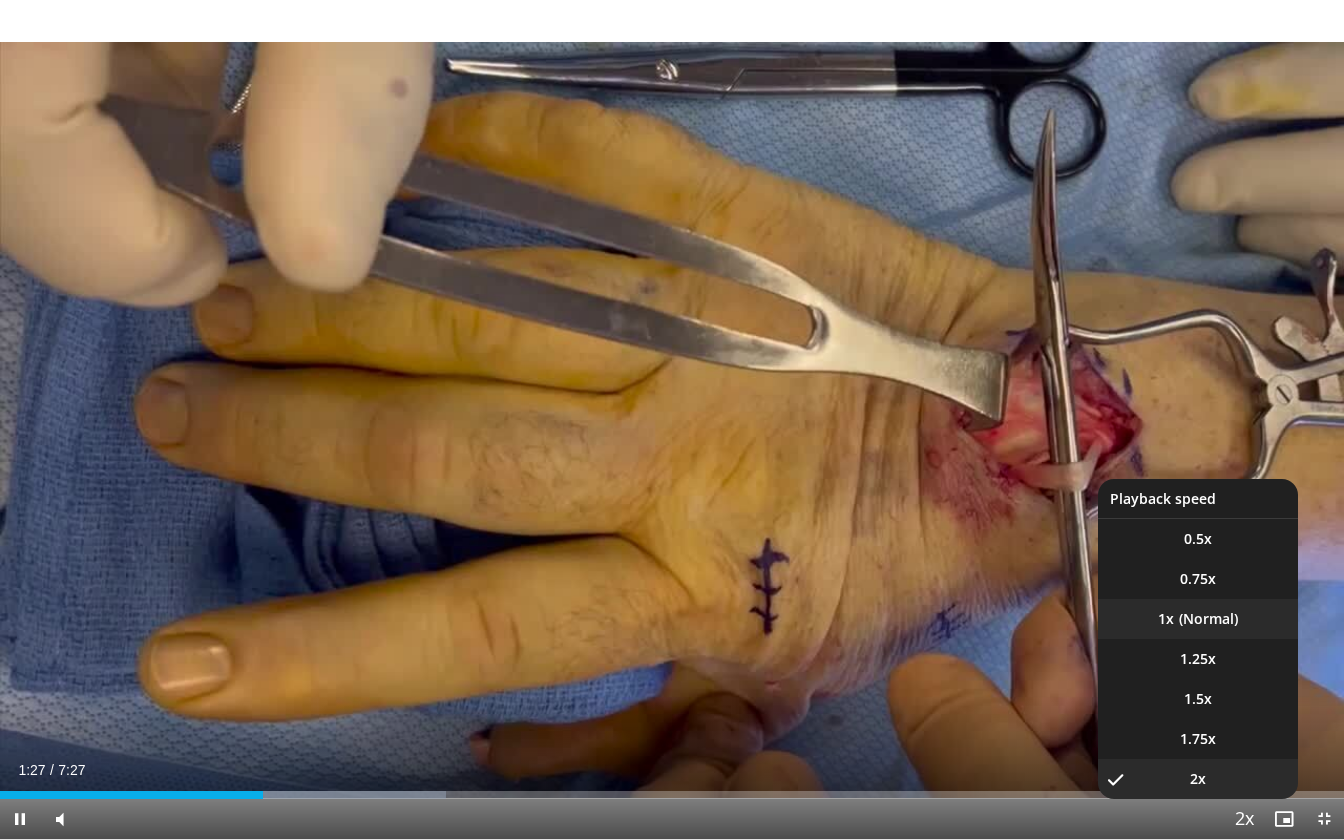 click on "1x" at bounding box center [1198, 619] 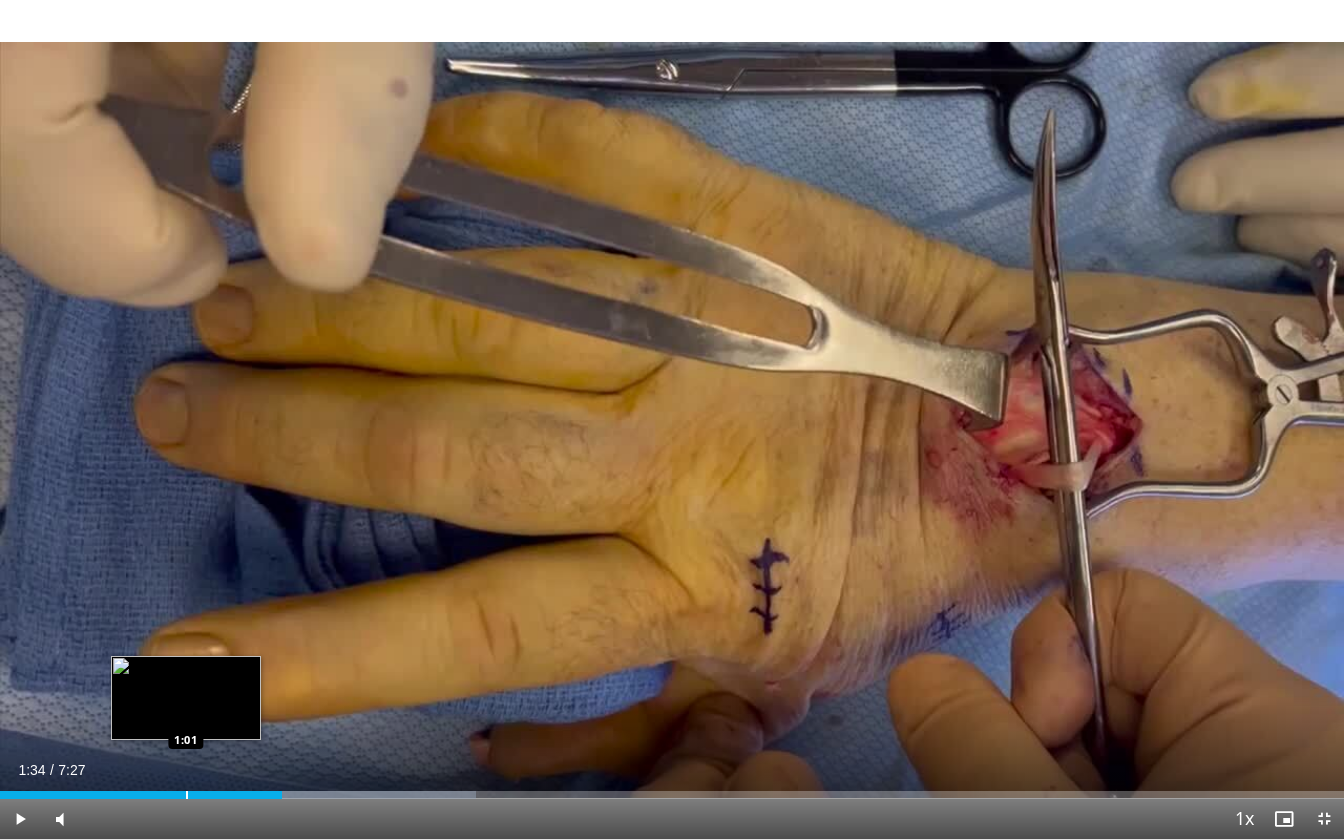 click on "Loaded :  35.42% 1:34 1:01" at bounding box center (672, 795) 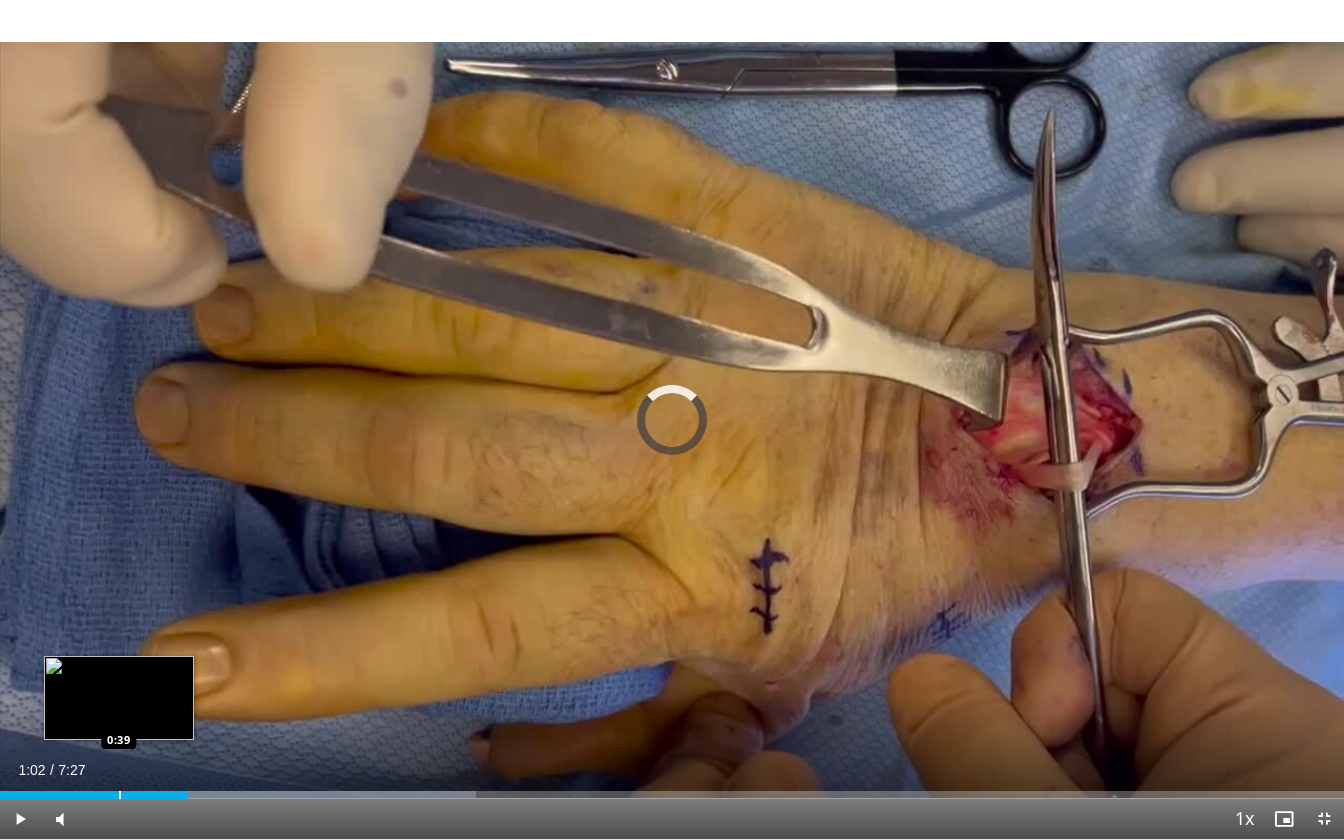 click on "Loaded :  35.42% 1:02 0:39" at bounding box center [672, 789] 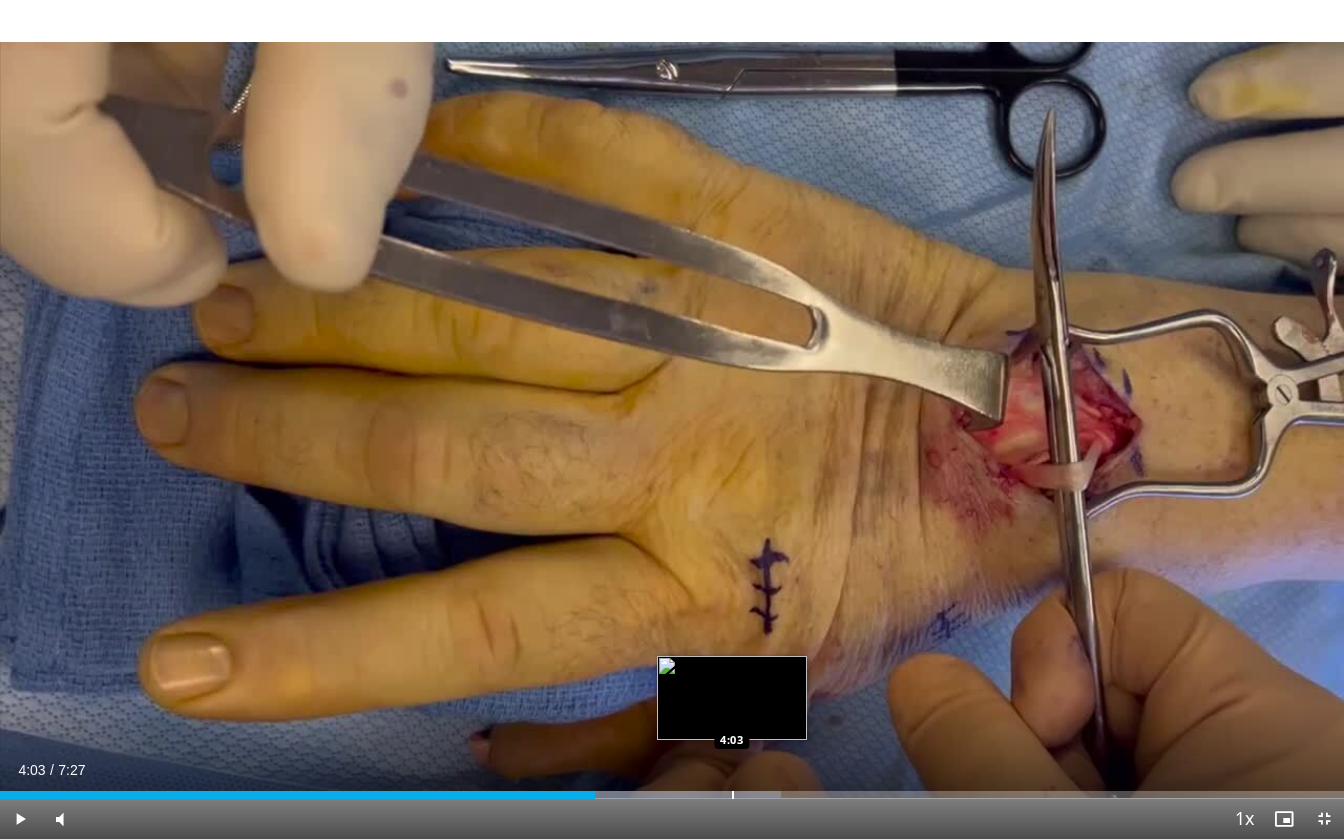 click at bounding box center [733, 795] 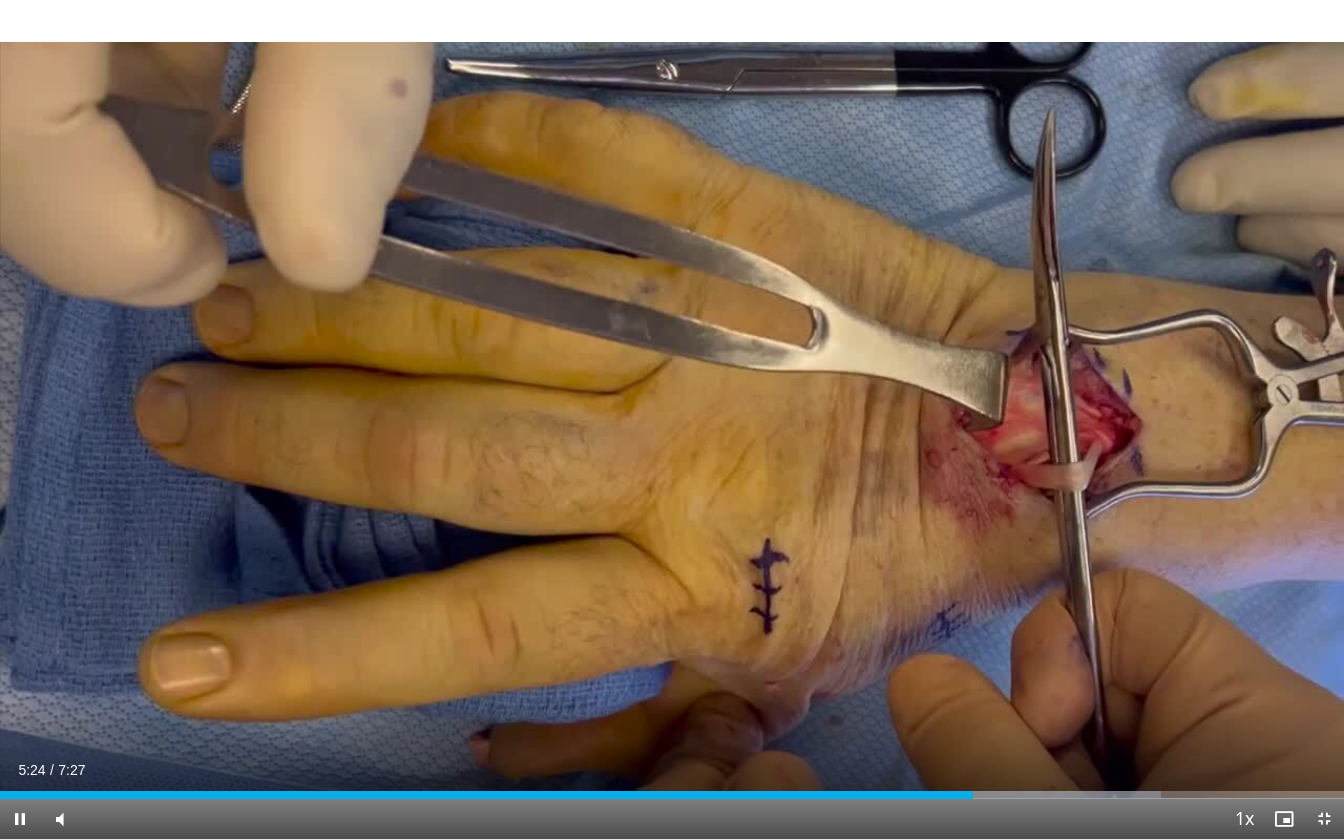 type 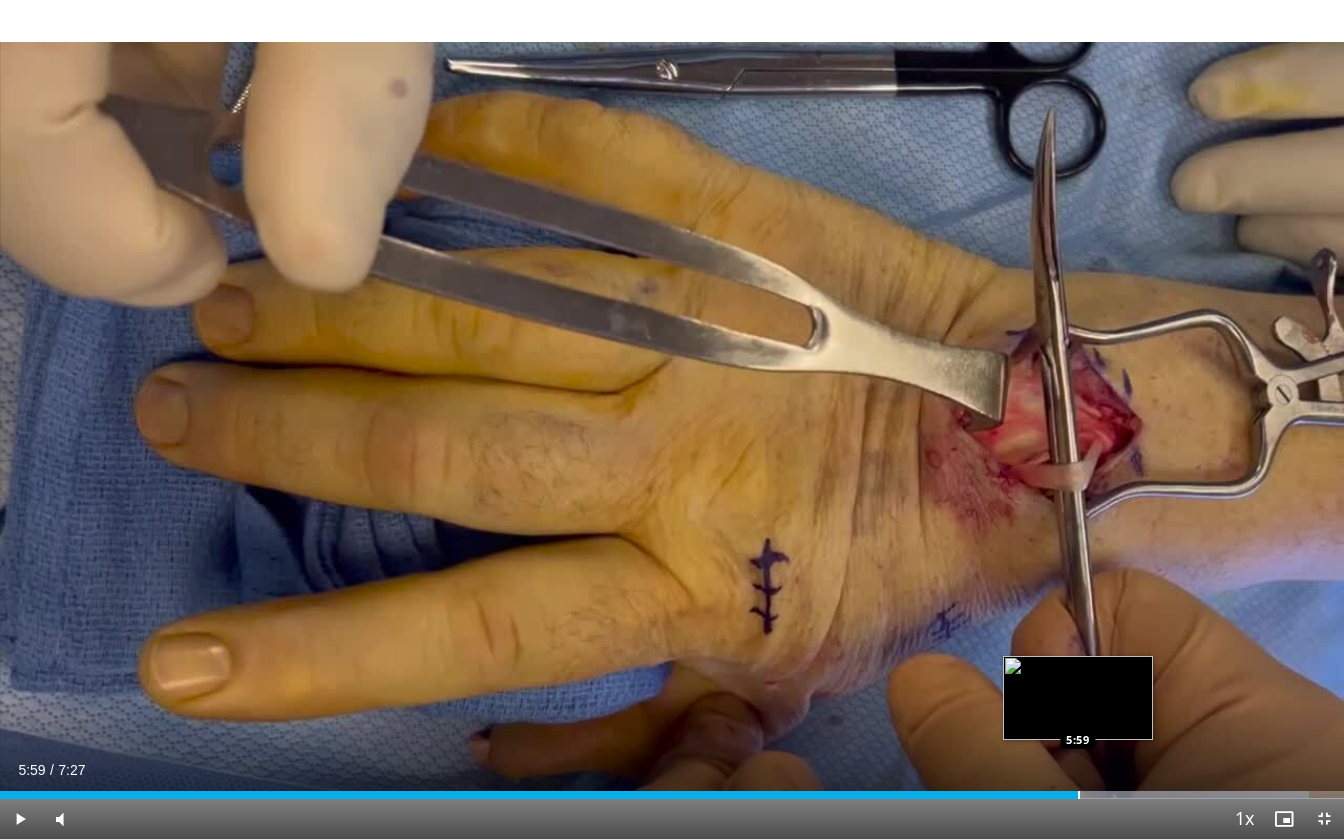 click on "Loaded :  97.42% 5:59 5:59" at bounding box center (672, 789) 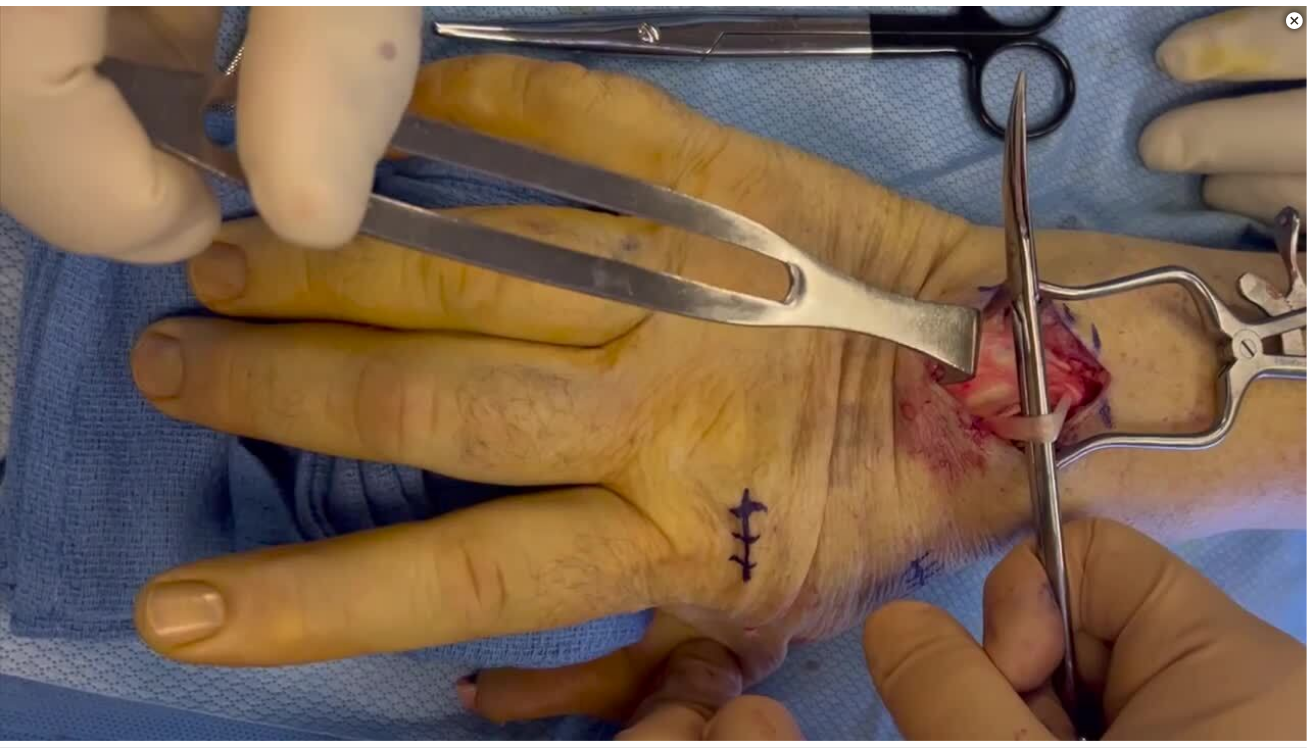 scroll, scrollTop: 400, scrollLeft: 0, axis: vertical 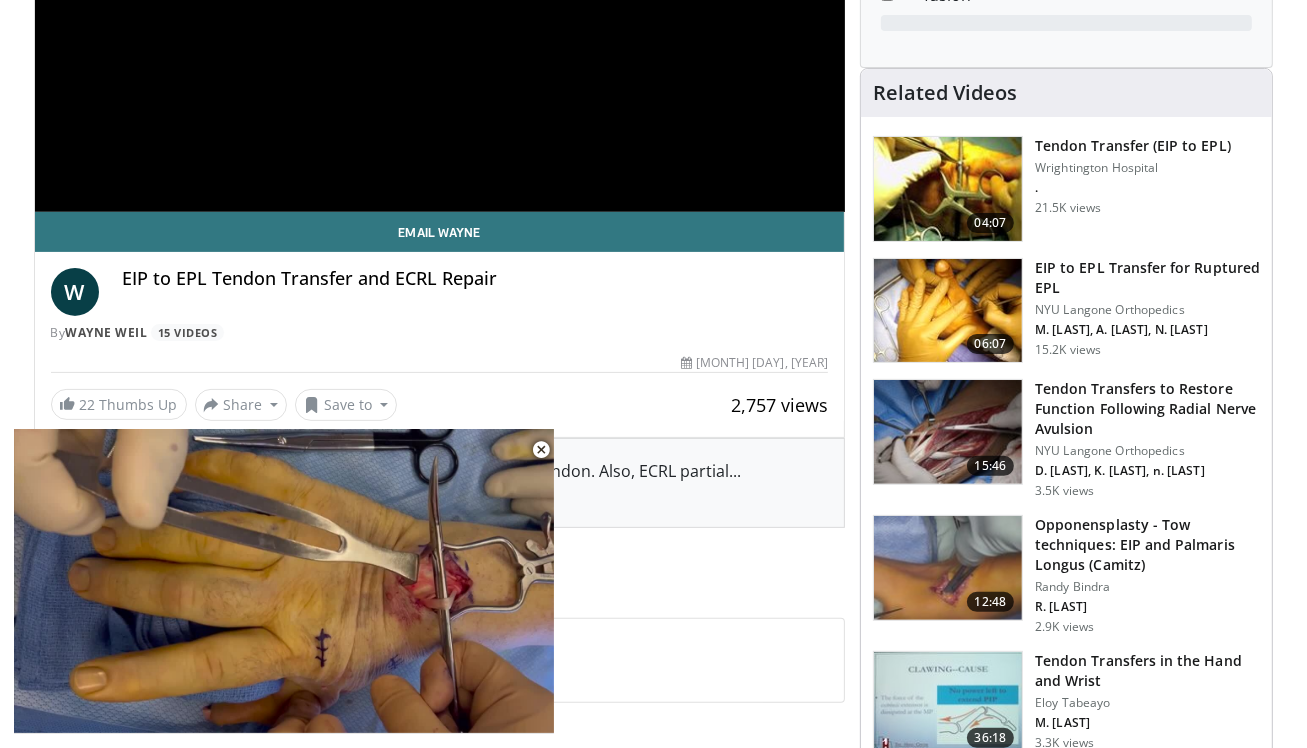 click at bounding box center [948, 311] 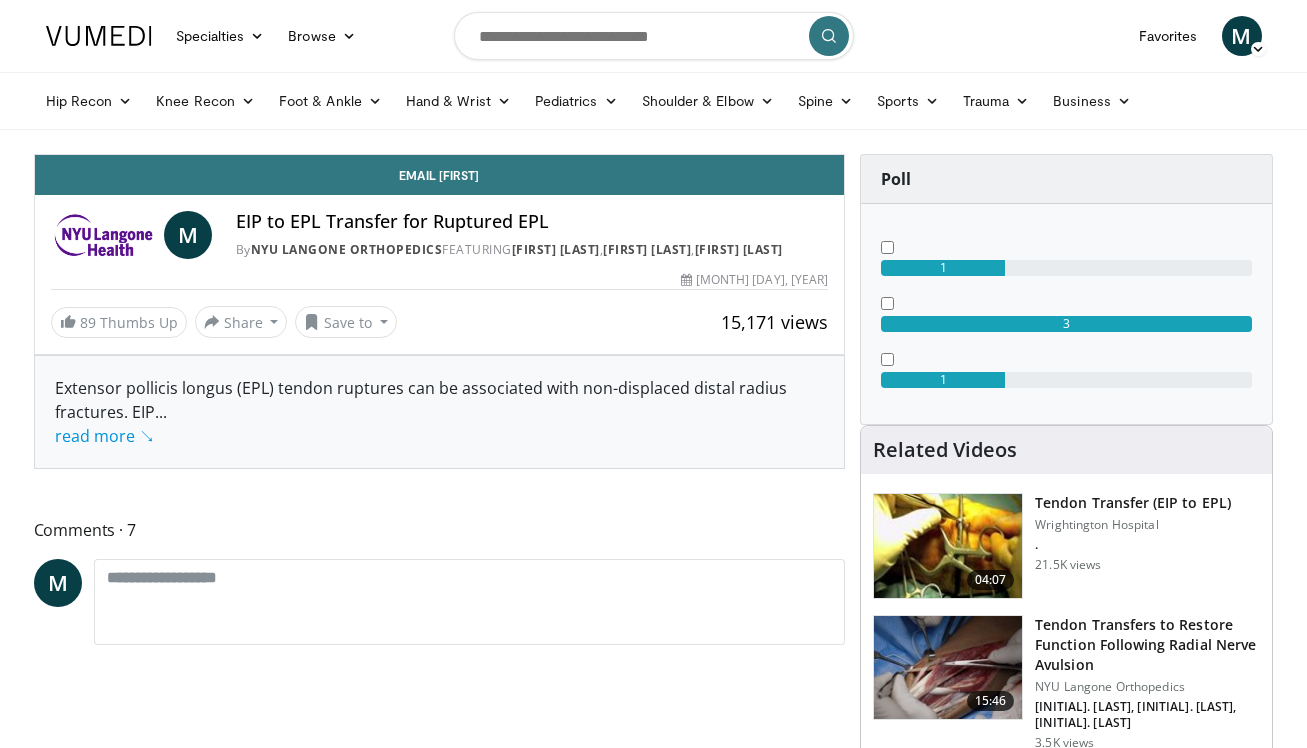 scroll, scrollTop: 0, scrollLeft: 0, axis: both 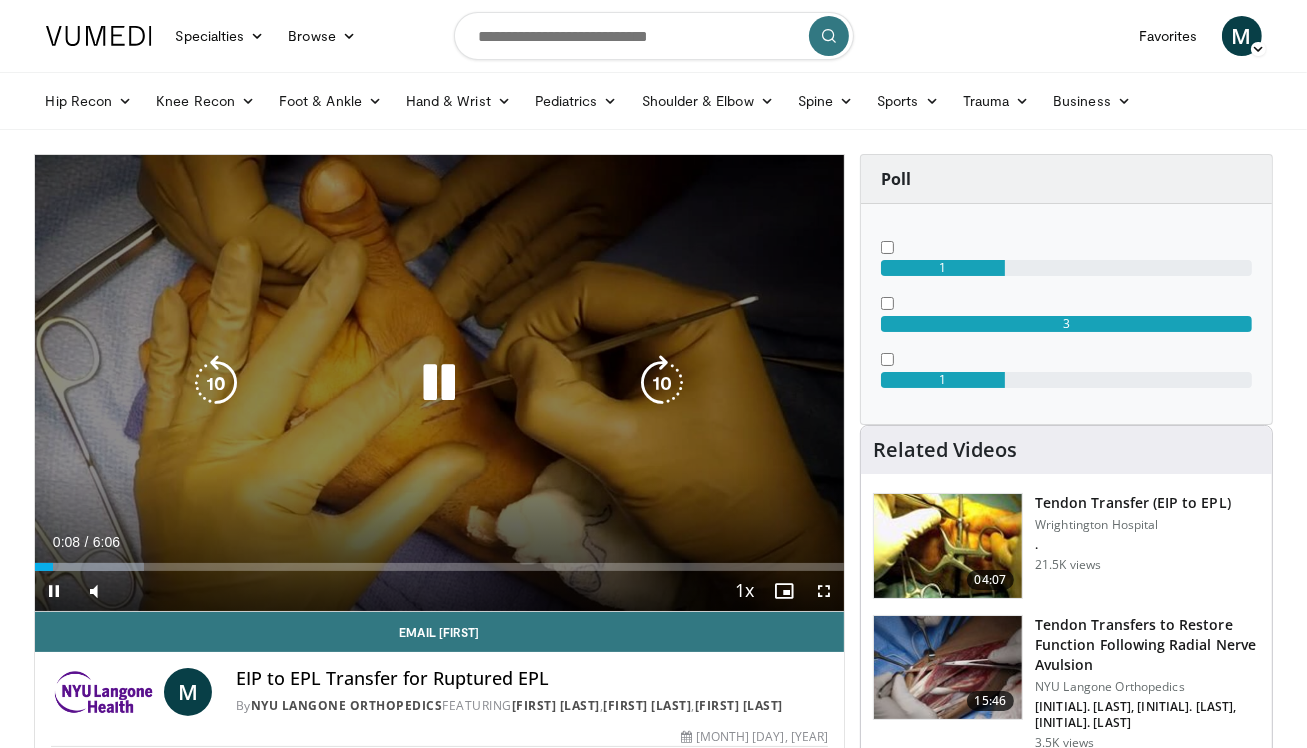 click on "10 seconds
Tap to unmute" at bounding box center [440, 383] 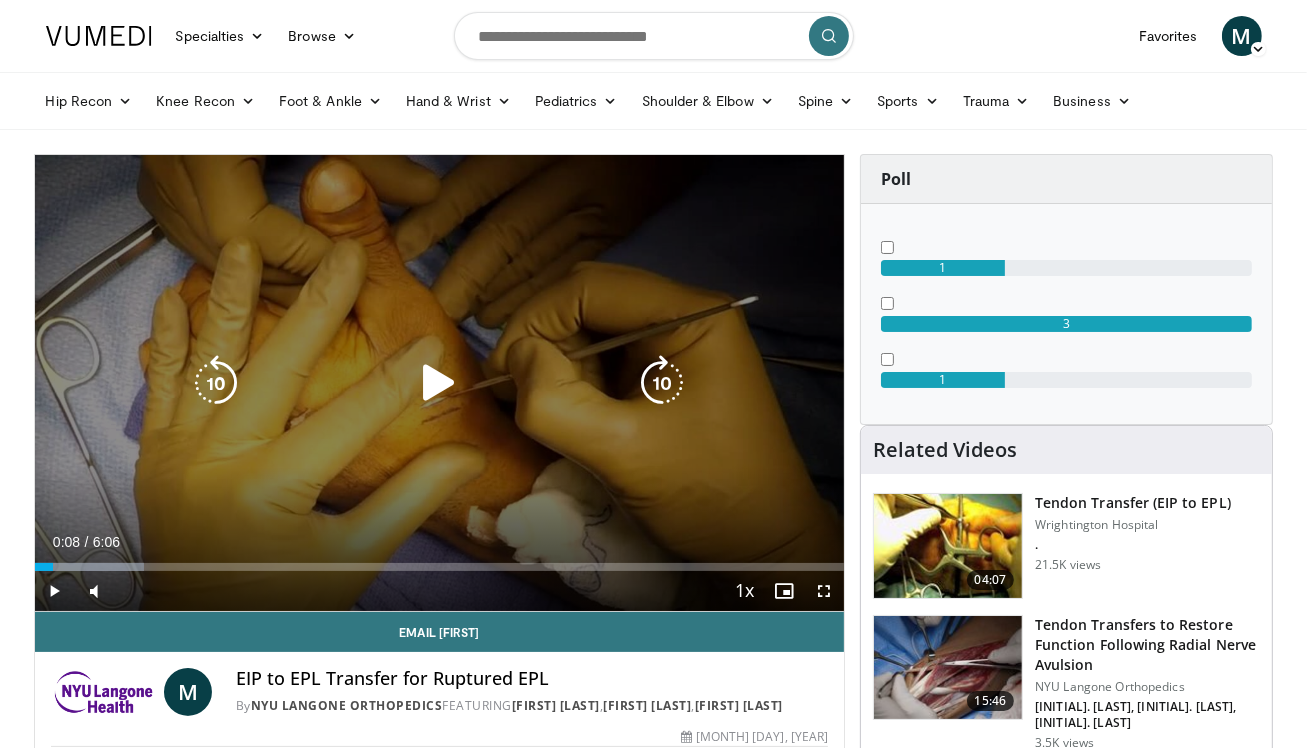 click on "10 seconds
Tap to unmute" at bounding box center (440, 383) 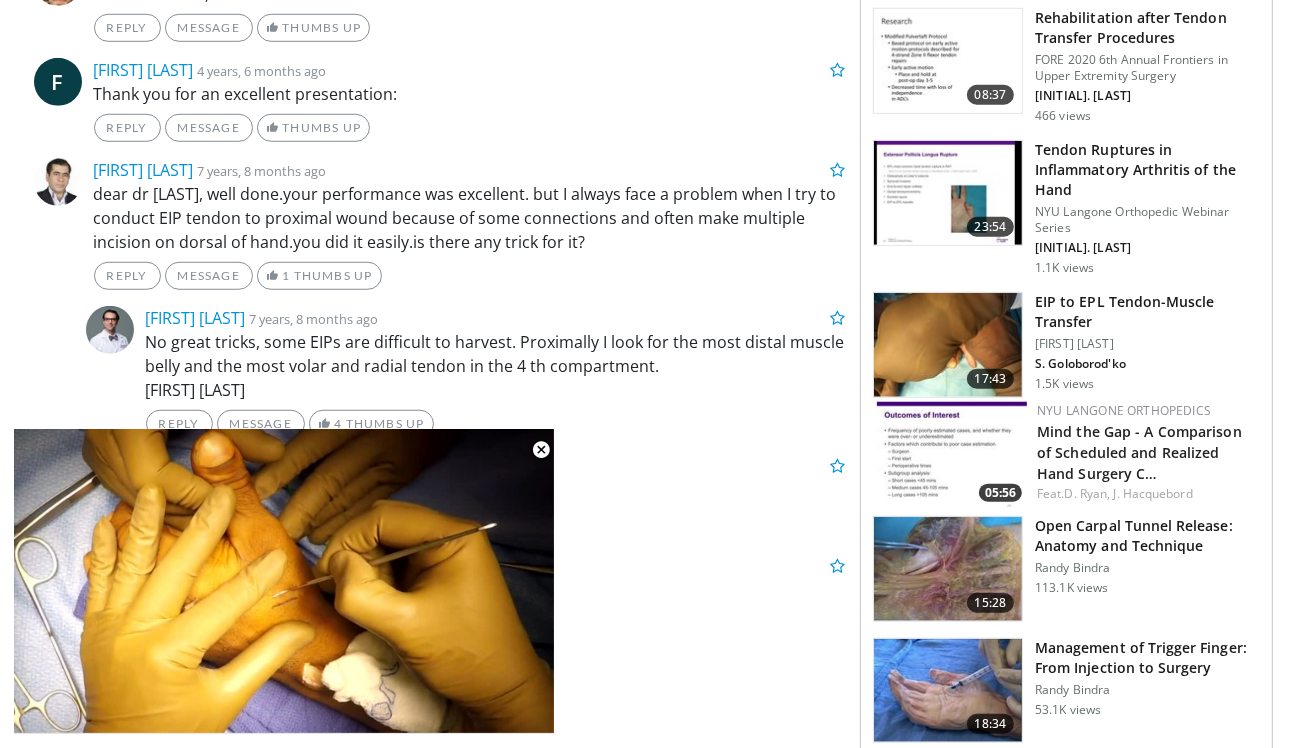 scroll, scrollTop: 1300, scrollLeft: 0, axis: vertical 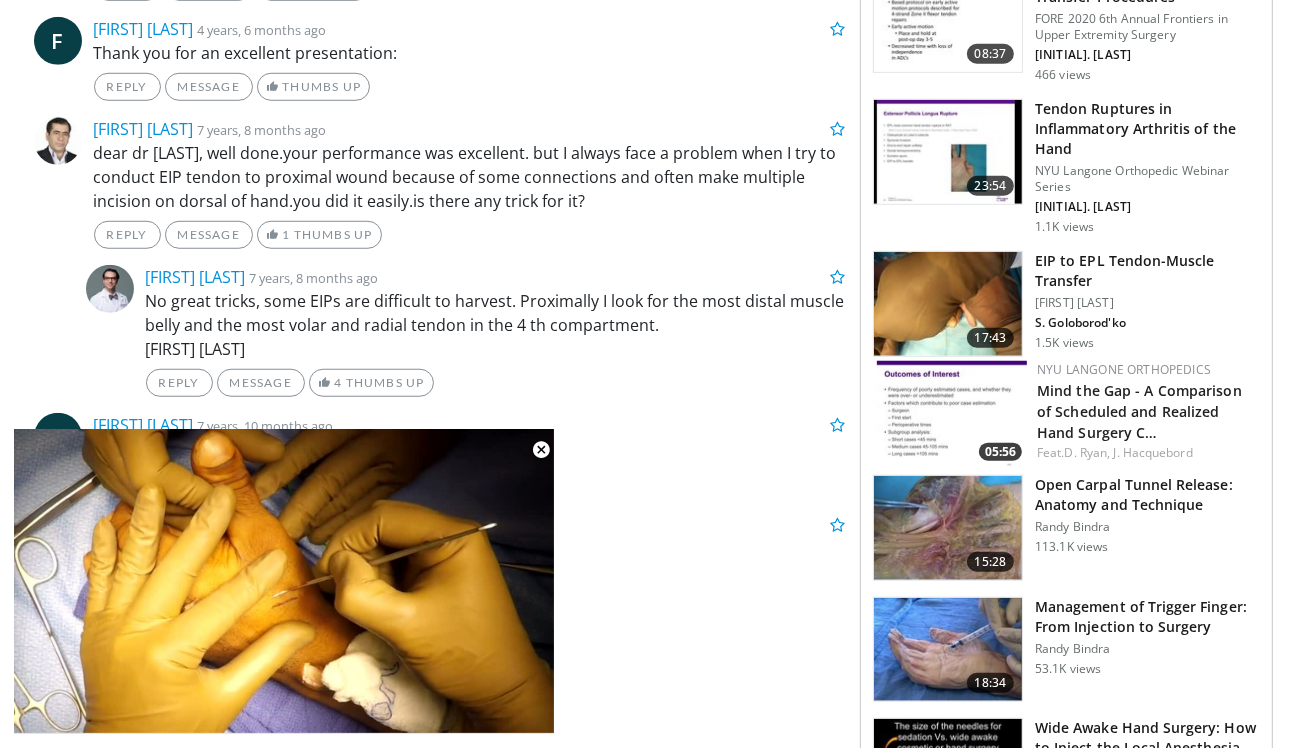 click at bounding box center (948, 304) 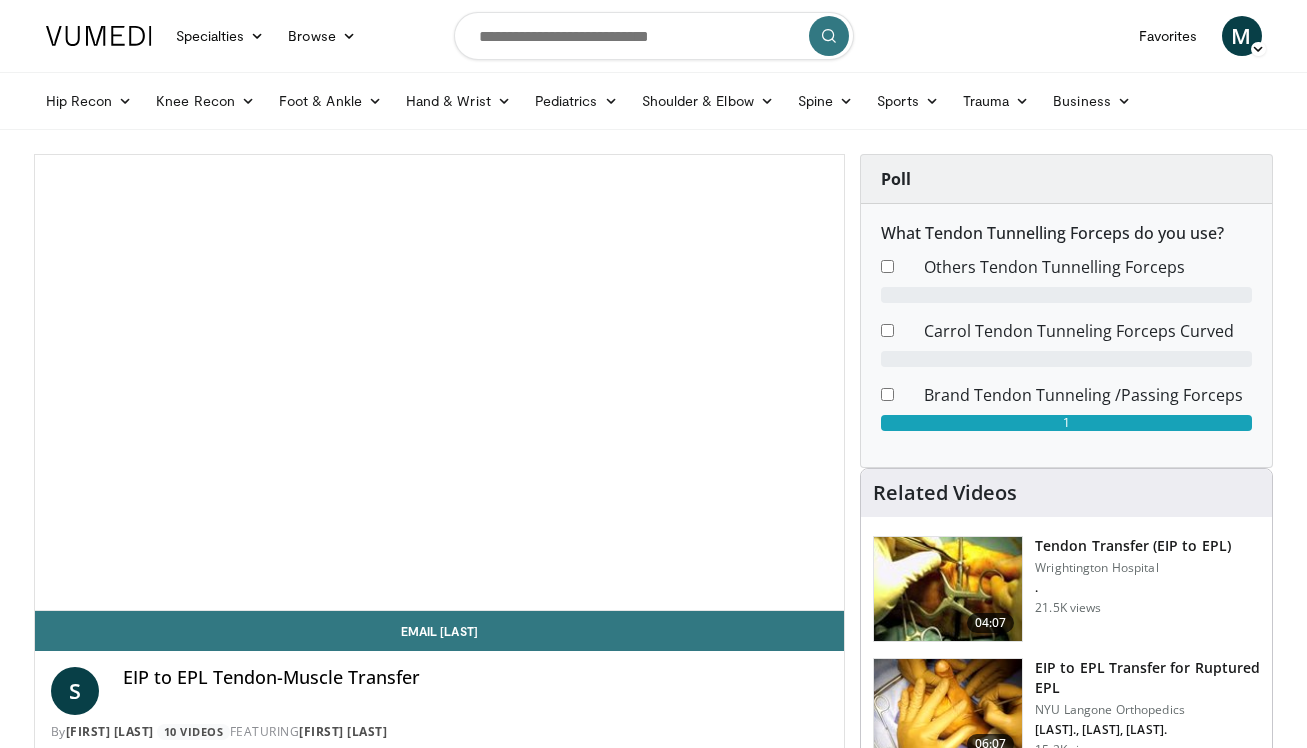 scroll, scrollTop: 0, scrollLeft: 0, axis: both 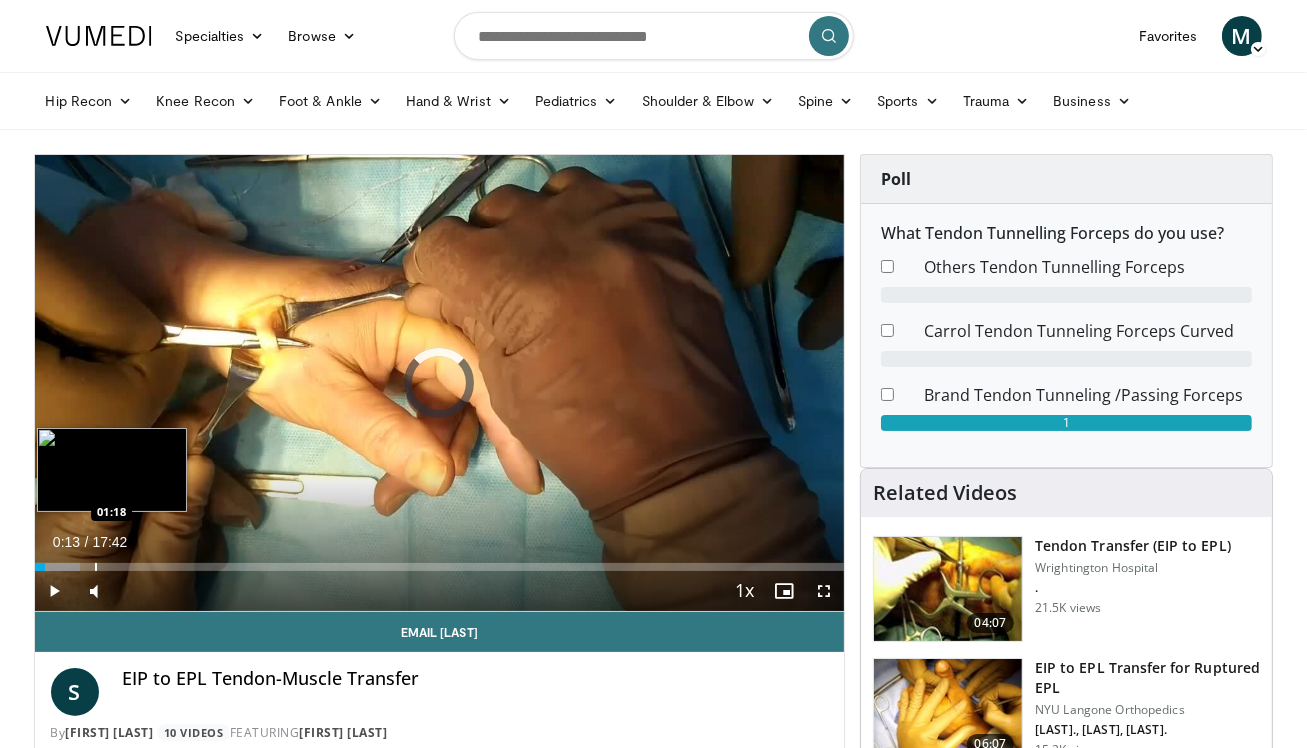 click on "Loaded :  5.63% 00:13 01:18" at bounding box center (440, 561) 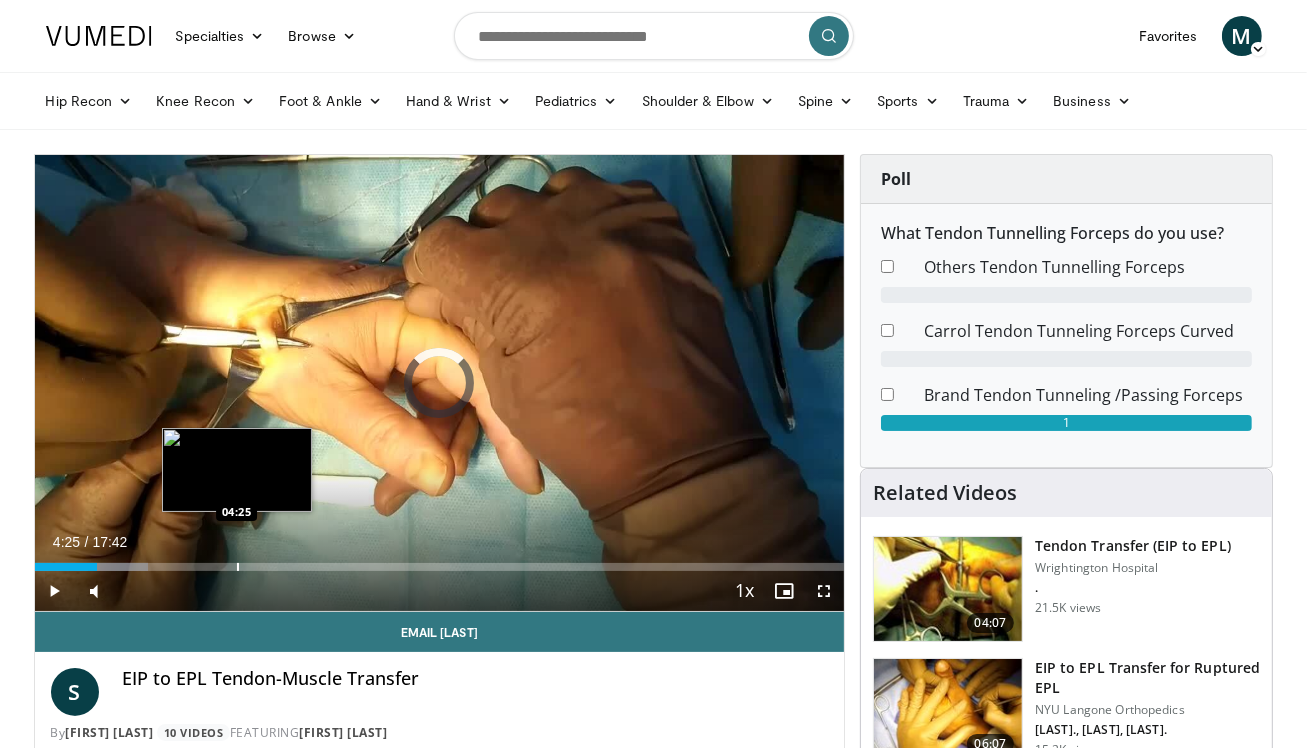 click at bounding box center (238, 567) 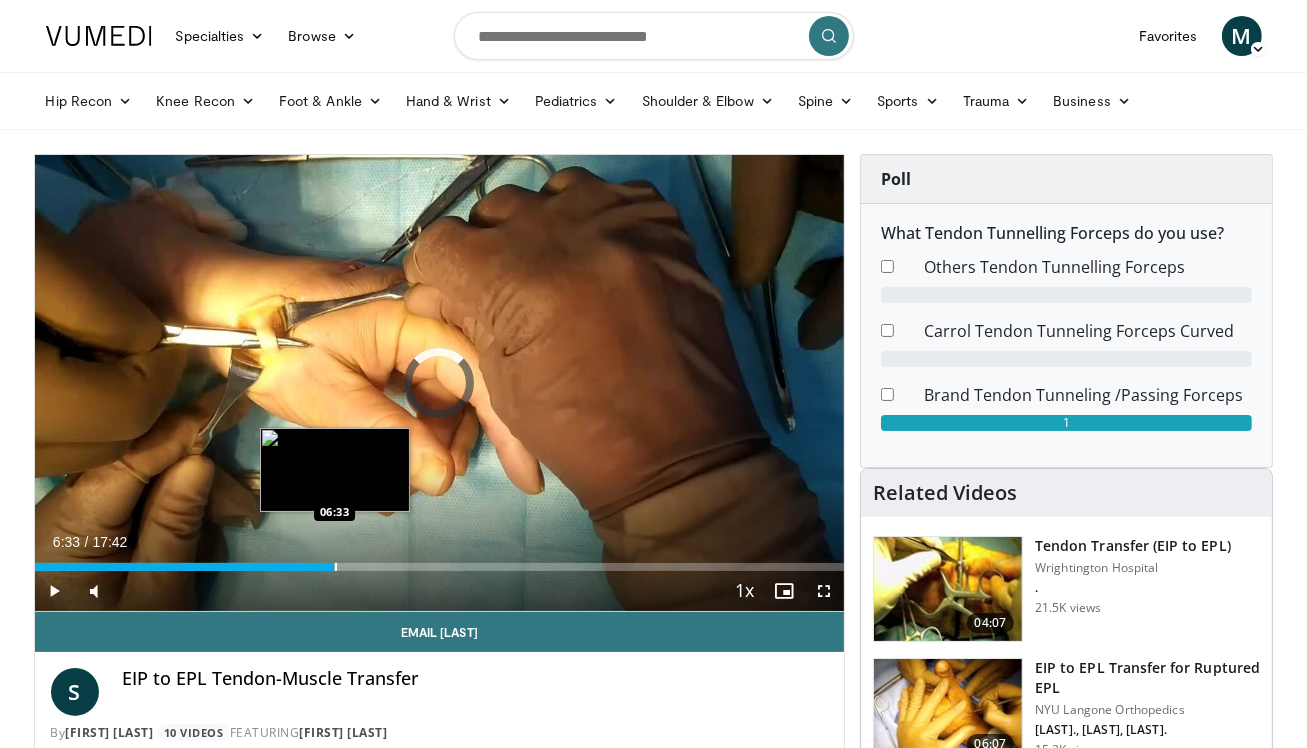 click on "Loaded :  31.93% 06:33 06:33" at bounding box center [440, 561] 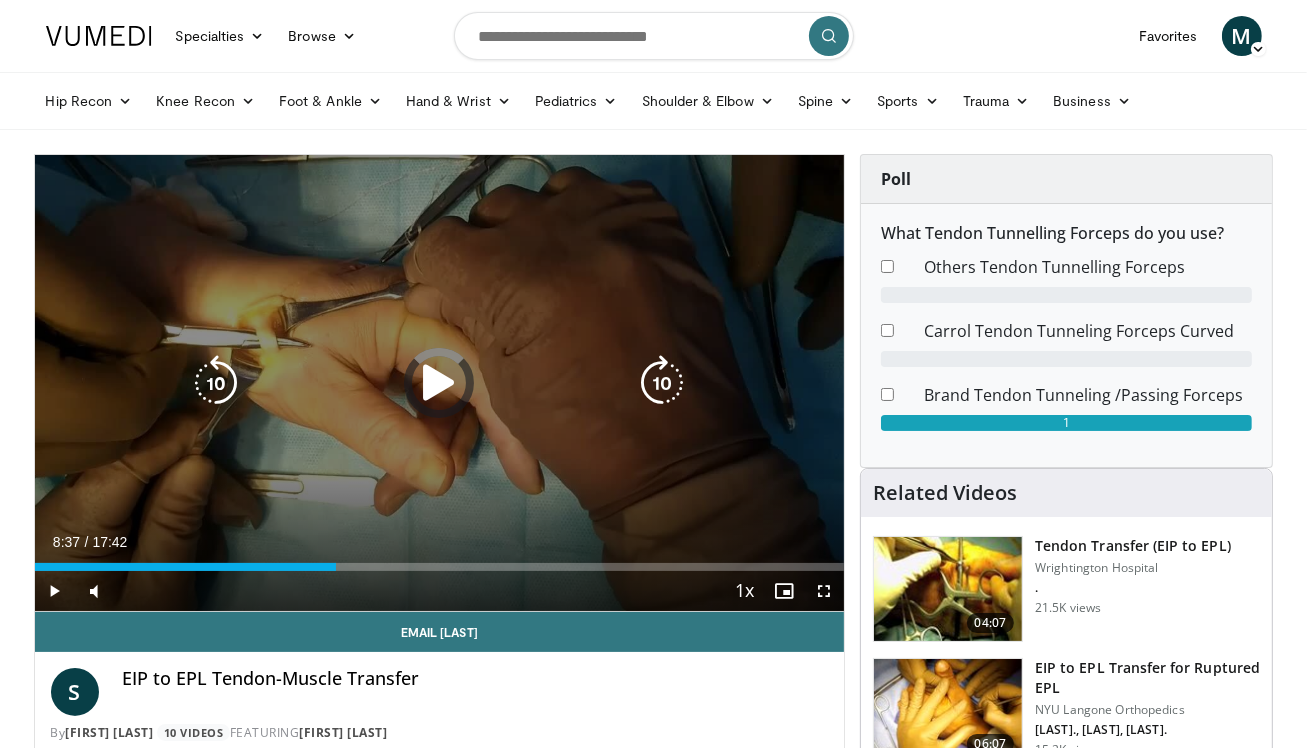 click on "Loaded :  0.00% 08:37 08:37" at bounding box center (440, 561) 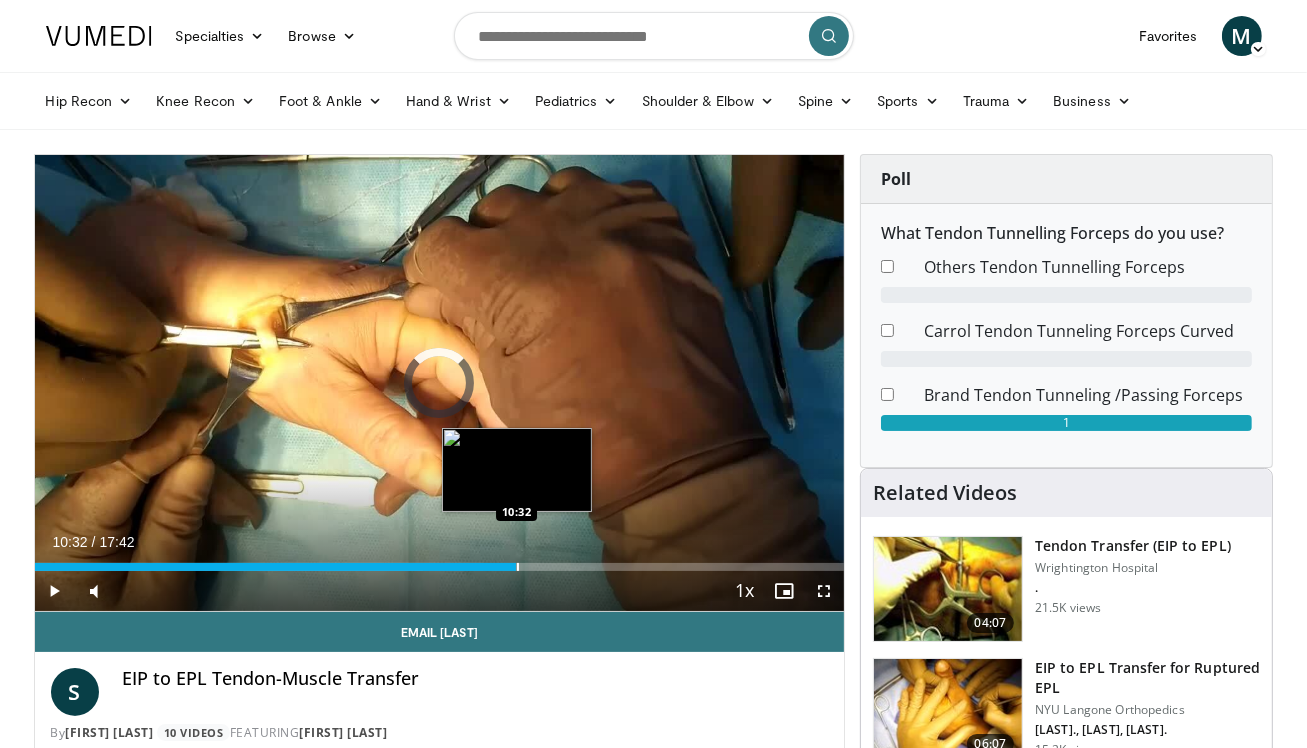 click at bounding box center (518, 567) 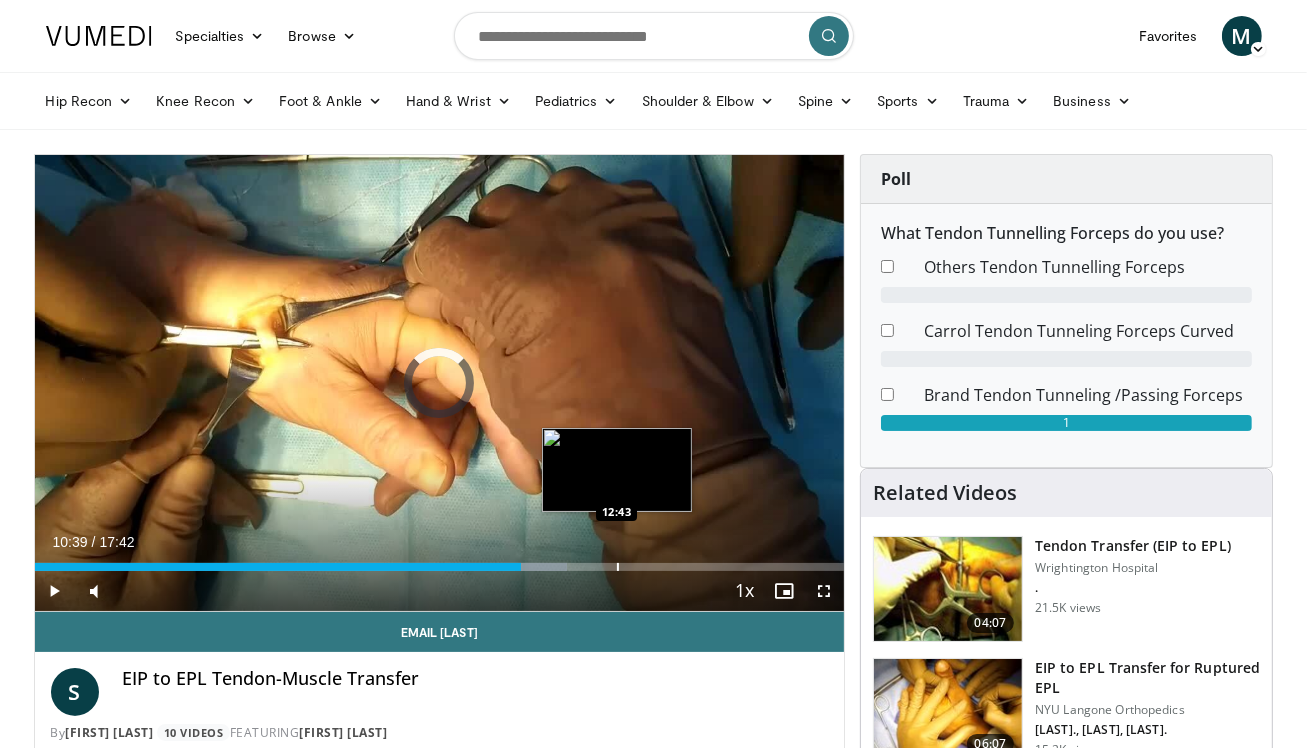 click at bounding box center (618, 567) 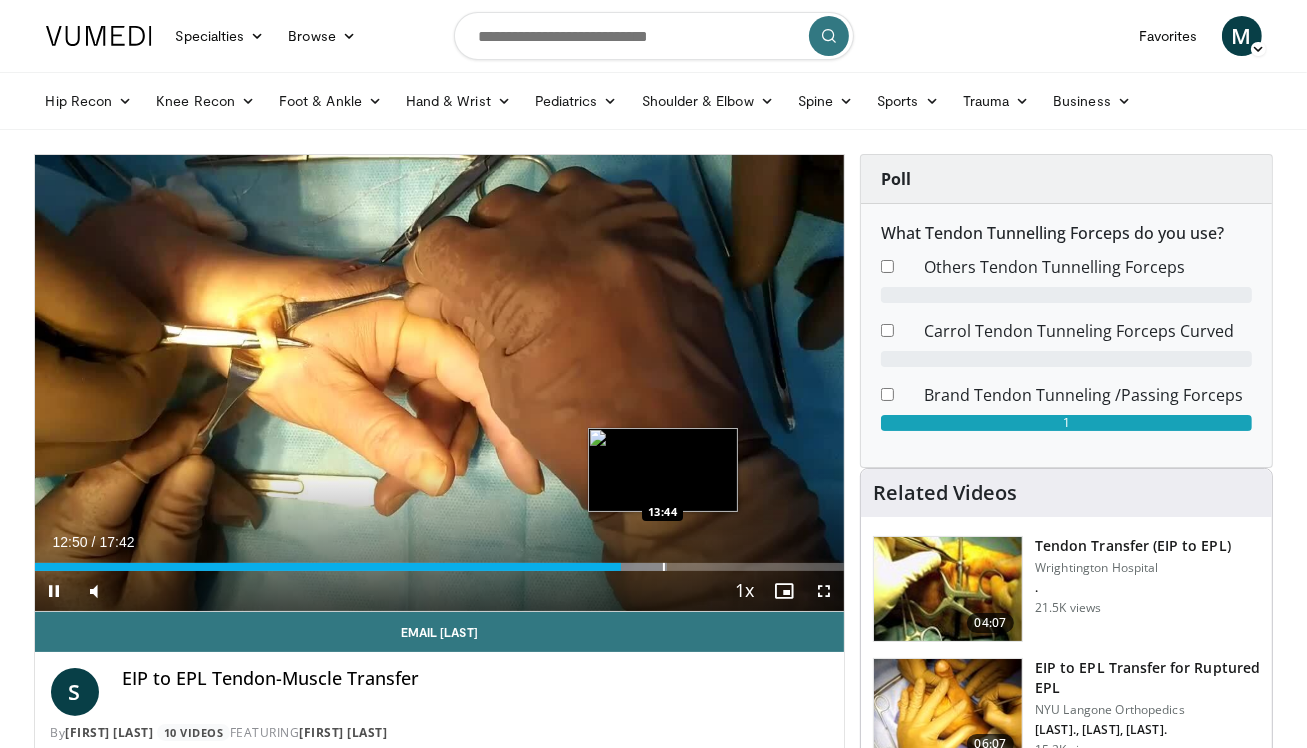 click at bounding box center [664, 567] 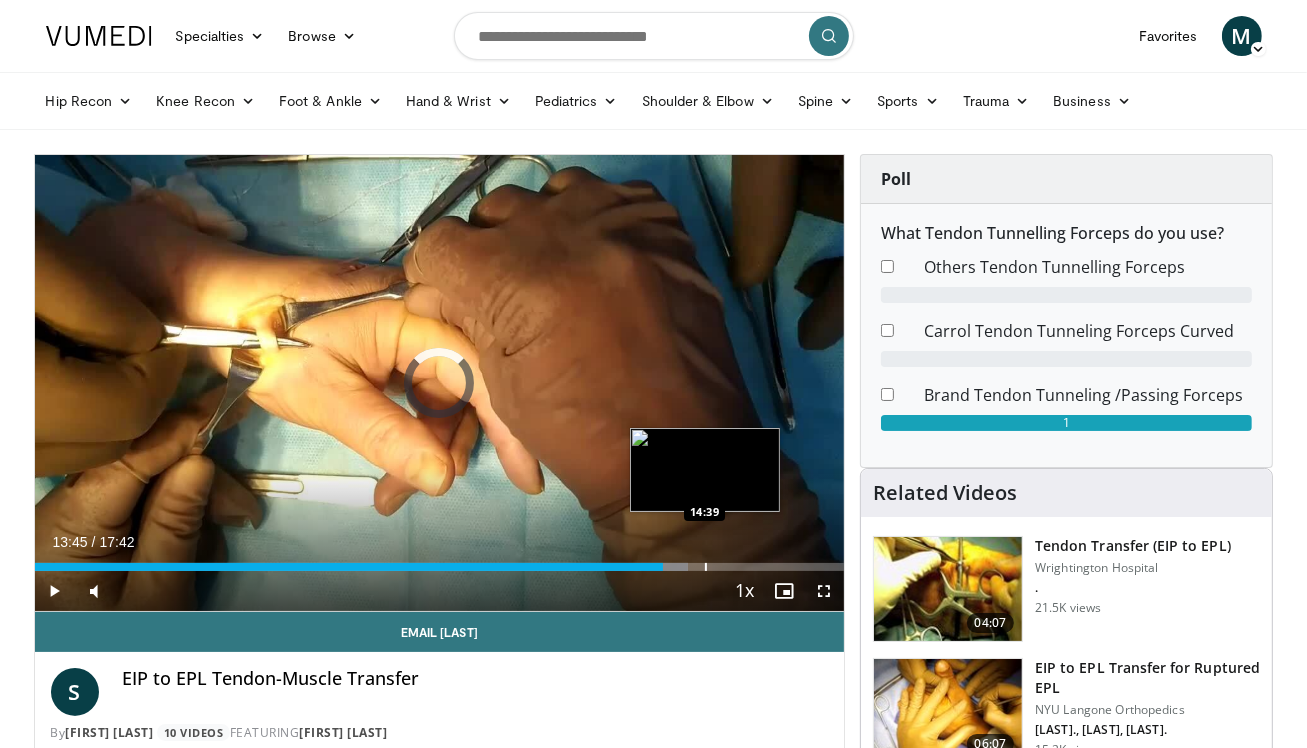 click at bounding box center [706, 567] 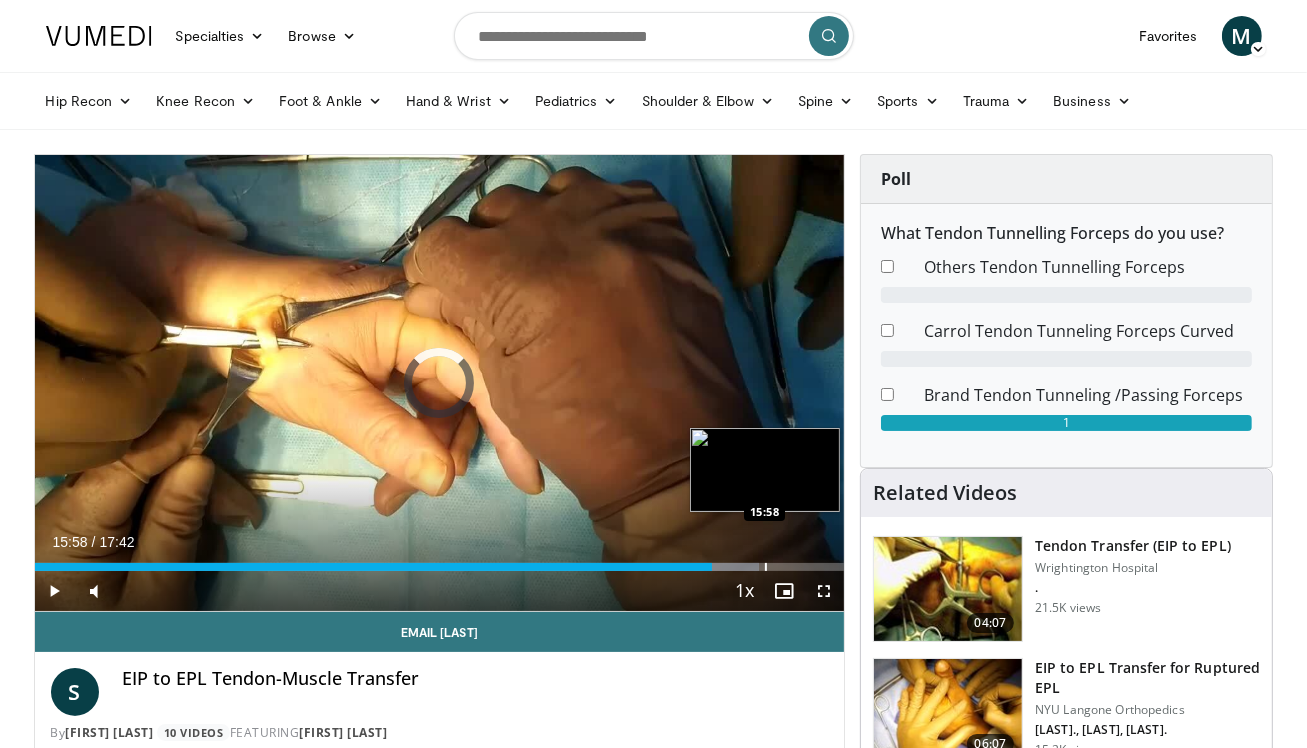 click at bounding box center (766, 567) 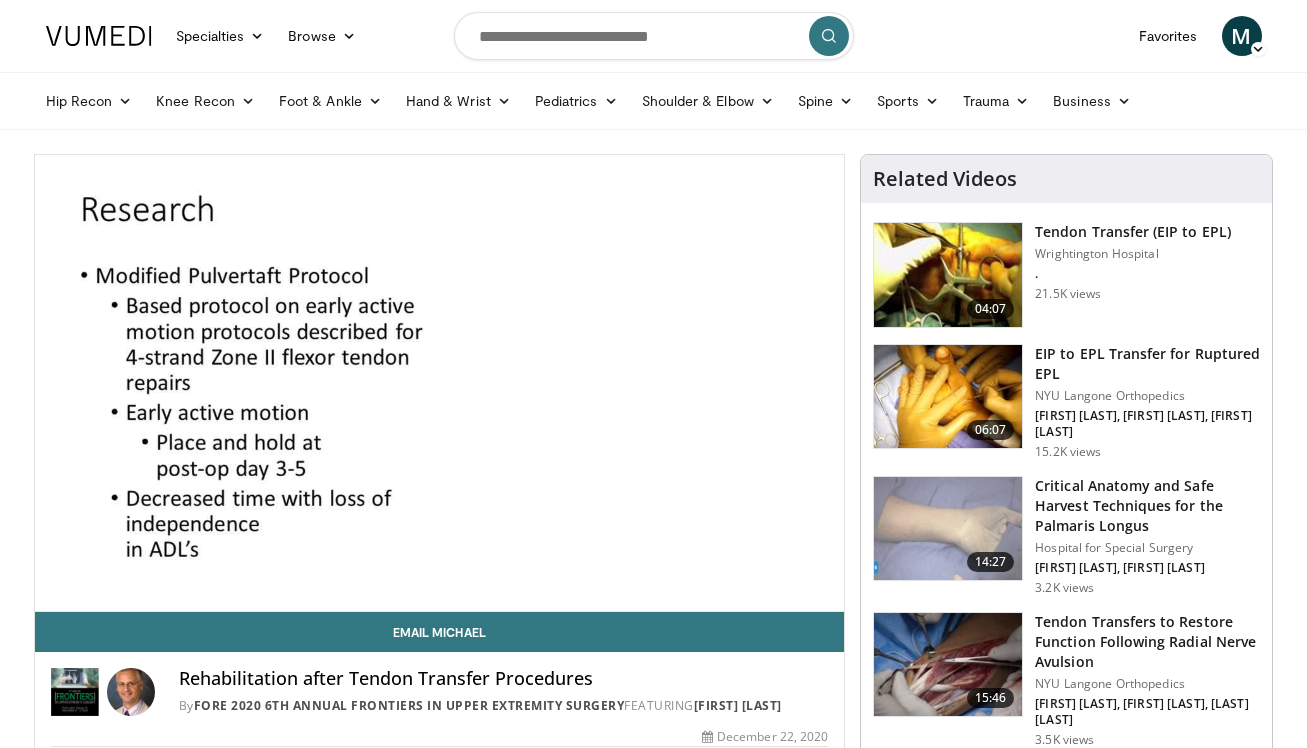 scroll, scrollTop: 0, scrollLeft: 0, axis: both 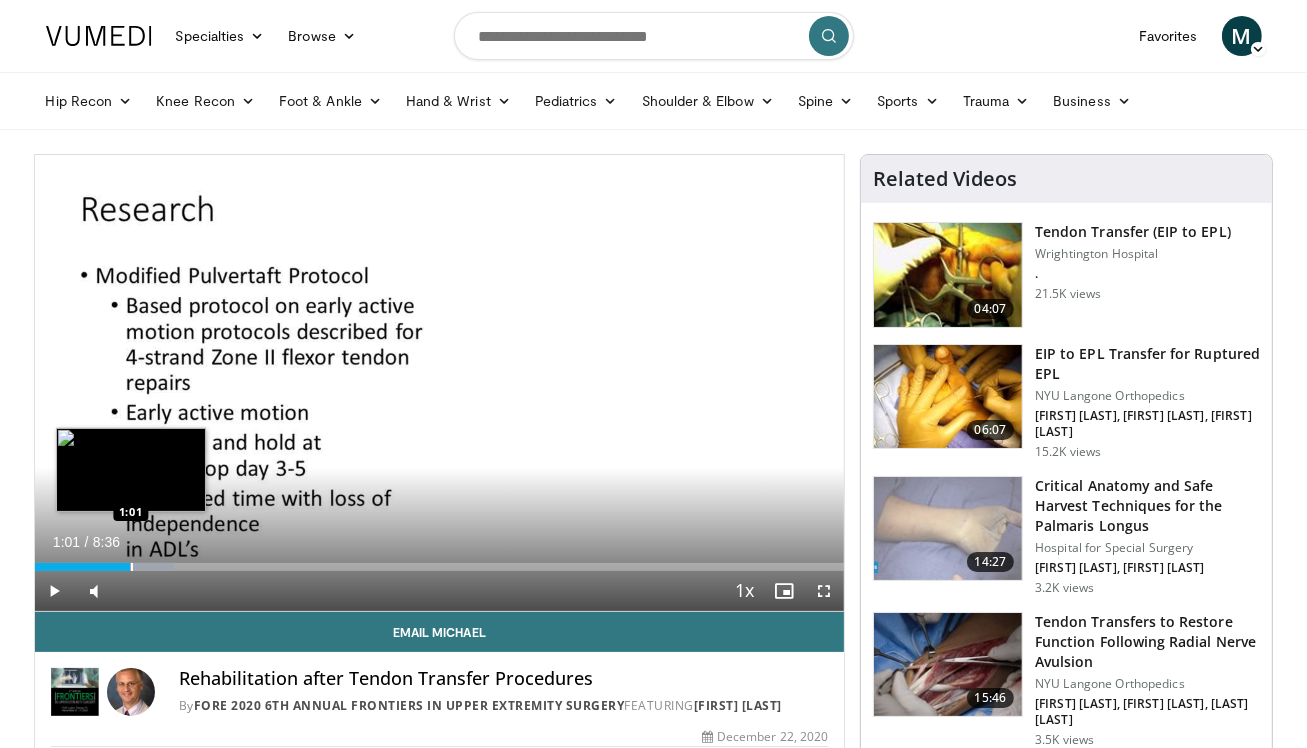 click at bounding box center (132, 567) 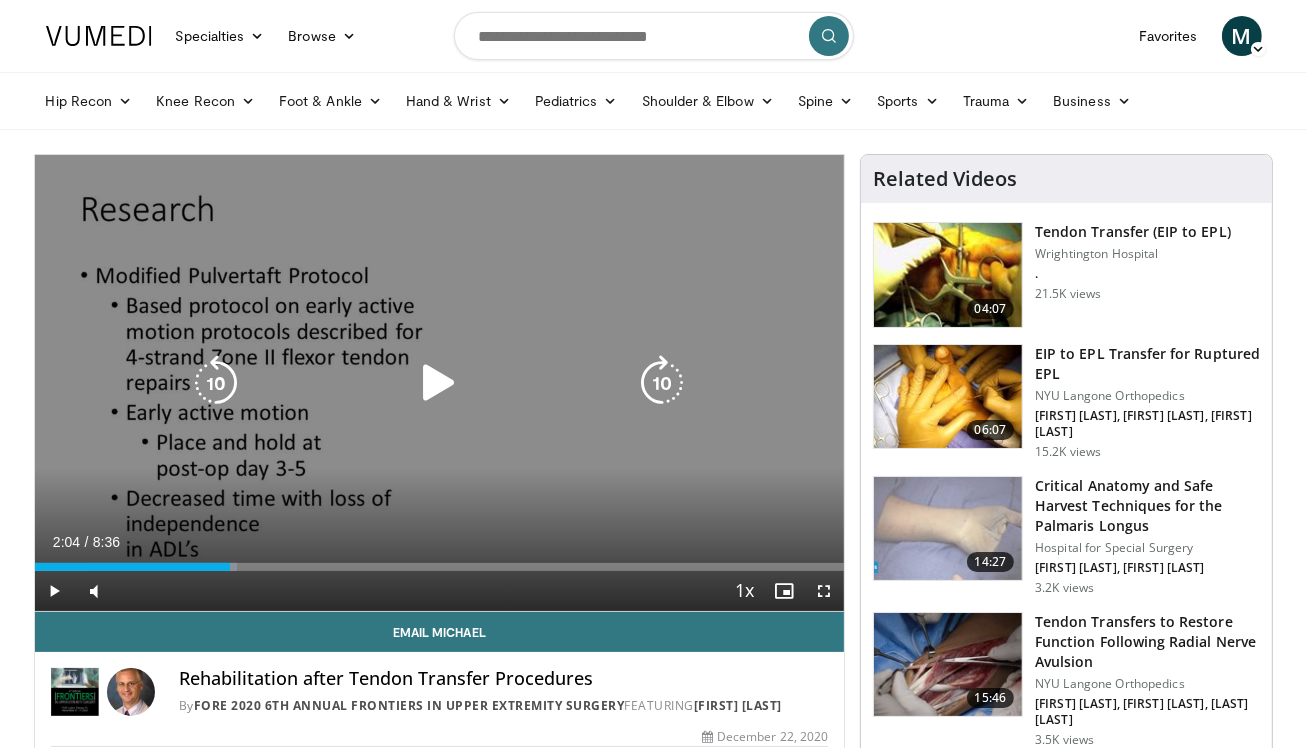 click on "Loaded :  24.96% 2:04 2:03" at bounding box center [440, 567] 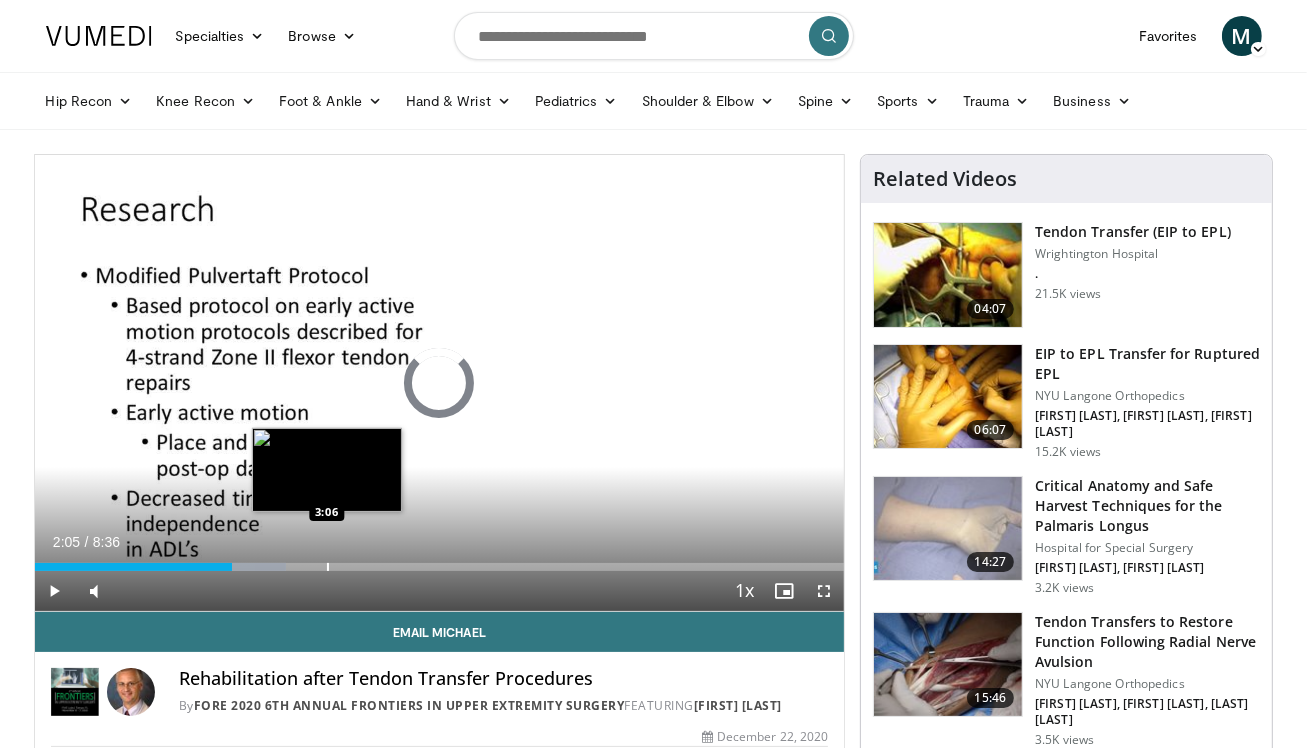 click on "Loaded :  31.01% 2:06 3:06" at bounding box center [440, 561] 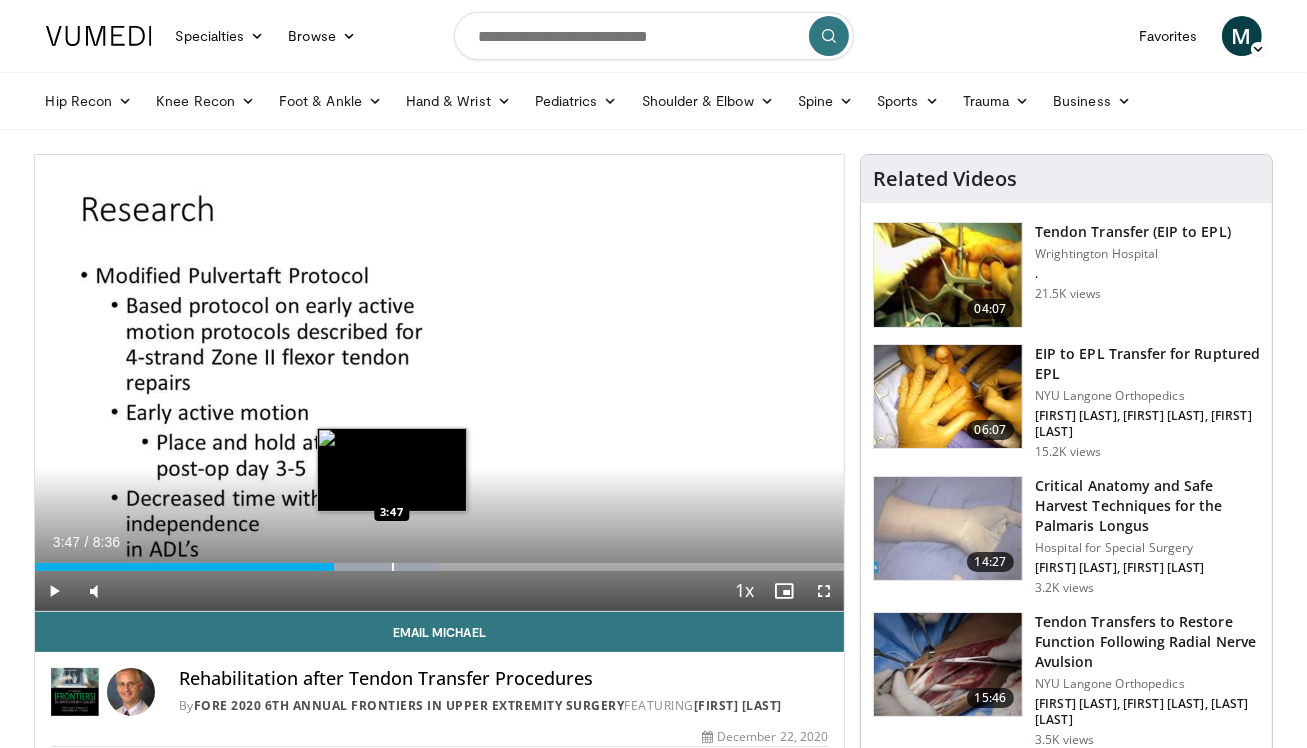 click at bounding box center (393, 567) 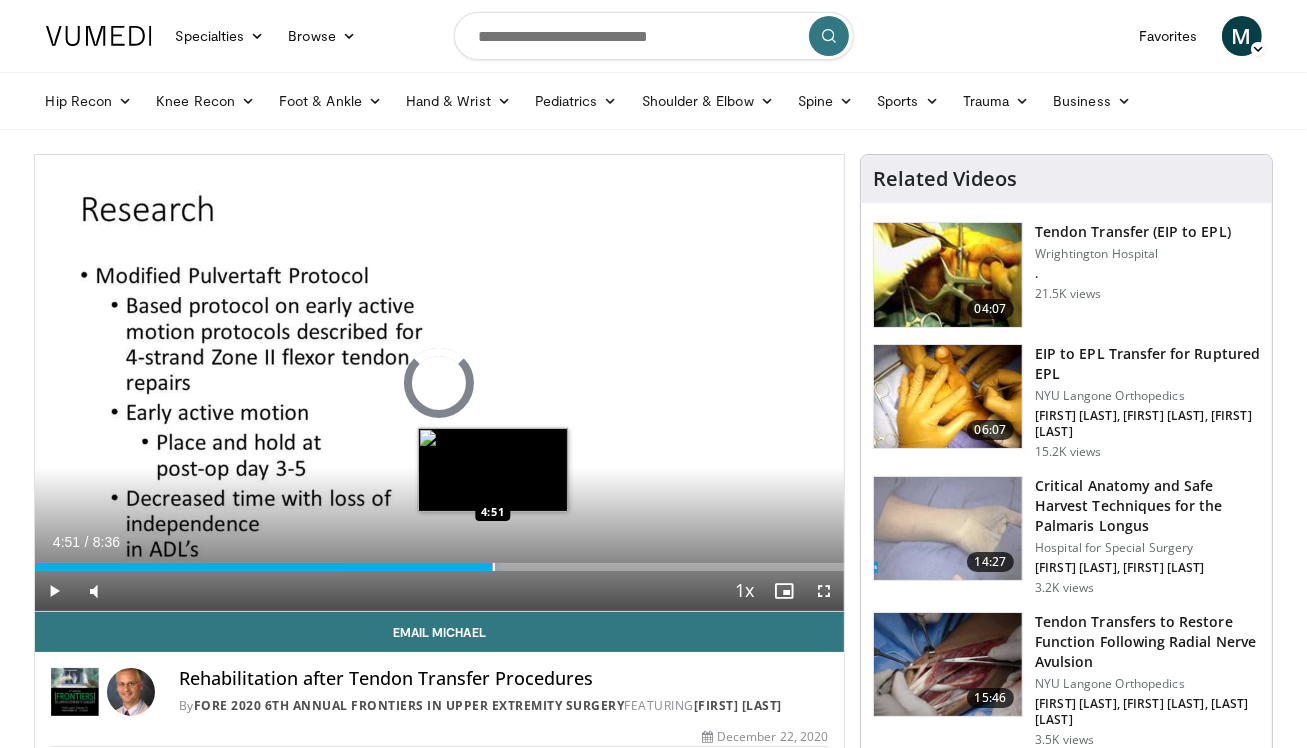 click at bounding box center [494, 567] 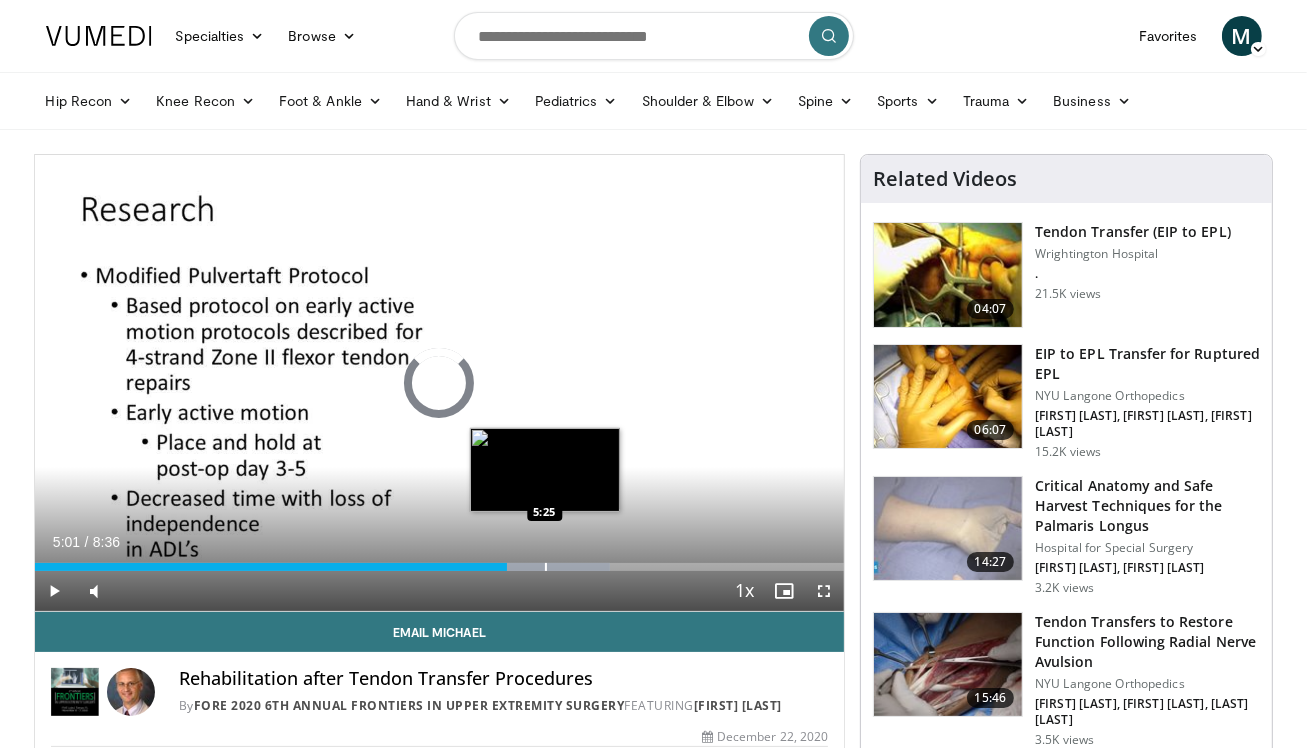 click at bounding box center [546, 567] 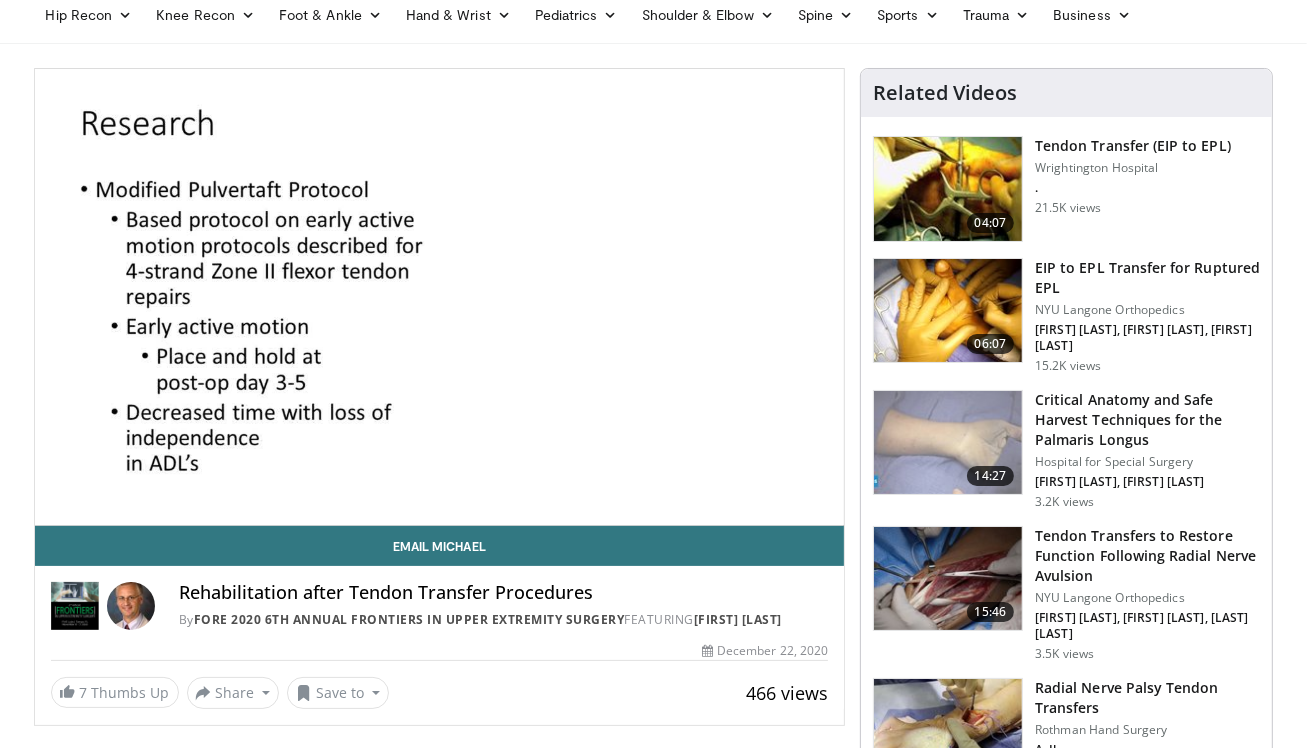 scroll, scrollTop: 0, scrollLeft: 0, axis: both 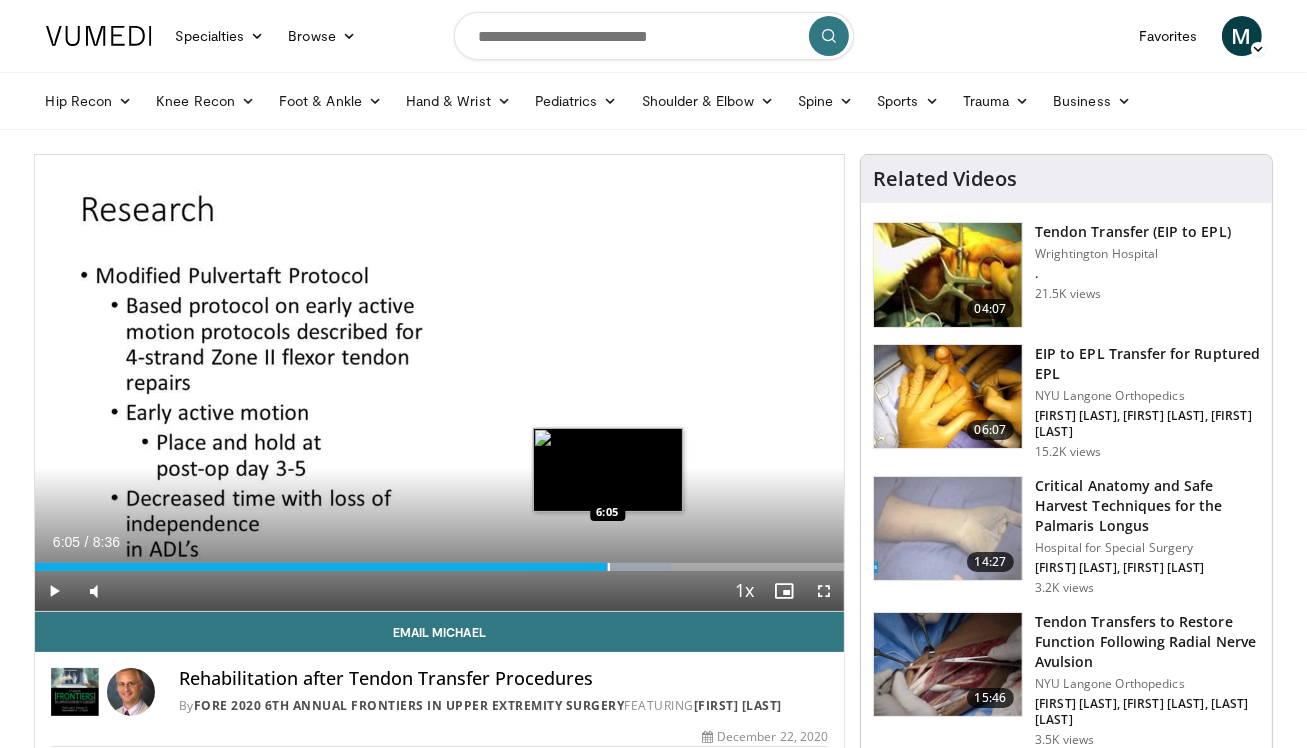 click on "Loaded :  78.75% 5:46 6:05" at bounding box center [440, 561] 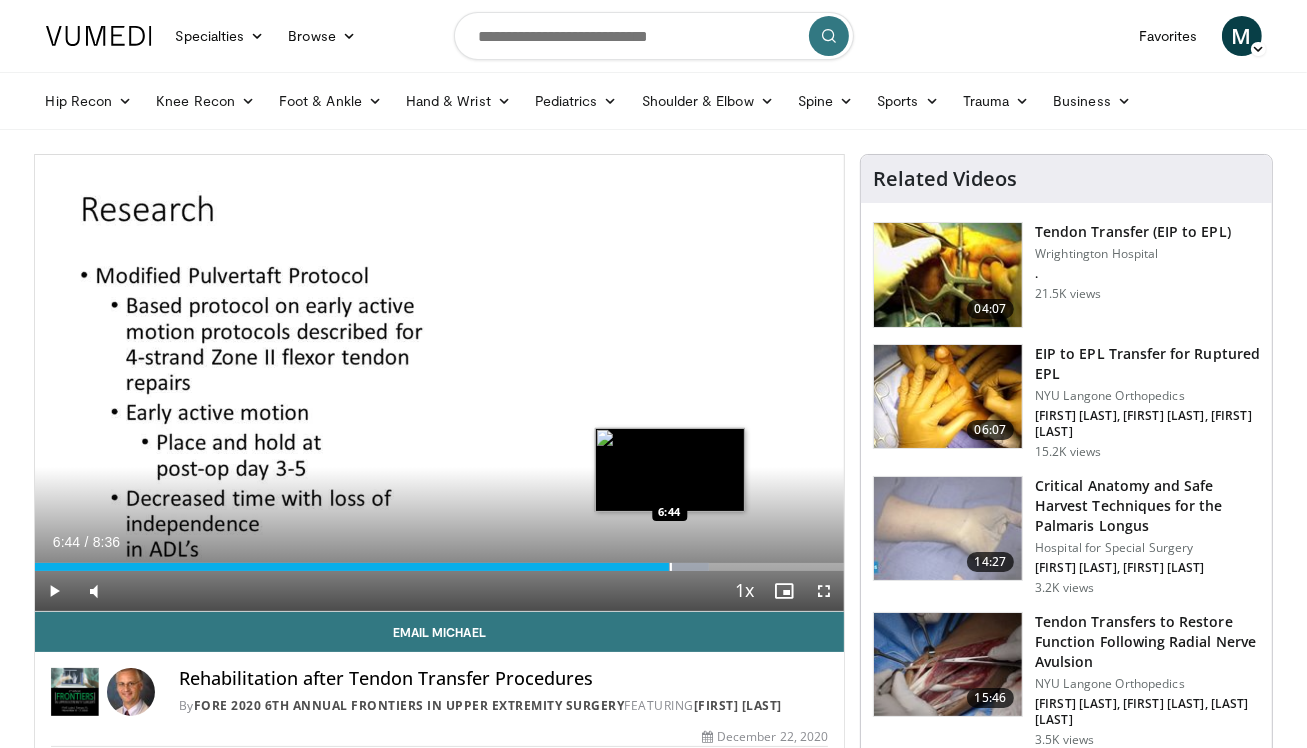 click at bounding box center (671, 567) 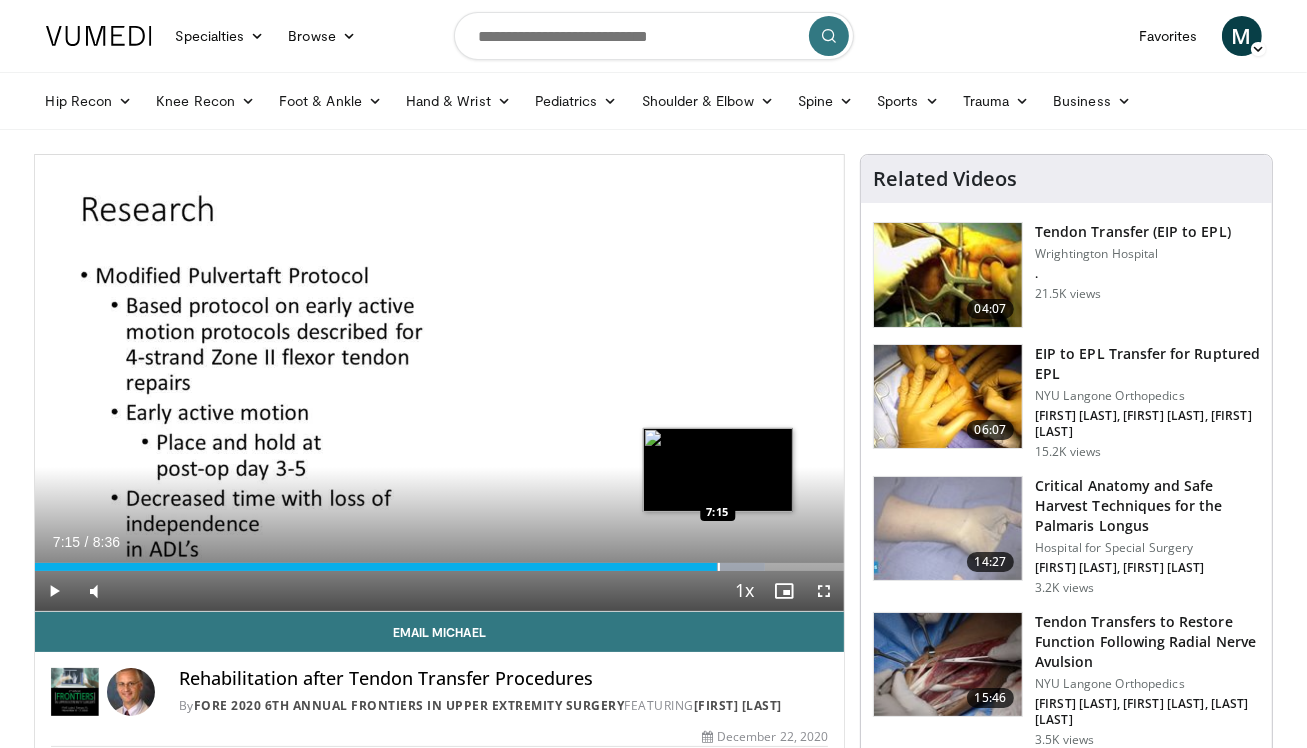 click at bounding box center (719, 567) 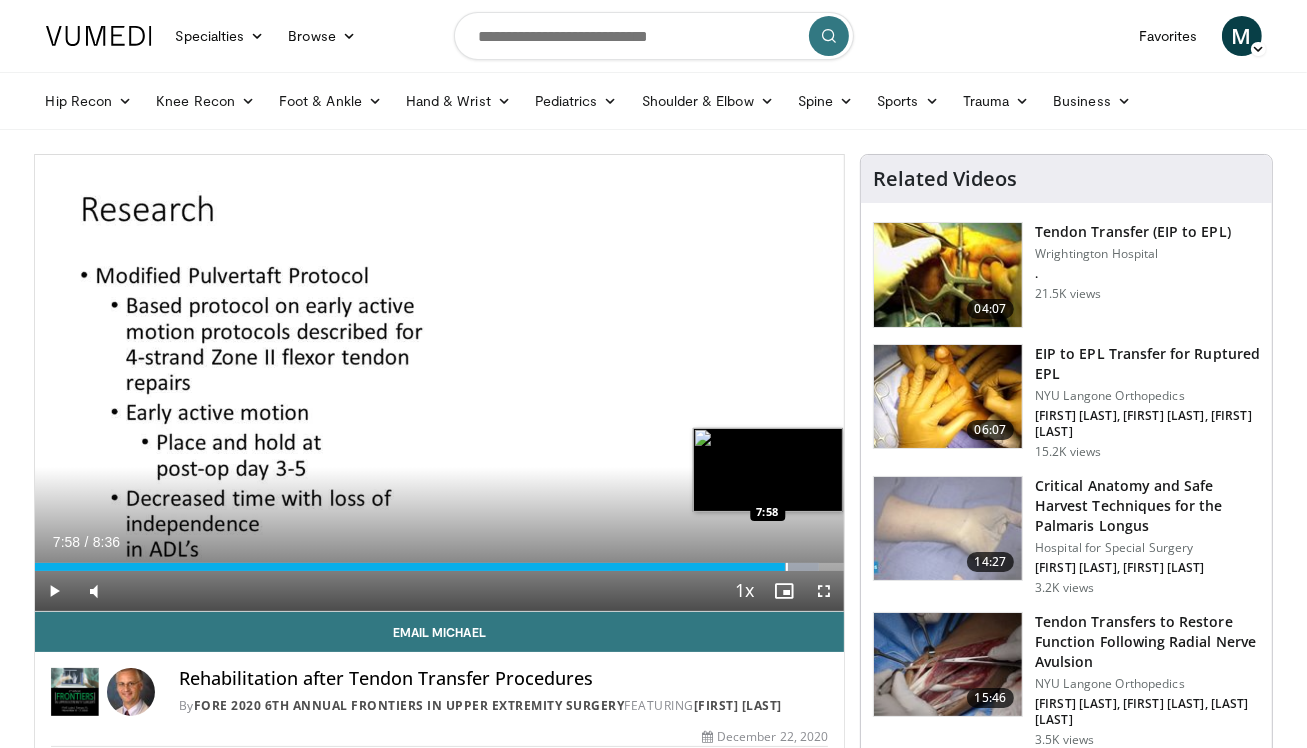 click on "Loaded :  96.92% 7:58 7:58" at bounding box center (440, 561) 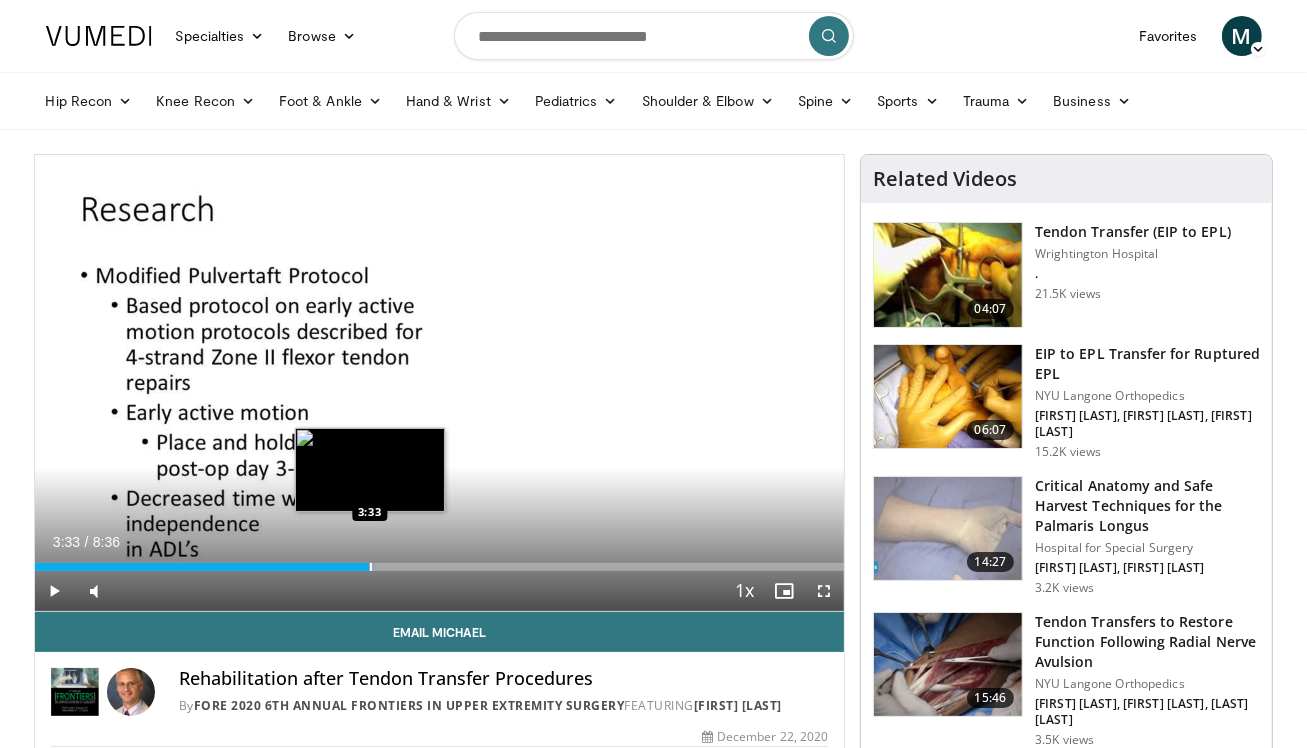 click at bounding box center (371, 567) 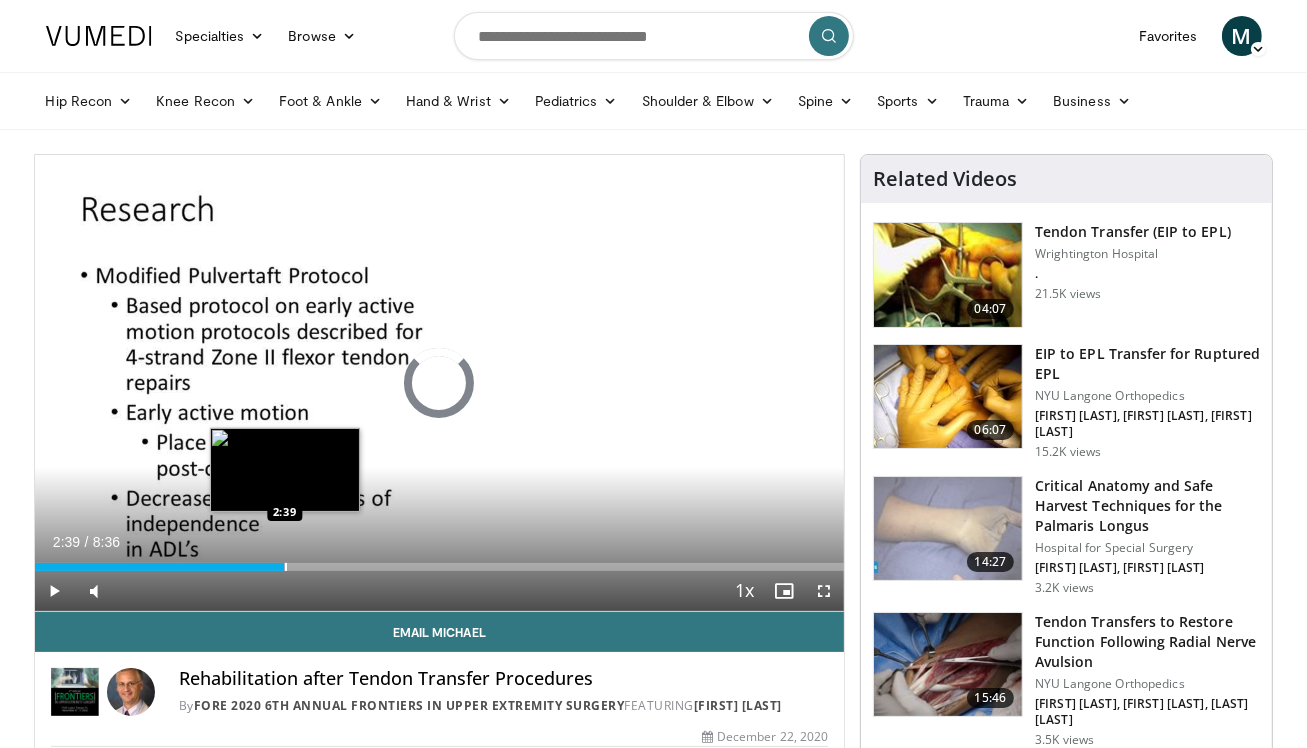 click on "Loaded :  31.01% 2:39 2:39" at bounding box center (440, 567) 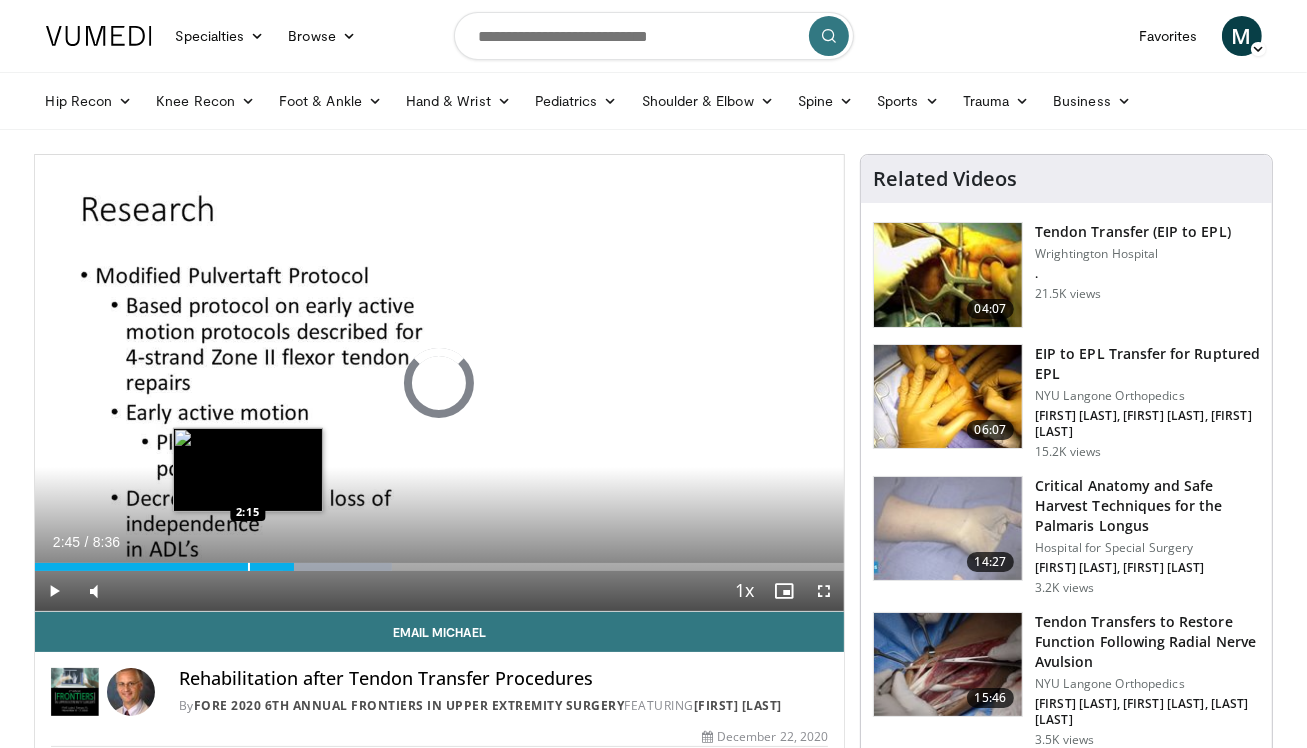 click at bounding box center [249, 567] 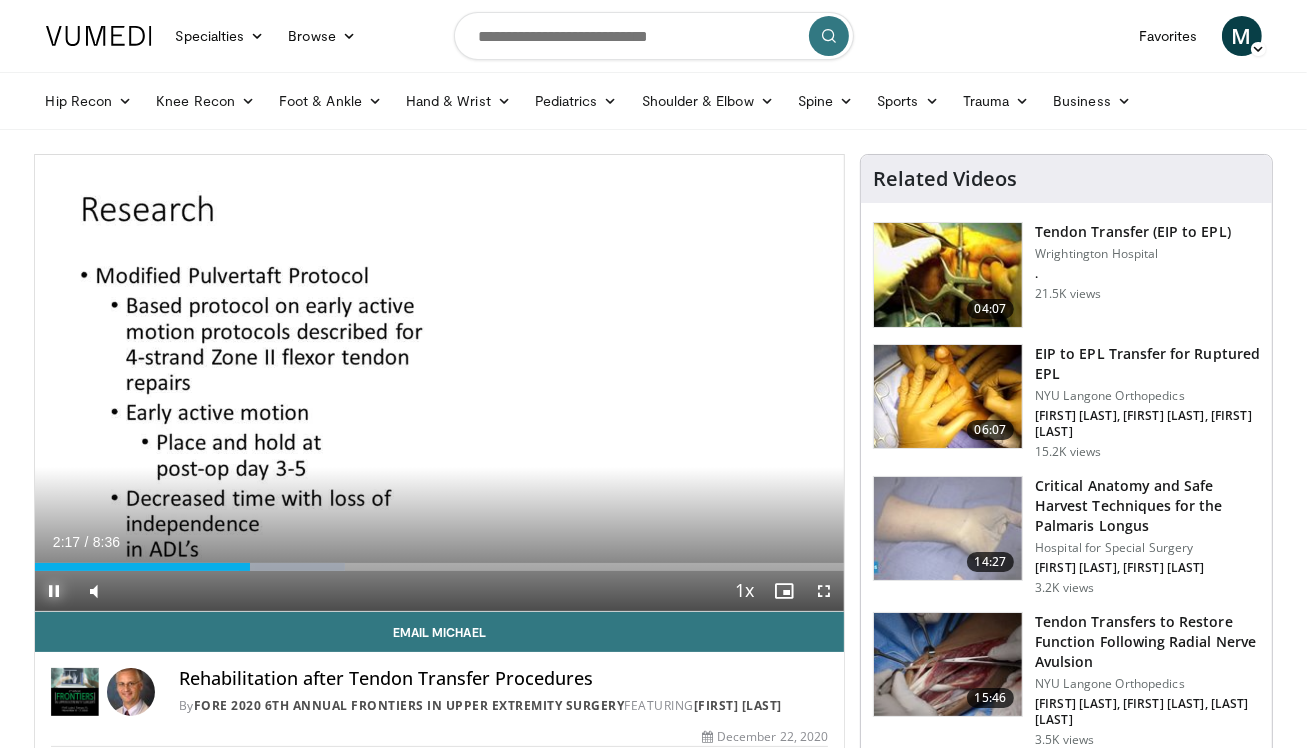 click at bounding box center (55, 591) 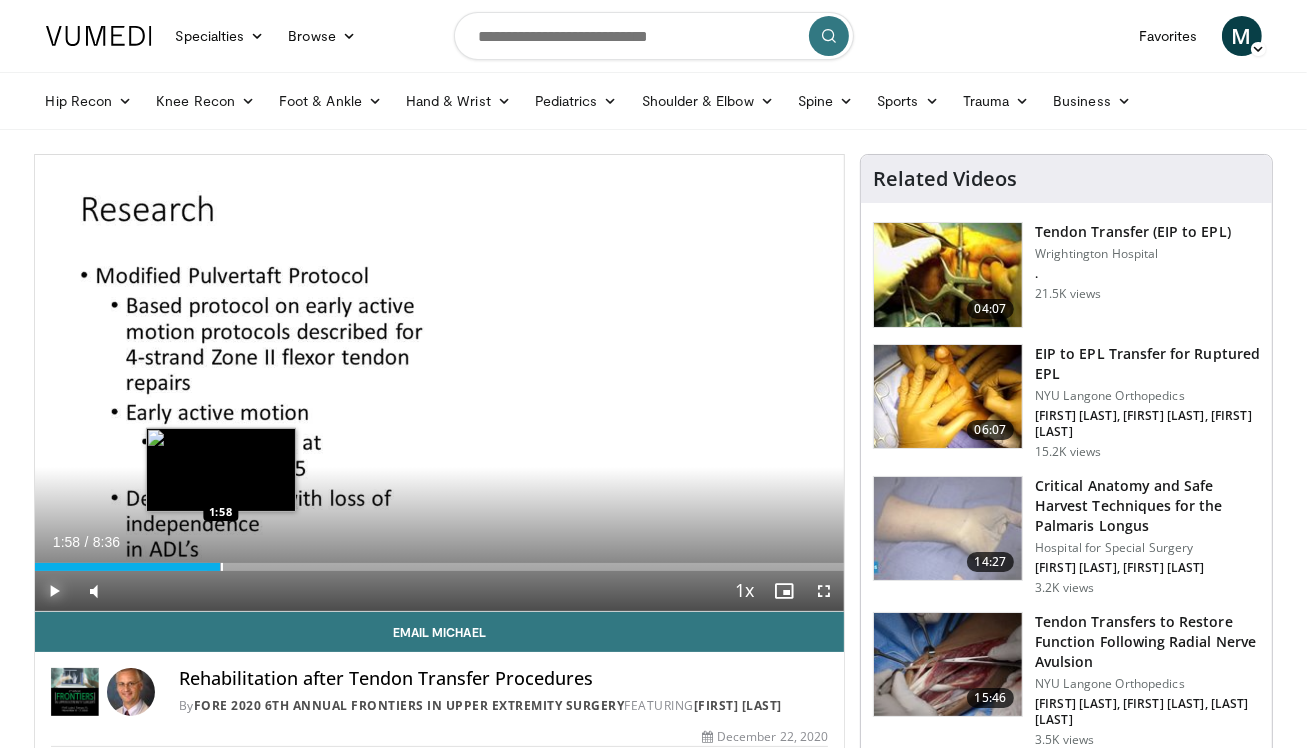 click at bounding box center [222, 567] 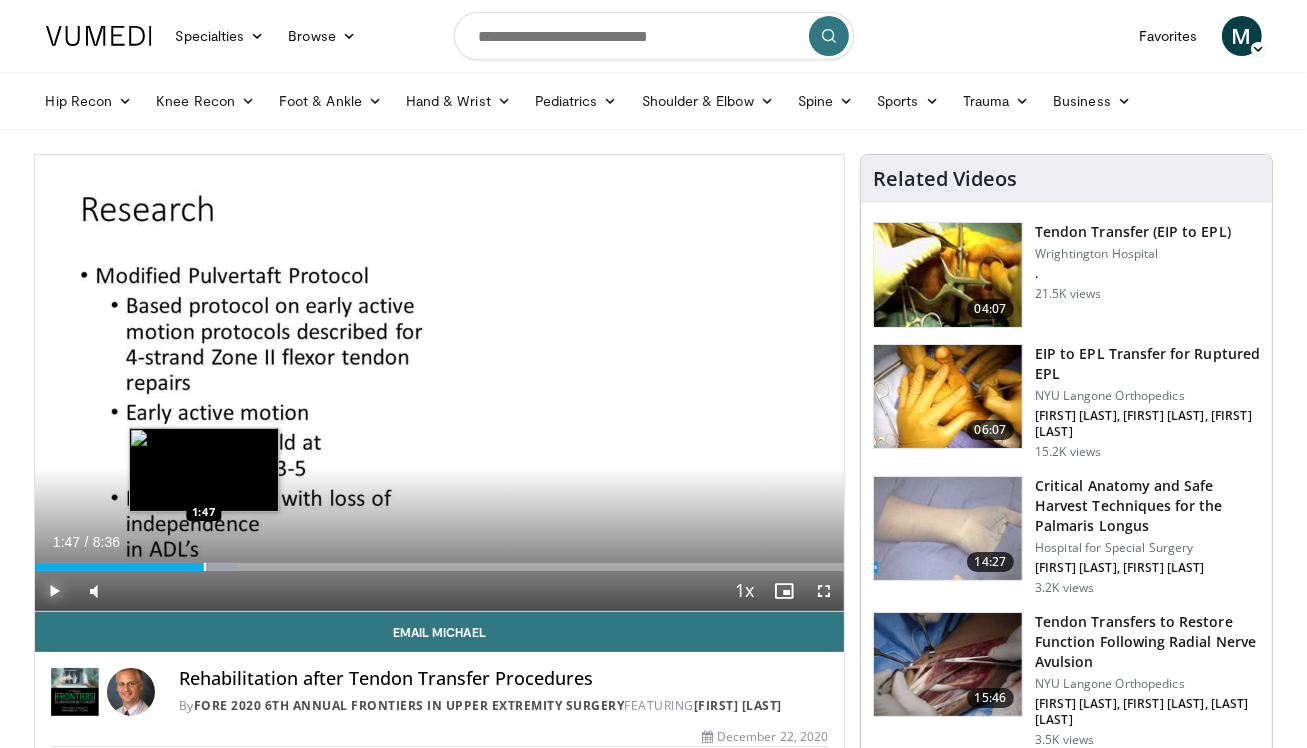 click at bounding box center (205, 567) 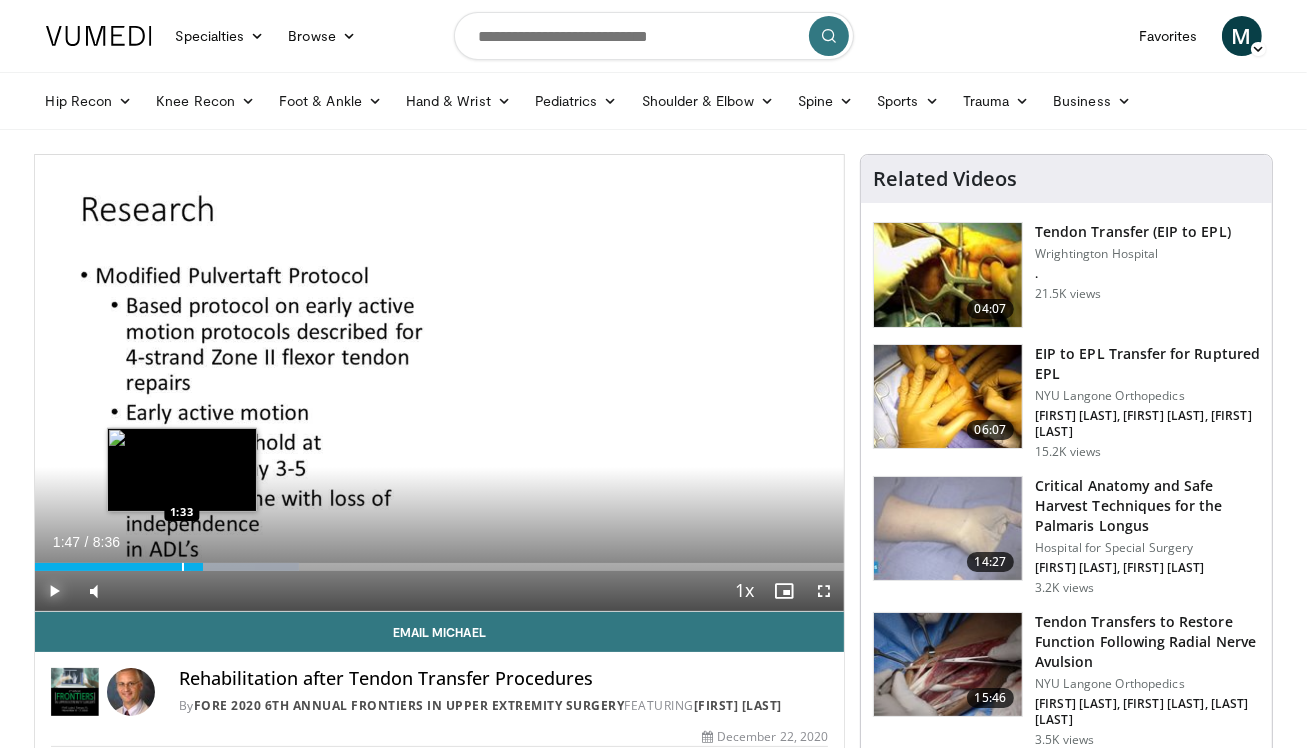 click at bounding box center (183, 567) 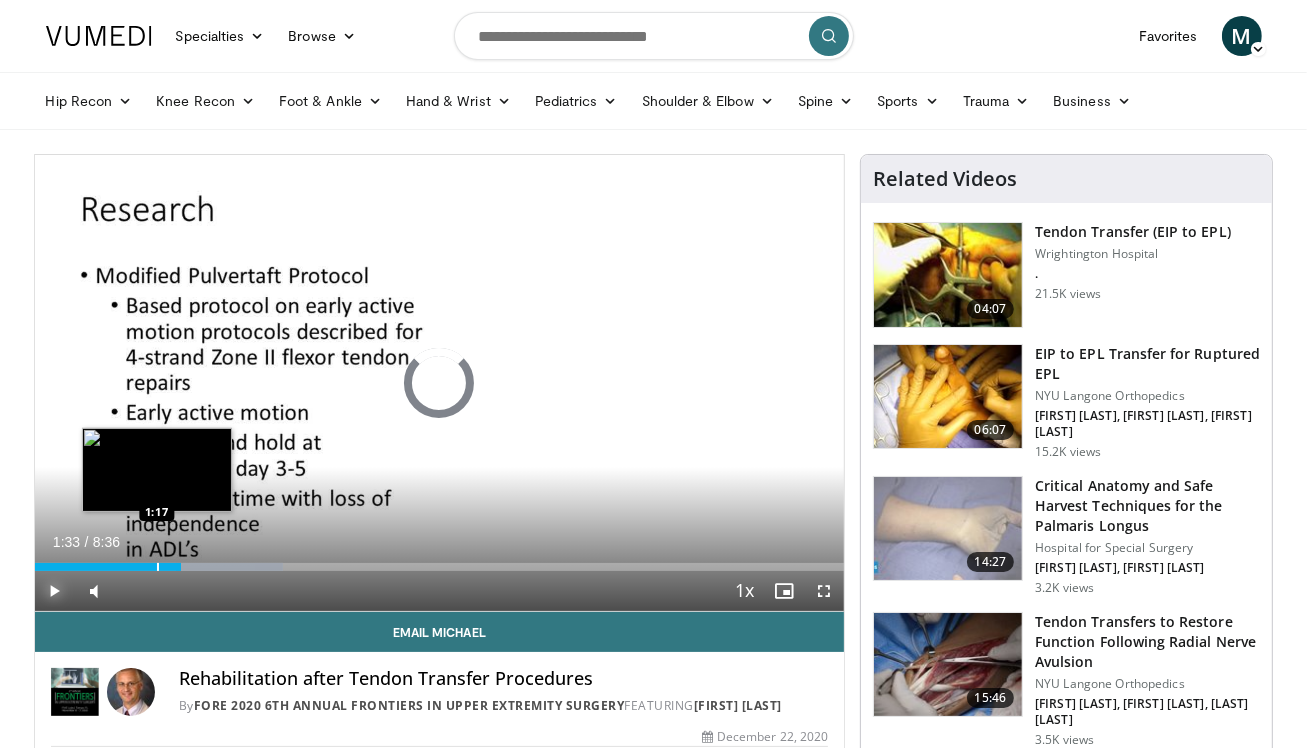 click on "Loaded :  30.72% 1:33 1:17" at bounding box center [440, 561] 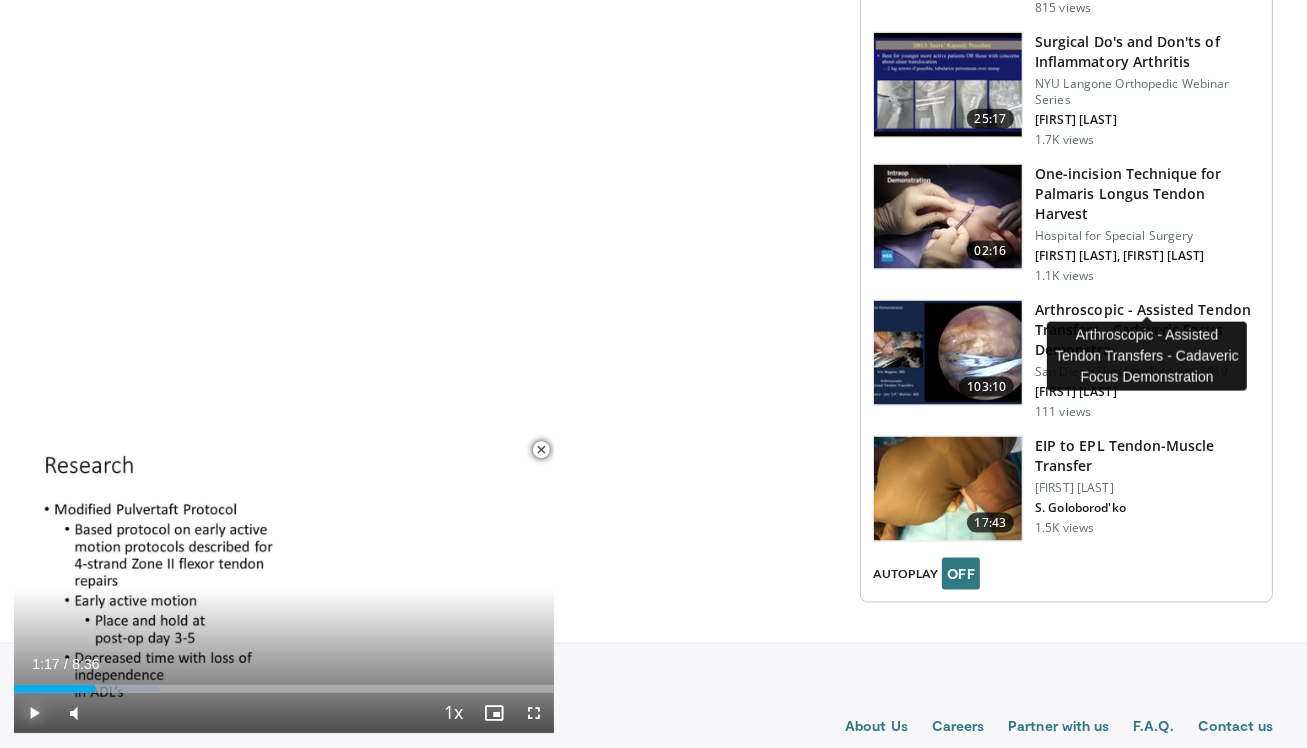 scroll, scrollTop: 2319, scrollLeft: 0, axis: vertical 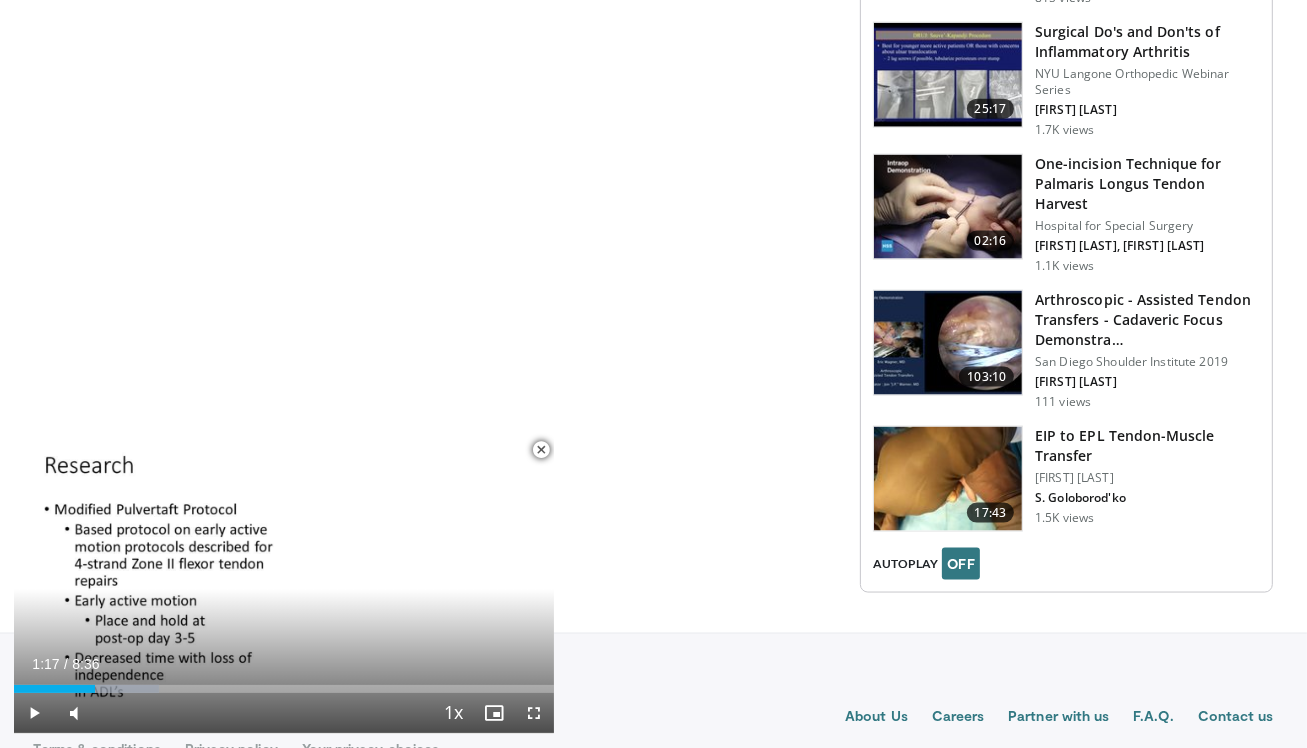 click at bounding box center [948, 479] 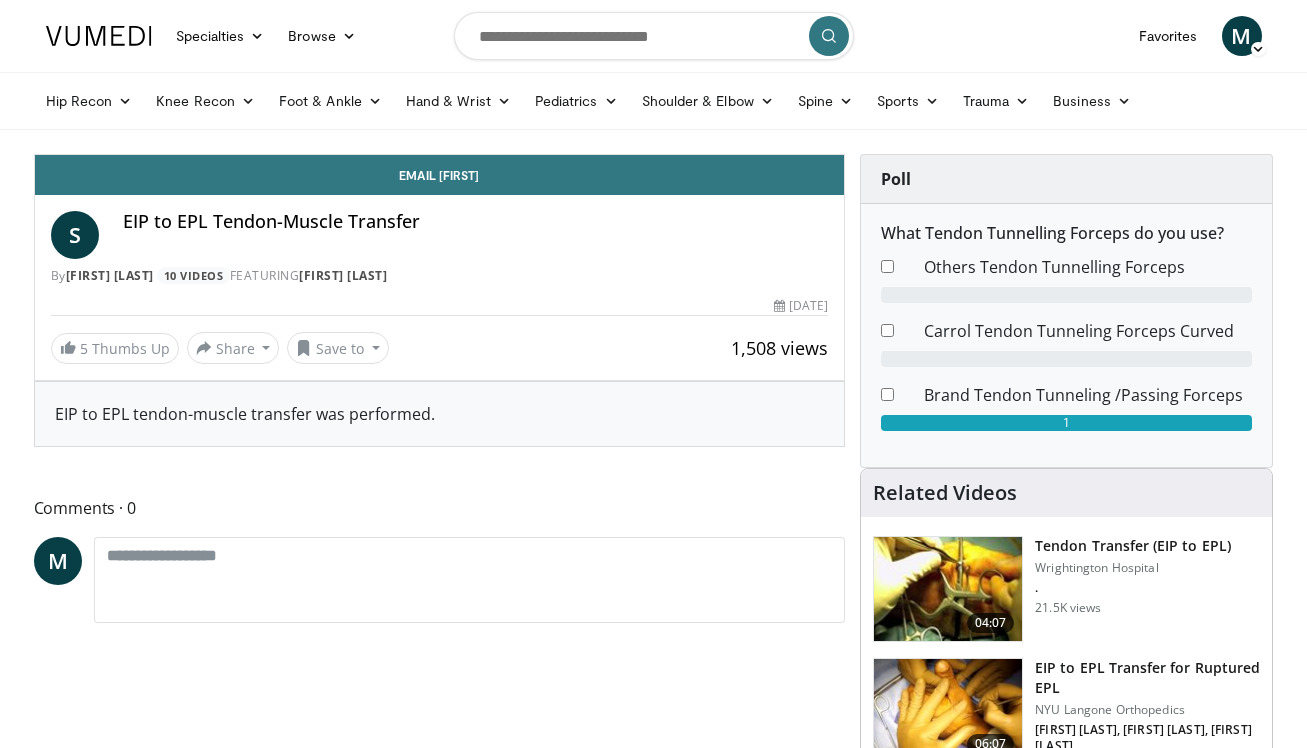 scroll, scrollTop: 0, scrollLeft: 0, axis: both 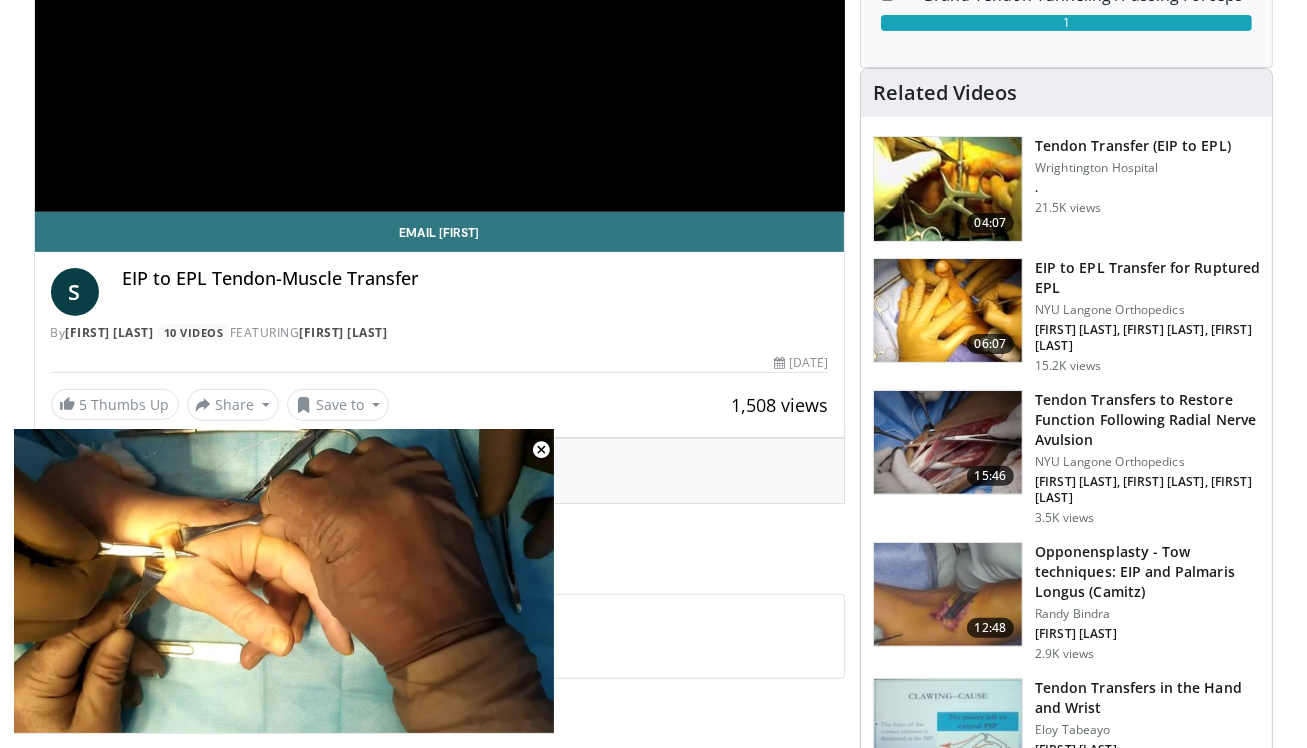 click at bounding box center (948, 189) 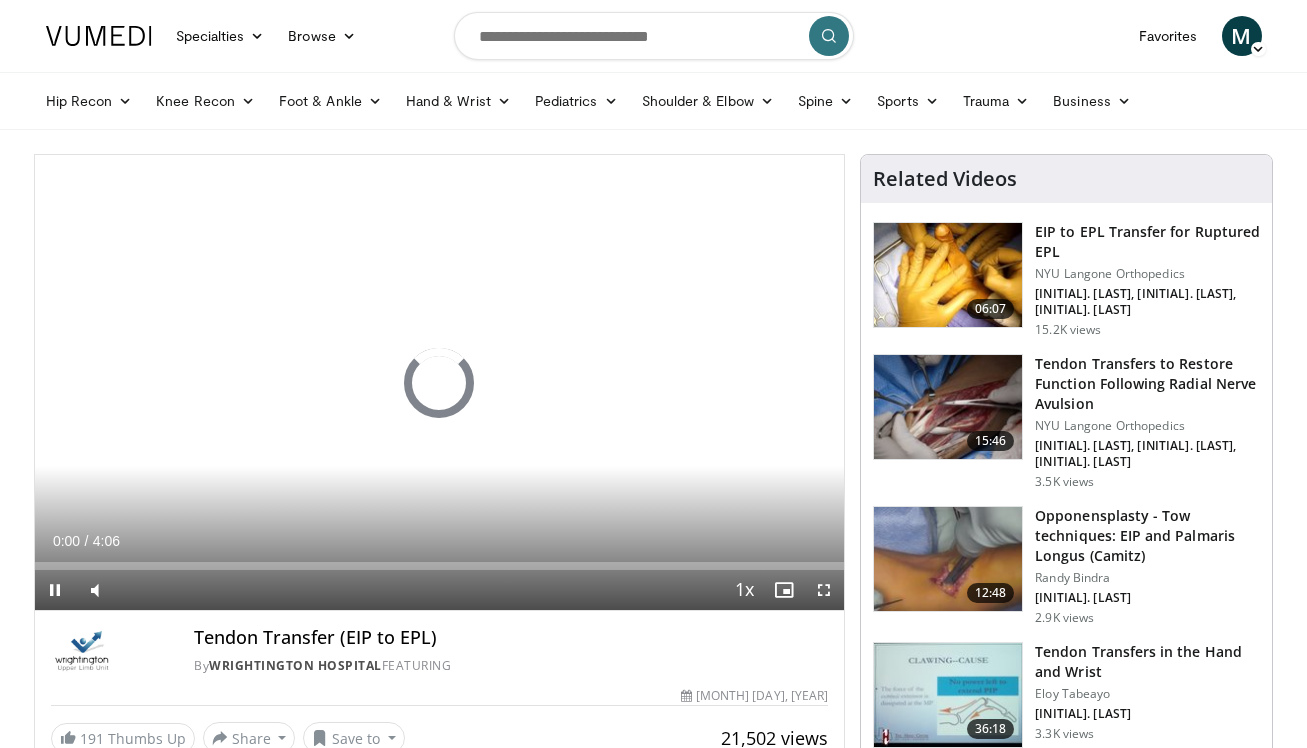 scroll, scrollTop: 0, scrollLeft: 0, axis: both 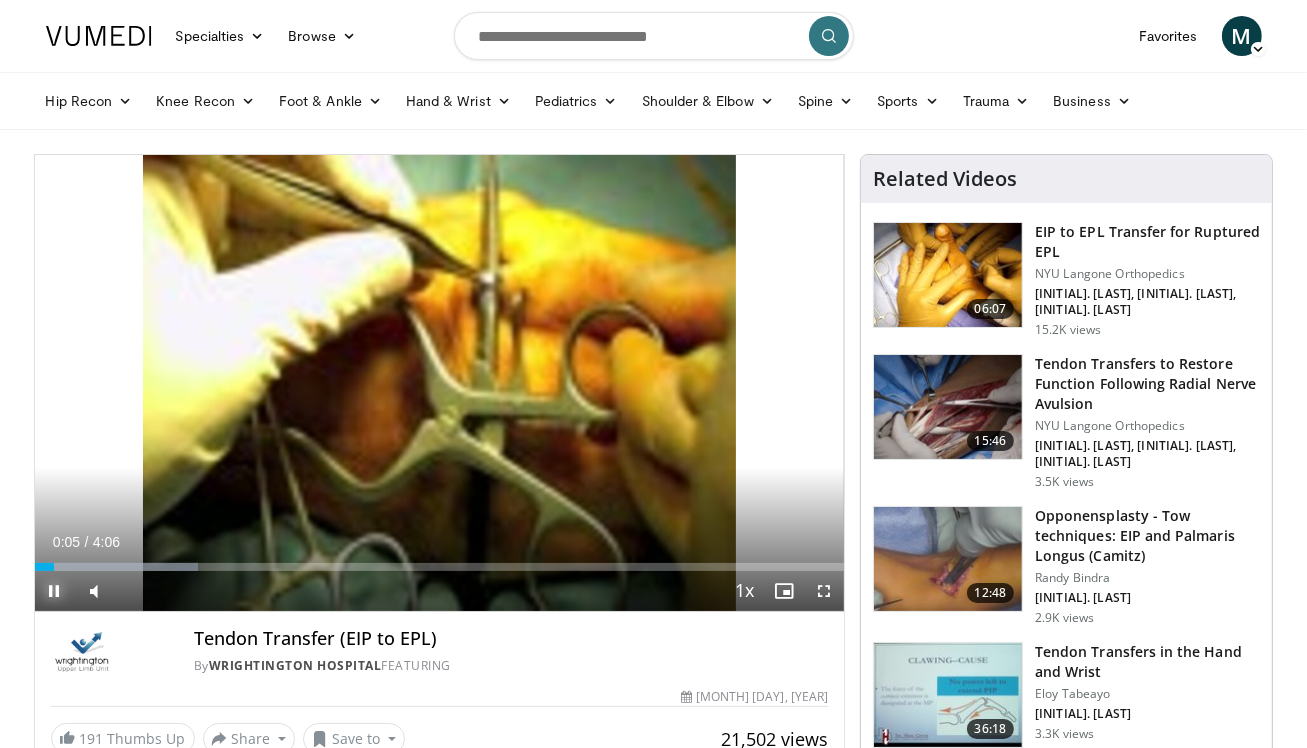 click at bounding box center [55, 591] 